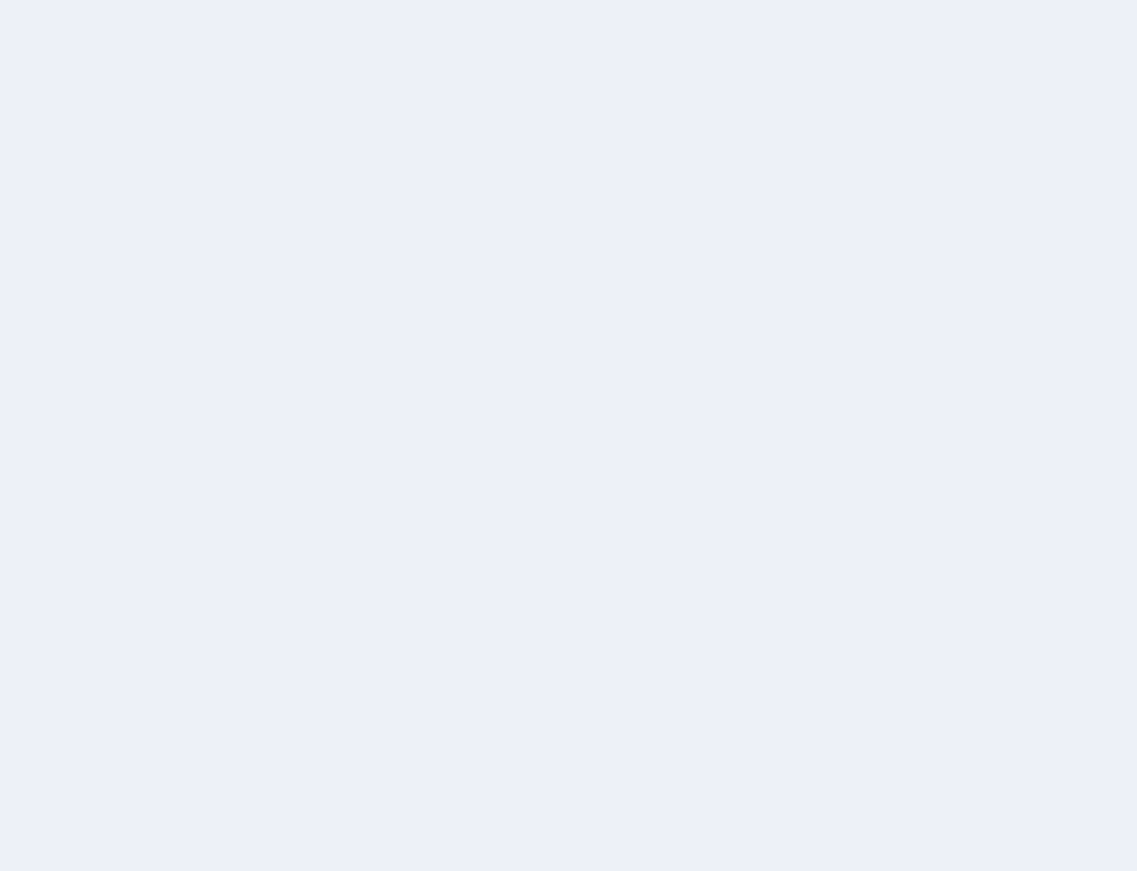 scroll, scrollTop: 0, scrollLeft: 0, axis: both 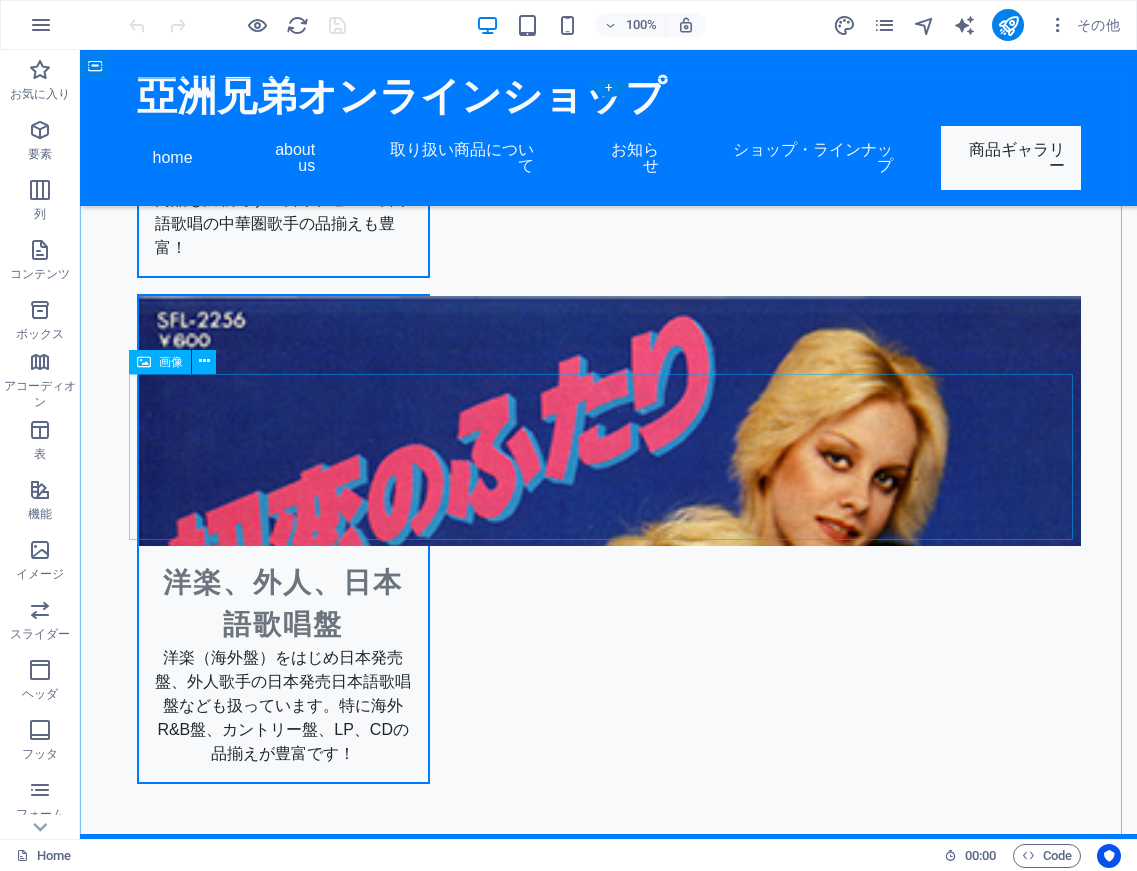 click at bounding box center [609, 3678] 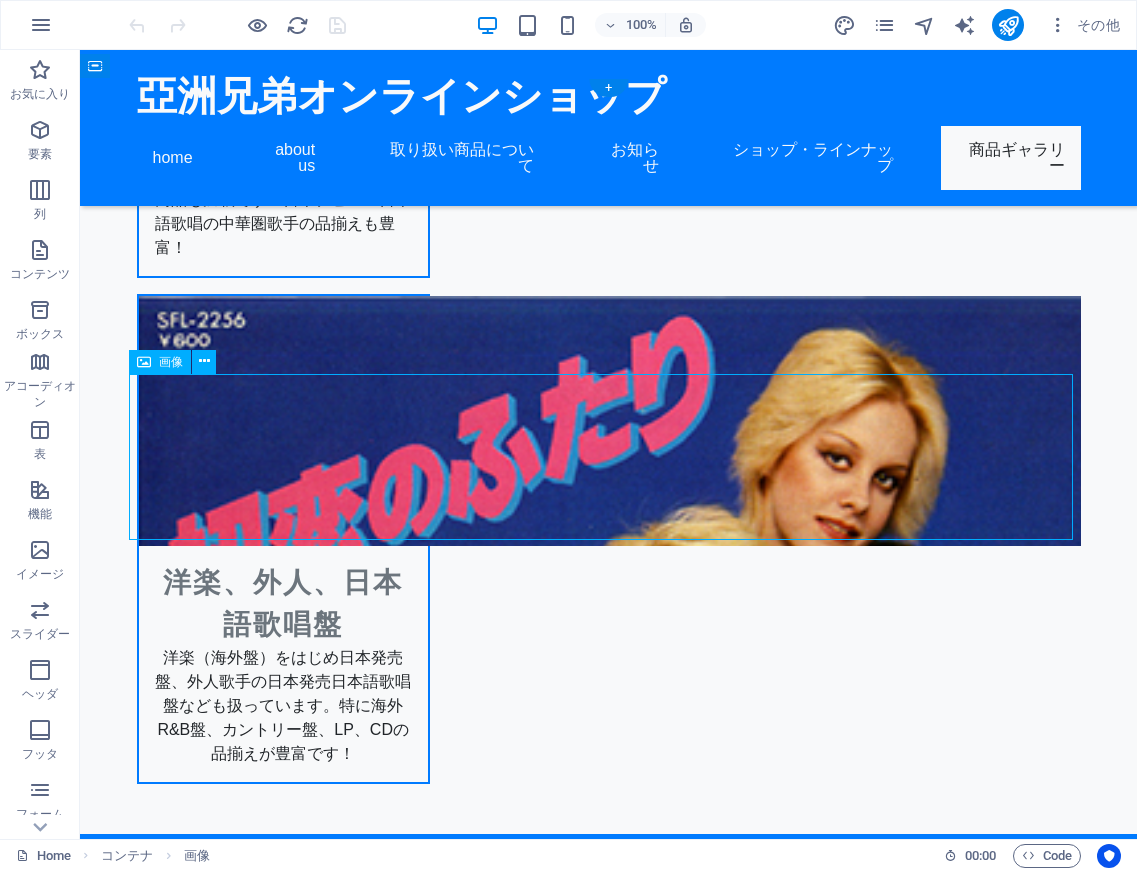 select on "px" 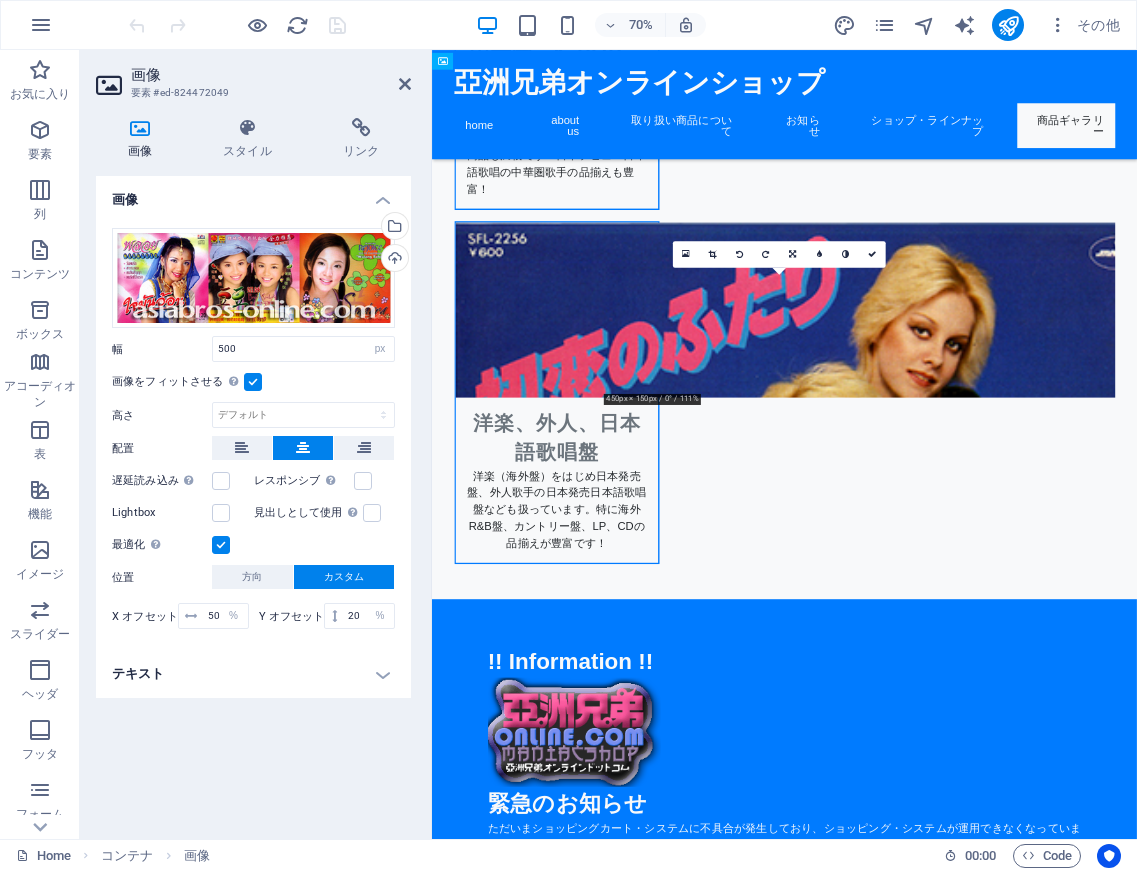 drag, startPoint x: 765, startPoint y: 473, endPoint x: 753, endPoint y: 470, distance: 12.369317 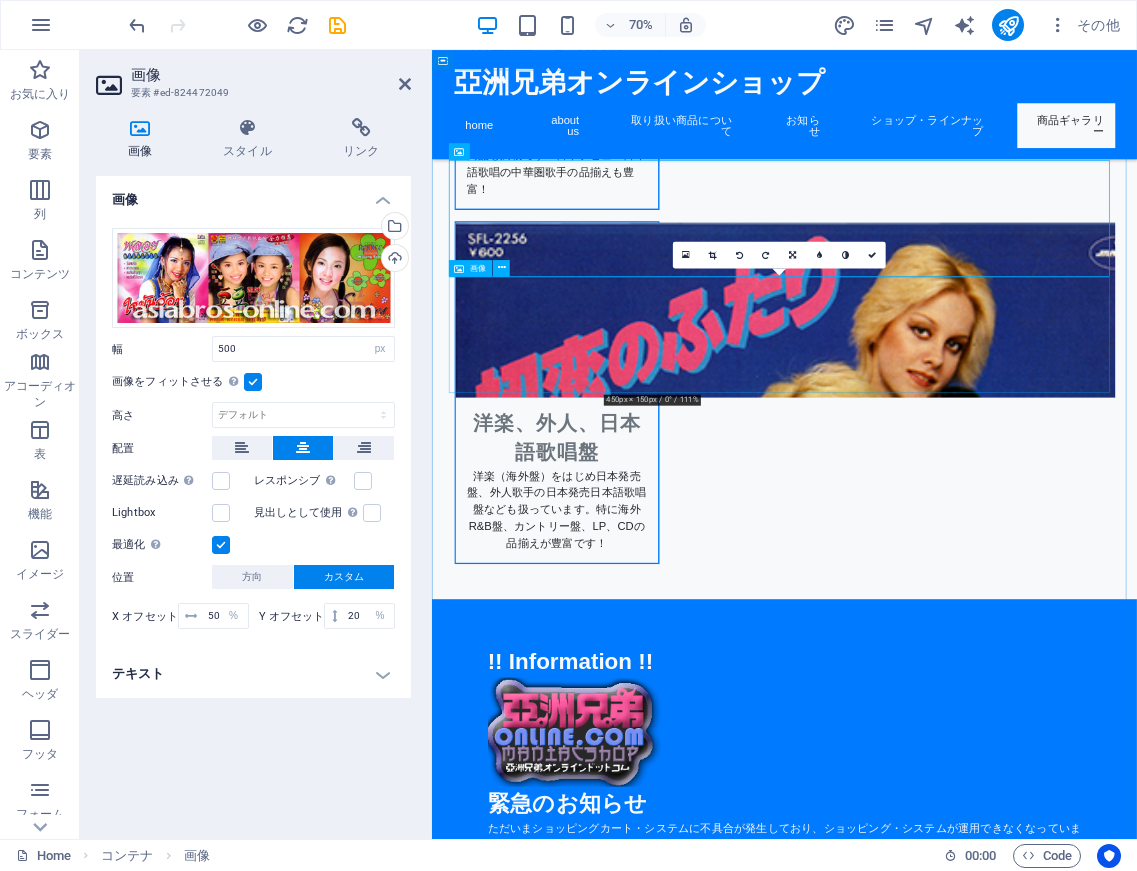 click on "商品ギャラリー お客様の声 他店にはないモノがココにはある！ どこを探してもなく、最後にたどり着いたのがこのお店でした。今やどこの店にもないレトロな商品、超デッドストック品、激レアアイイテムが私を迎えてくれました。生涯二度と出会えない品ばかりで、感動に打ち震えています。毎日でも探索したいお店です！ 探し物がきっと見つかる大満足の店!!! 邦楽アイドル、洋楽カントリー、ブルガリア、東南アジアが特に充実しています。今や入手困難なミャンマーのCDやタイのモーラムCD、モンゴル歌謡、民族音楽ものまで！探し物がある人は必ず入店されることをお勧めします！特に古いものの品揃えはすごいです！ マニアックで素晴らしい品揃え!!! 特殊アイテム満載の超怪しい店！ 他店にはないモノがココにはある！" at bounding box center (936, 5759) 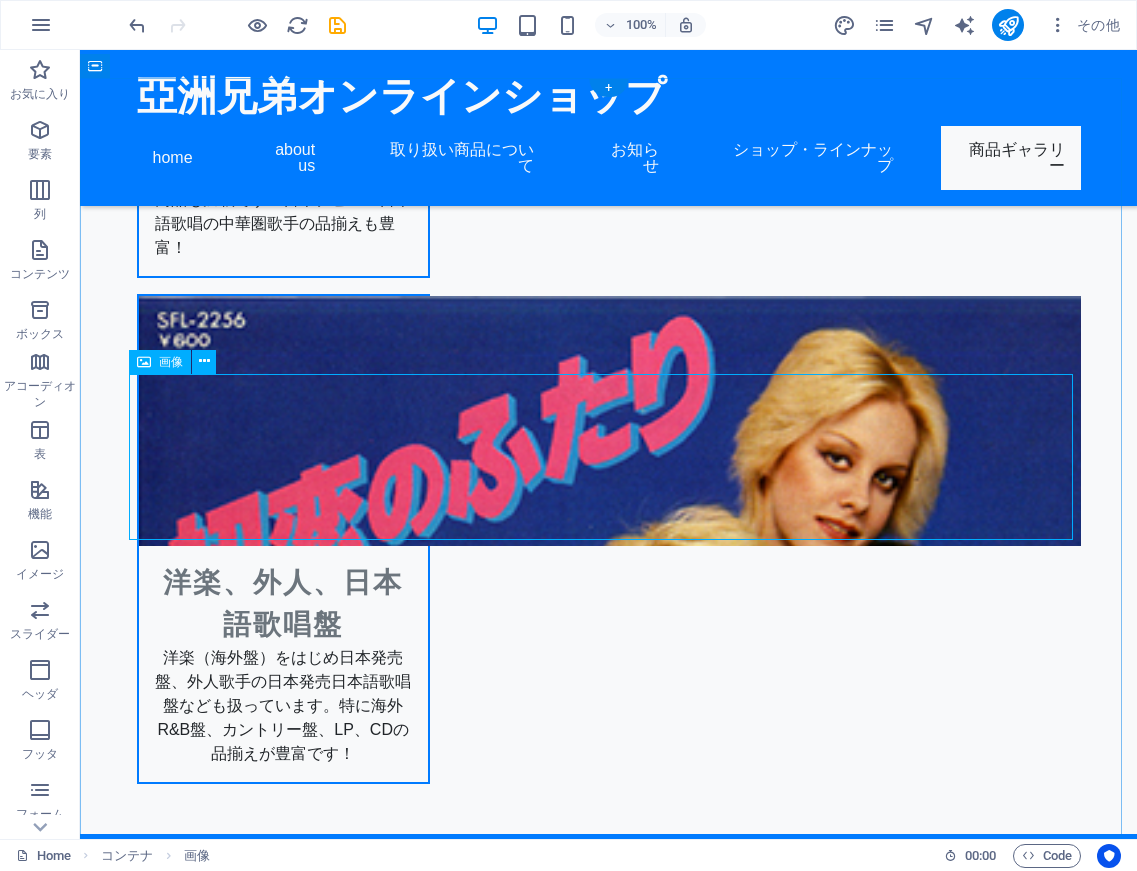 click at bounding box center [609, 3679] 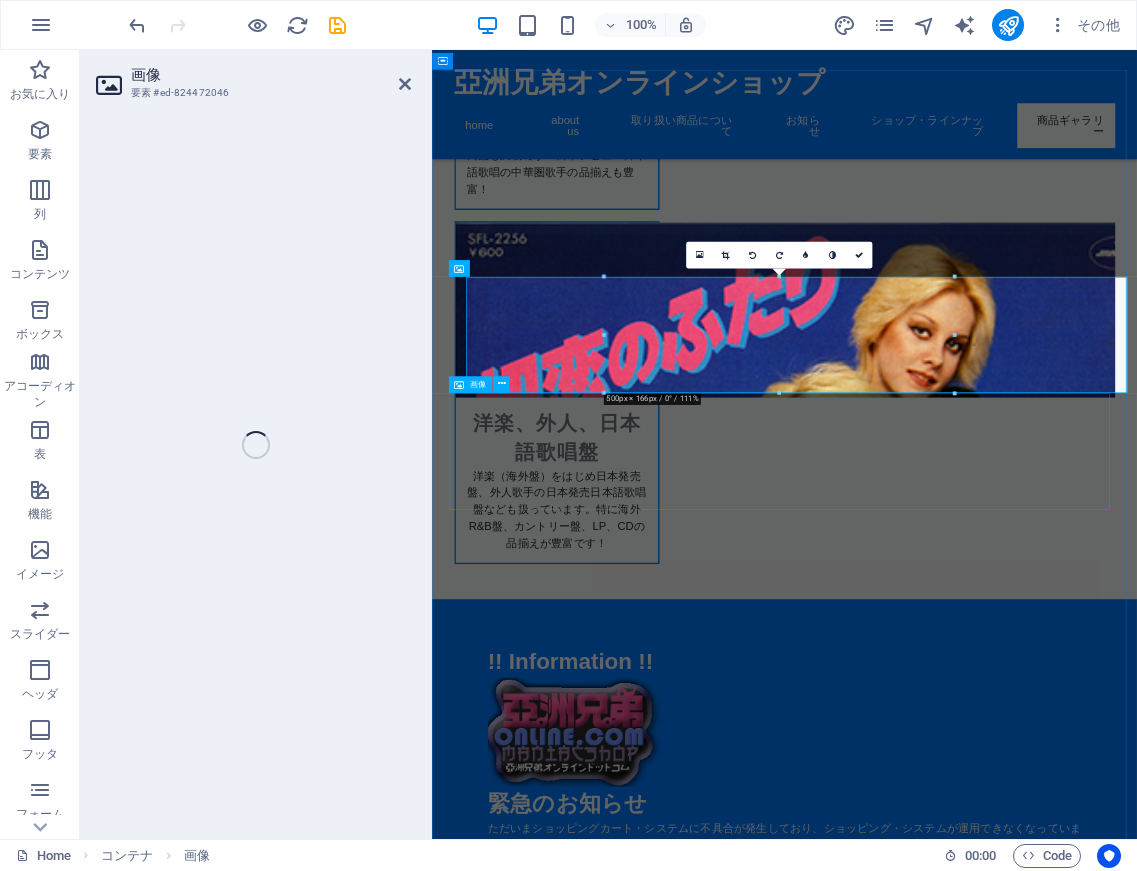 select on "px" 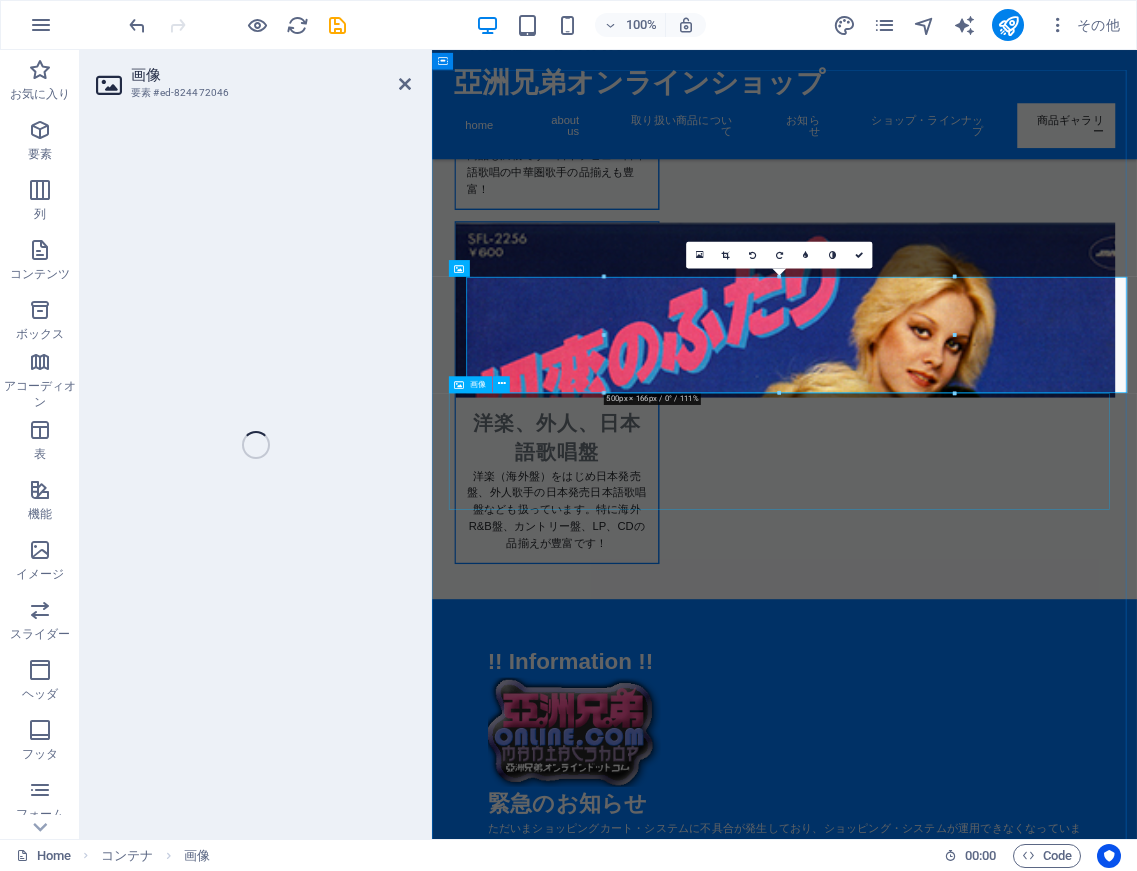 select on "%" 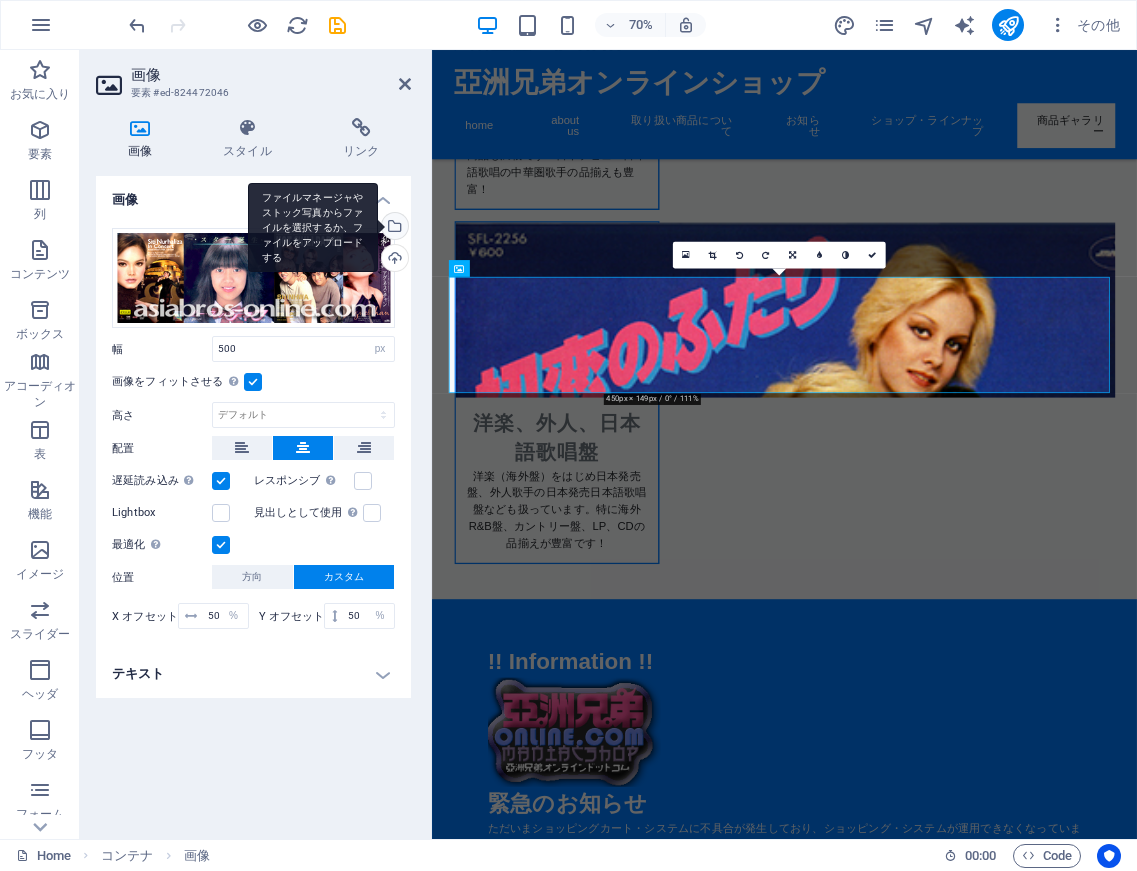 click on "ファイルマネージャやストック写真からファイルを選択するか、ファイルをアップロードする" at bounding box center (313, 228) 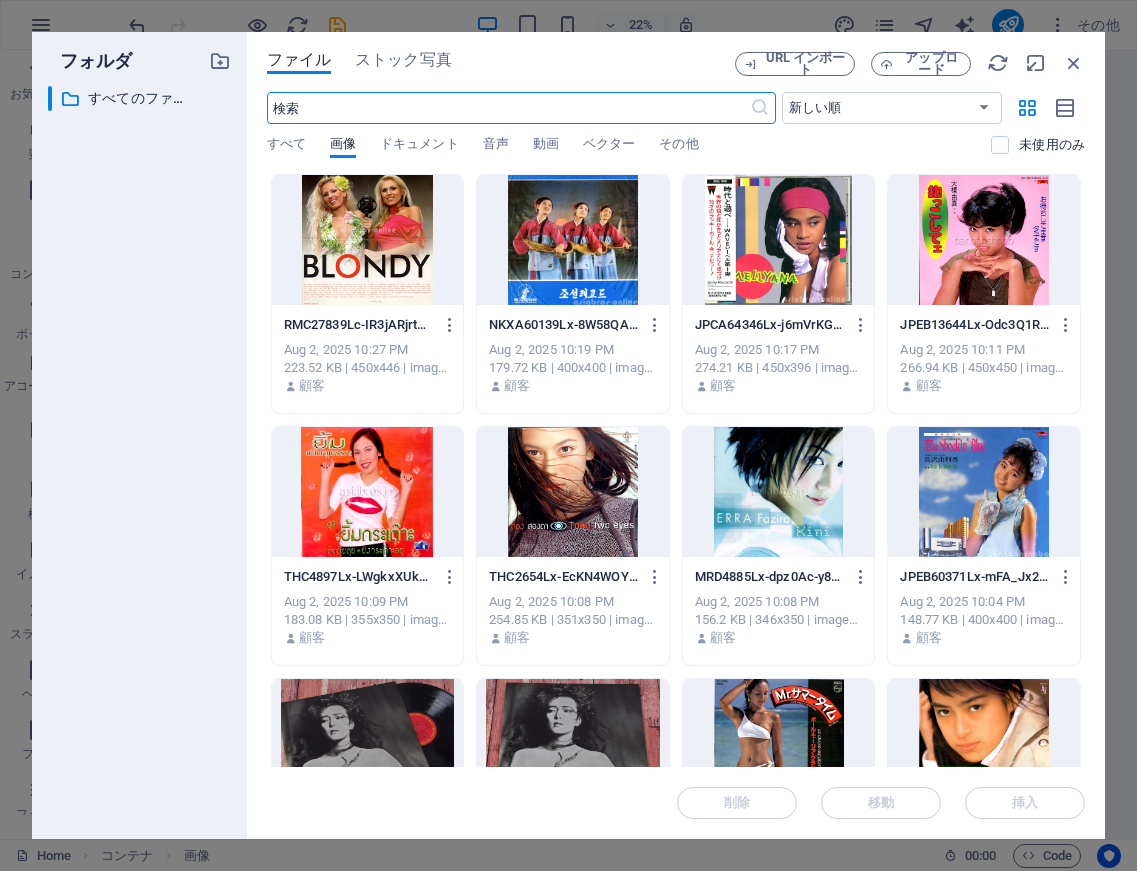 scroll, scrollTop: 3424, scrollLeft: 0, axis: vertical 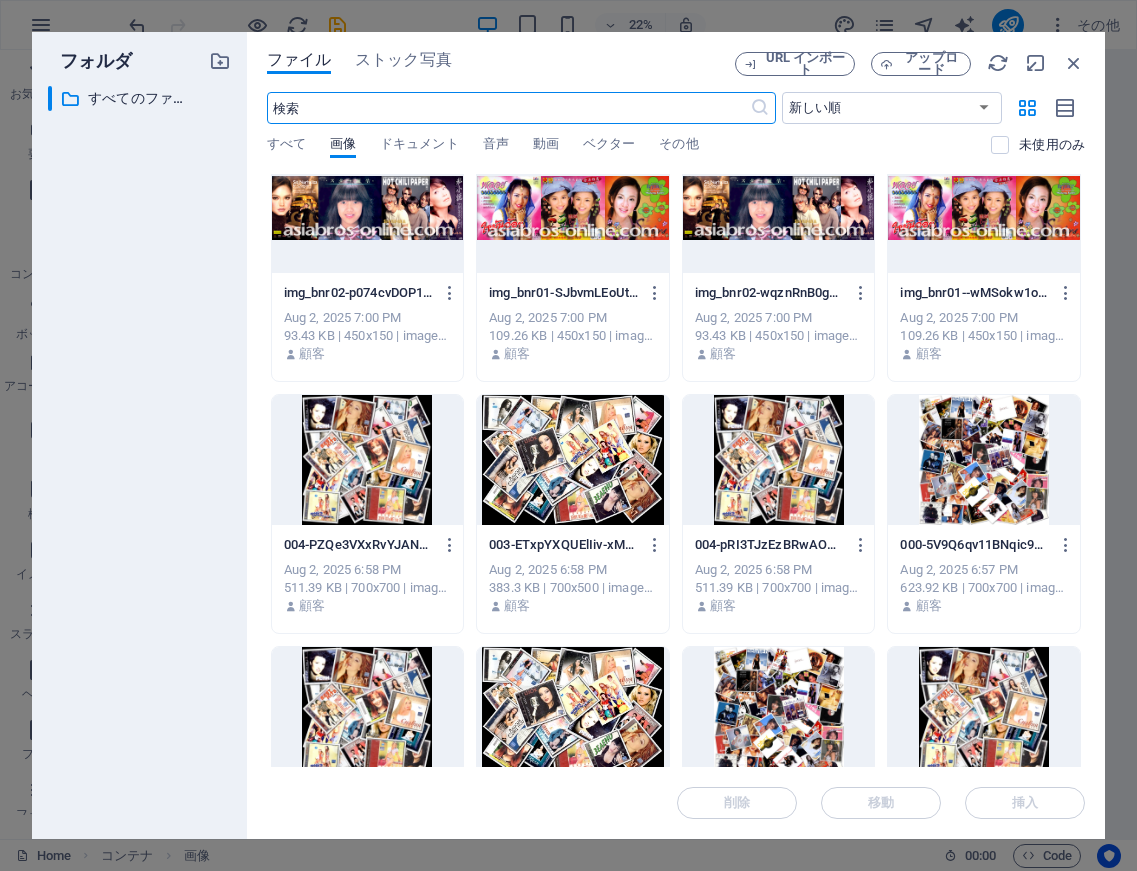 click at bounding box center (984, 460) 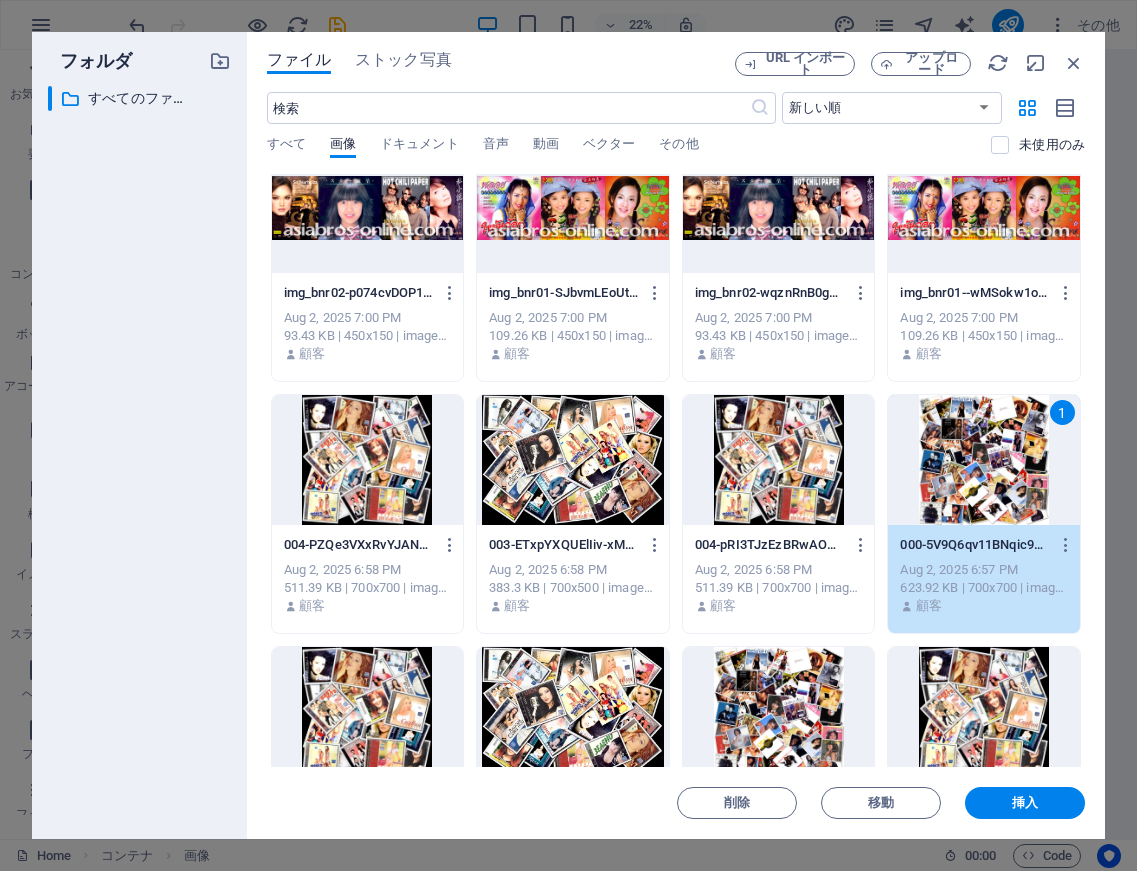 click on "1" at bounding box center [984, 460] 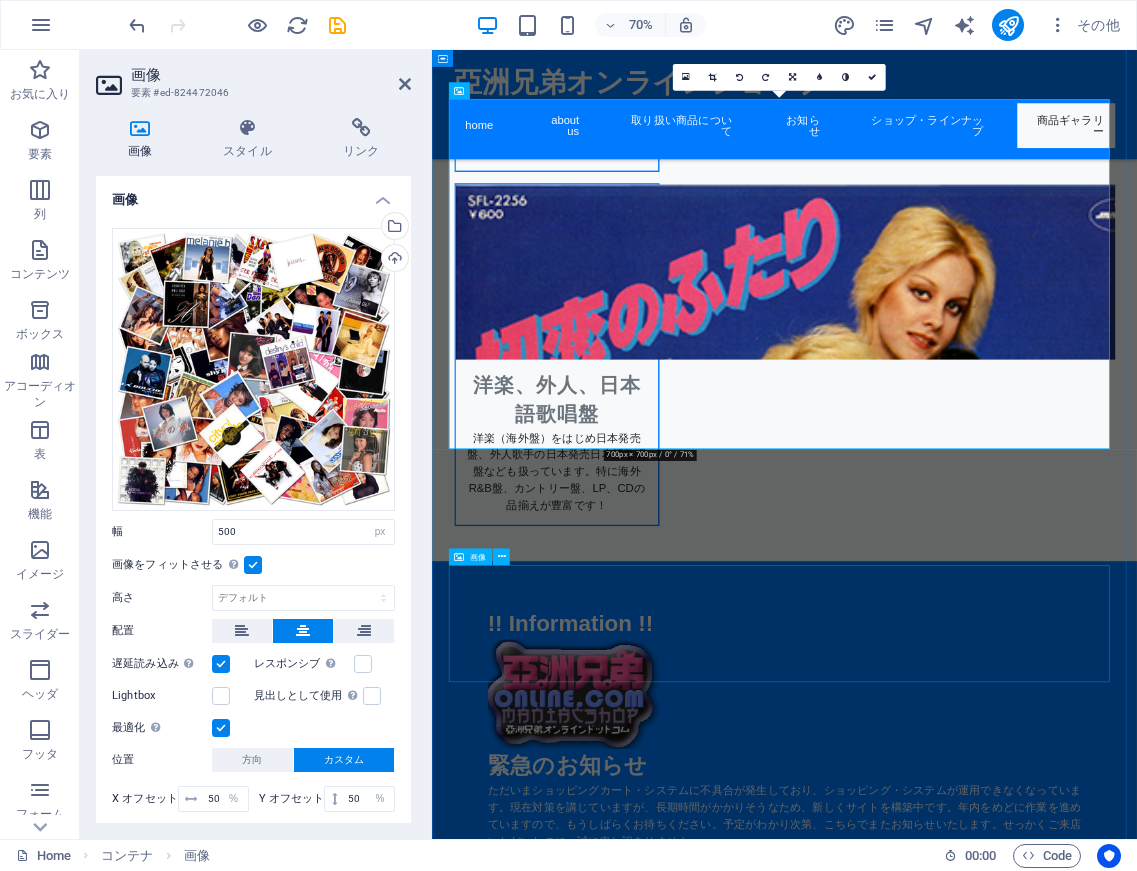 scroll, scrollTop: 3676, scrollLeft: 0, axis: vertical 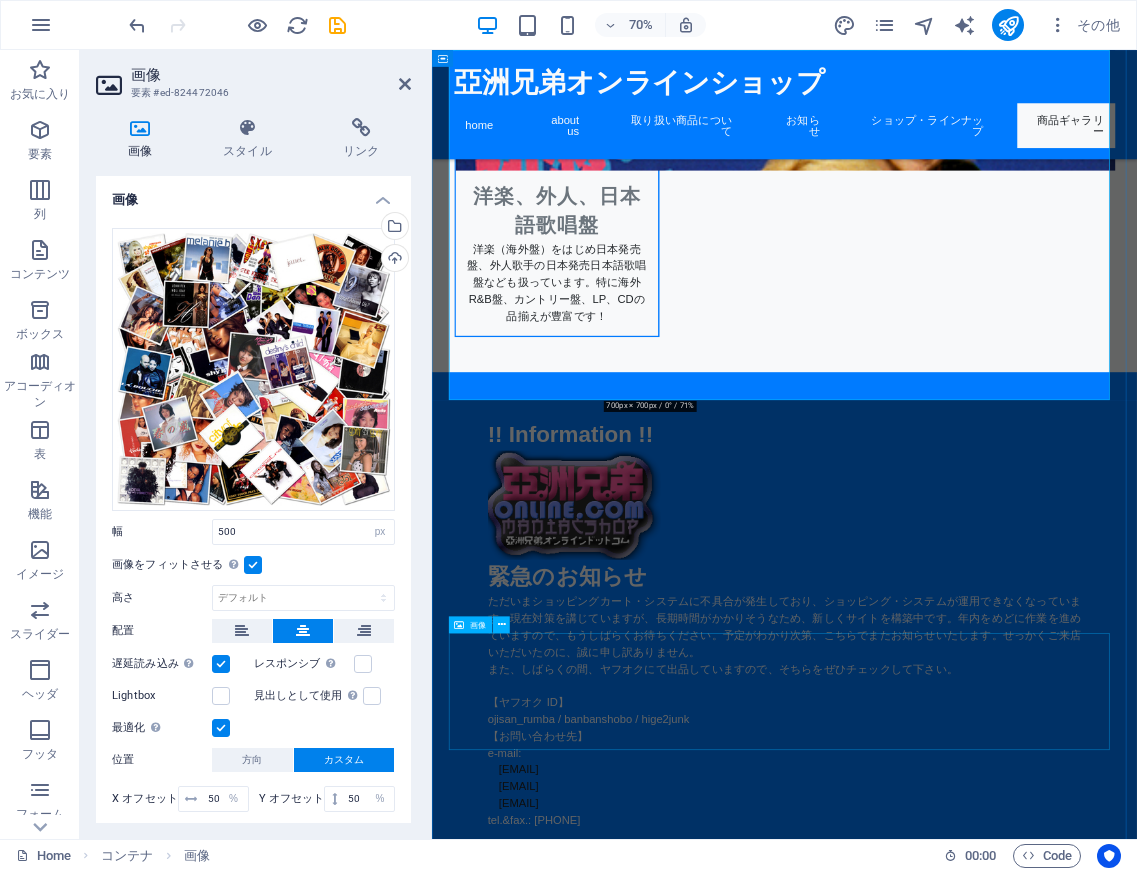 click at bounding box center [936, 4188] 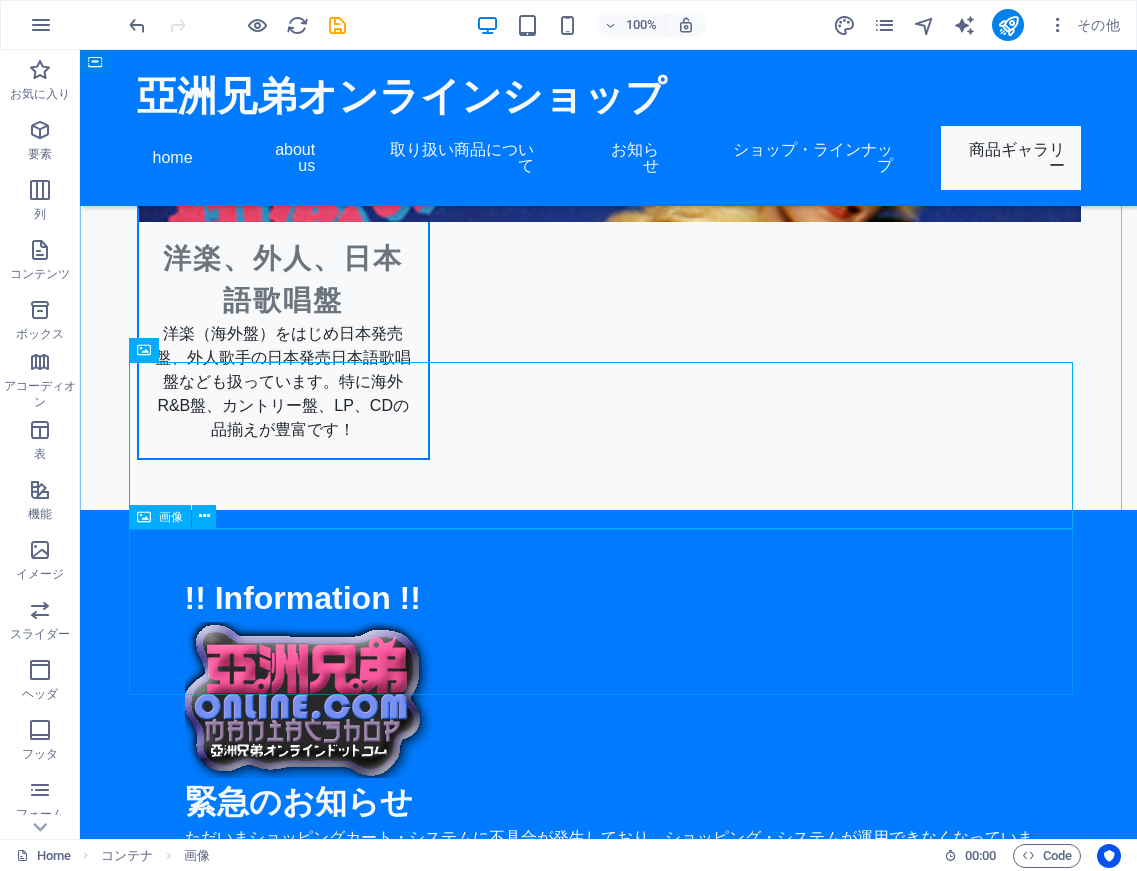 scroll, scrollTop: 4197, scrollLeft: 0, axis: vertical 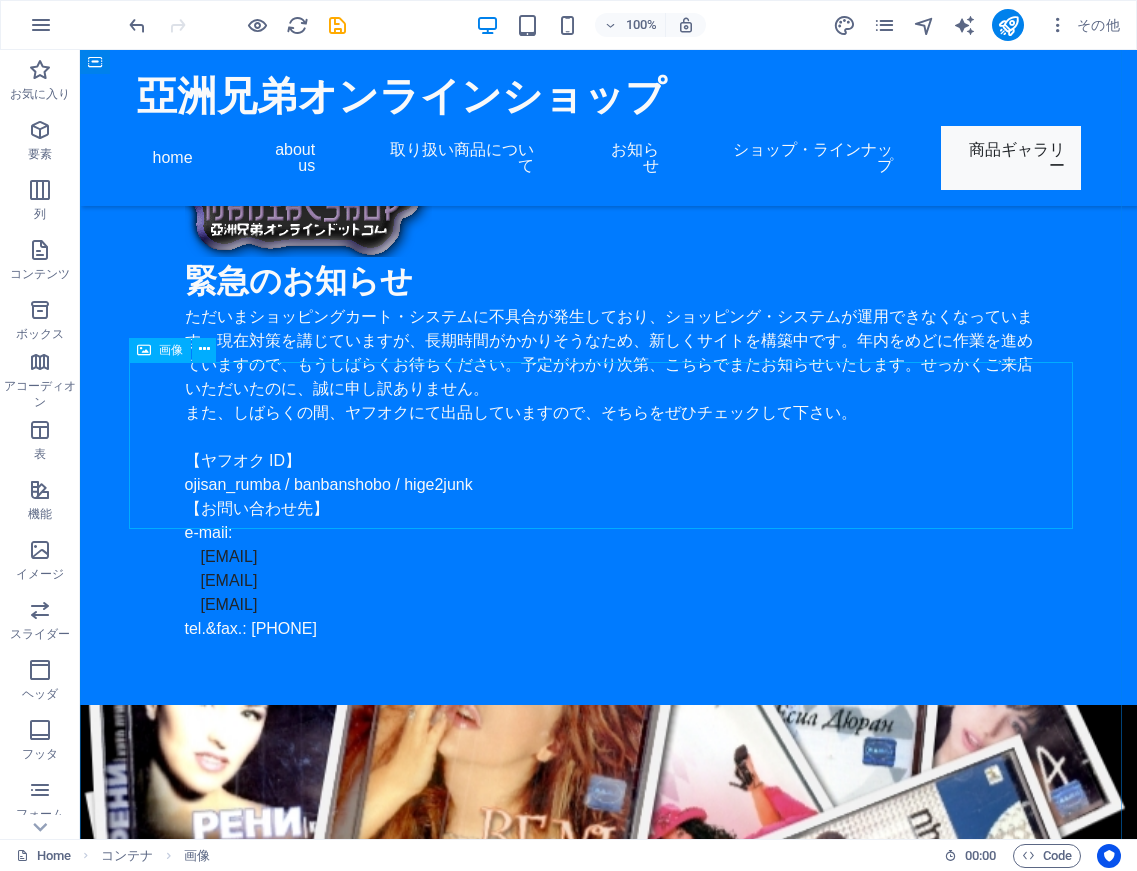 click at bounding box center [609, 3667] 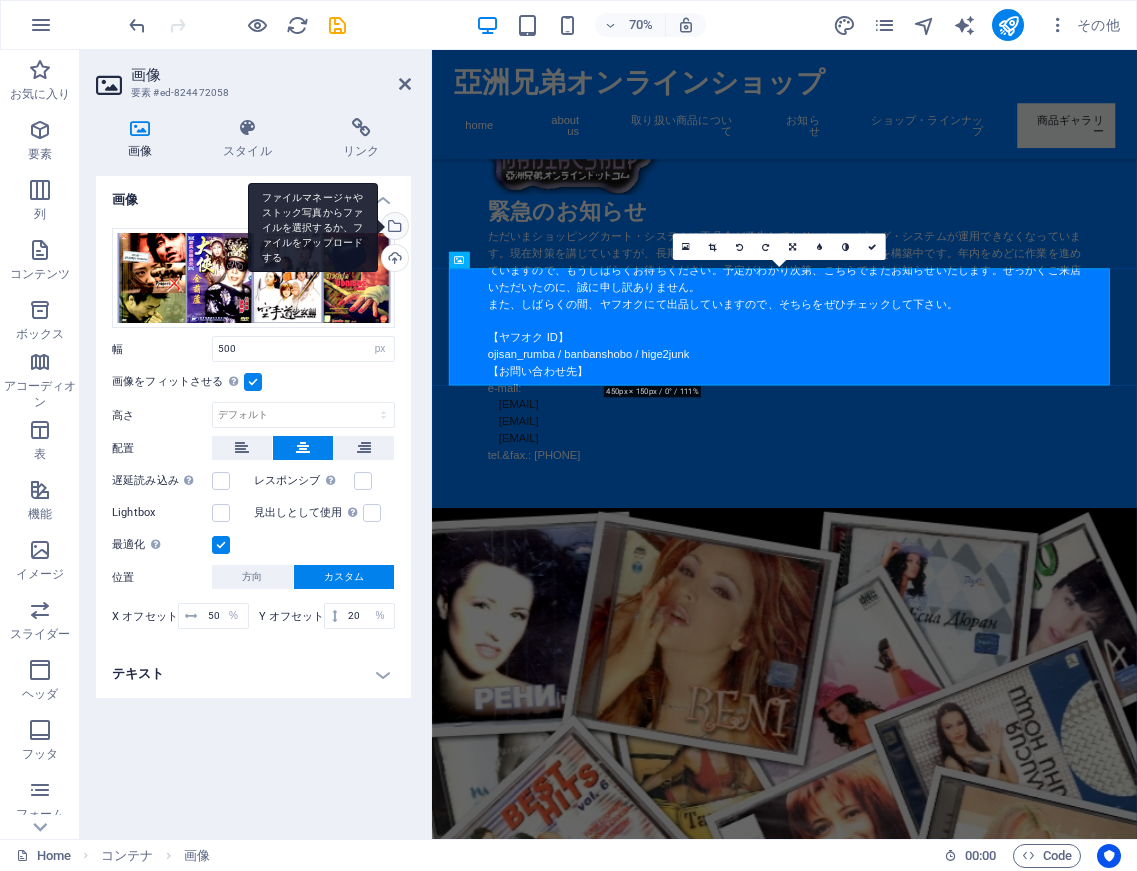 click on "ファイルマネージャやストック写真からファイルを選択するか、ファイルをアップロードする" at bounding box center [313, 228] 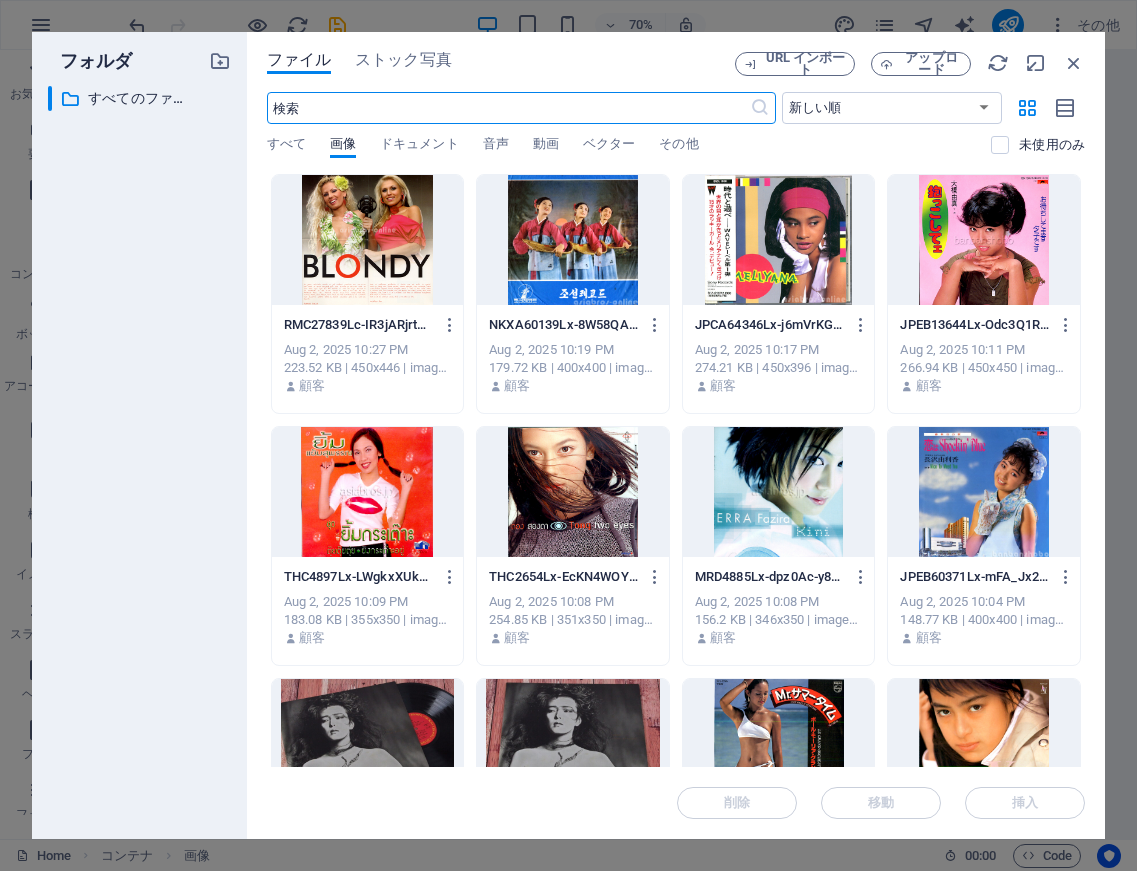 scroll, scrollTop: 4269, scrollLeft: 0, axis: vertical 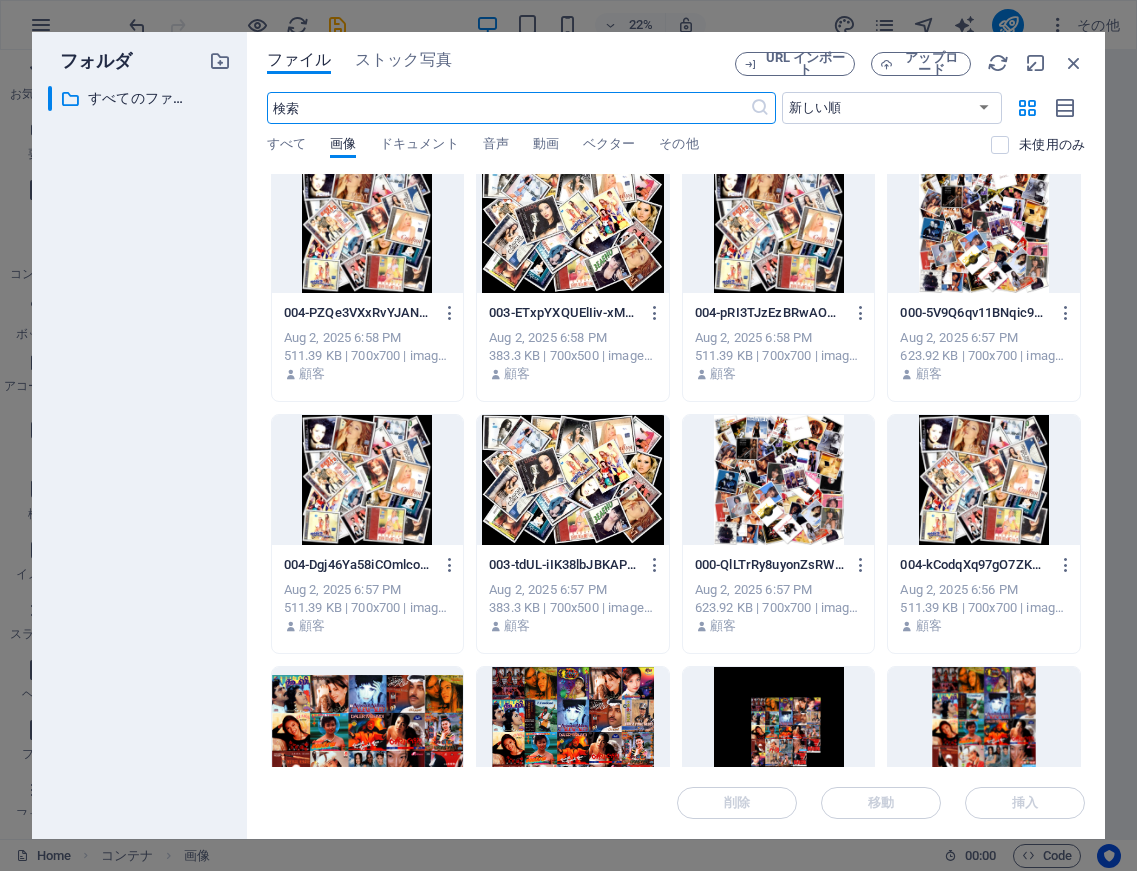 click at bounding box center (573, 480) 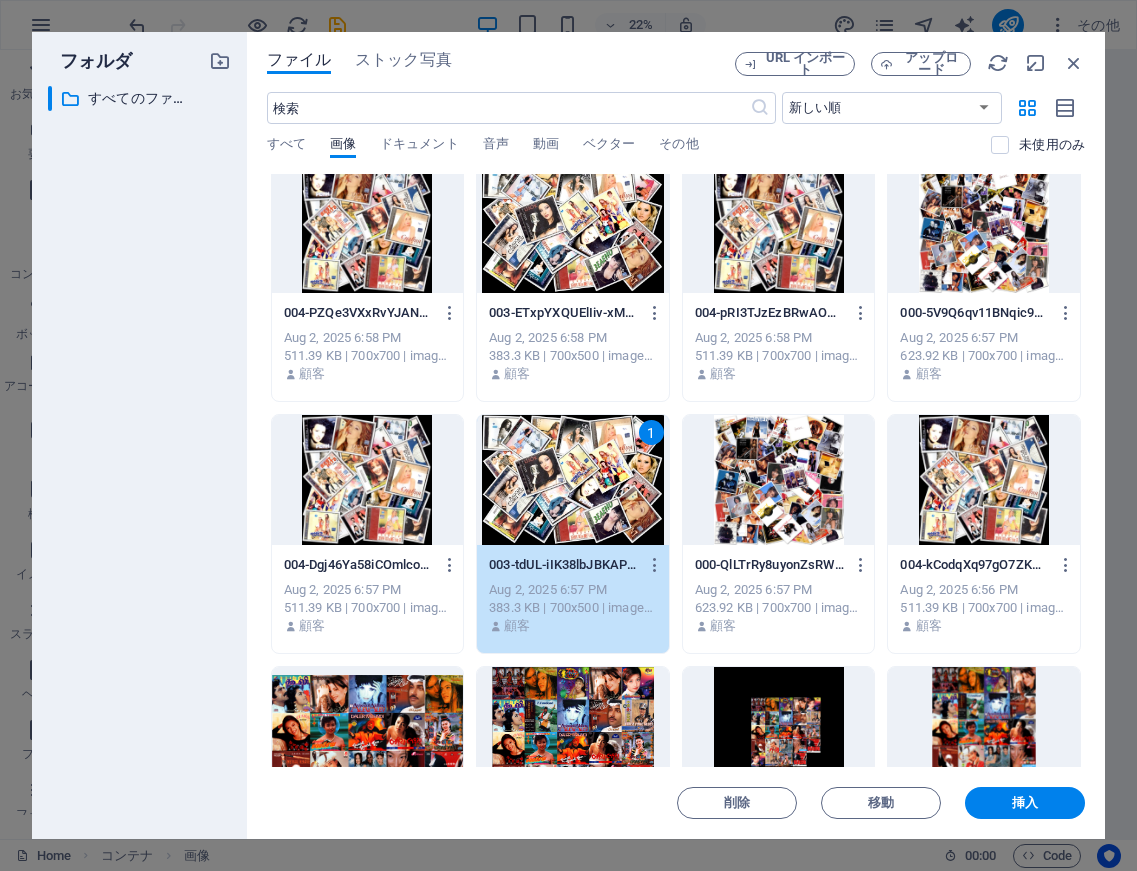 click on "1" at bounding box center (573, 480) 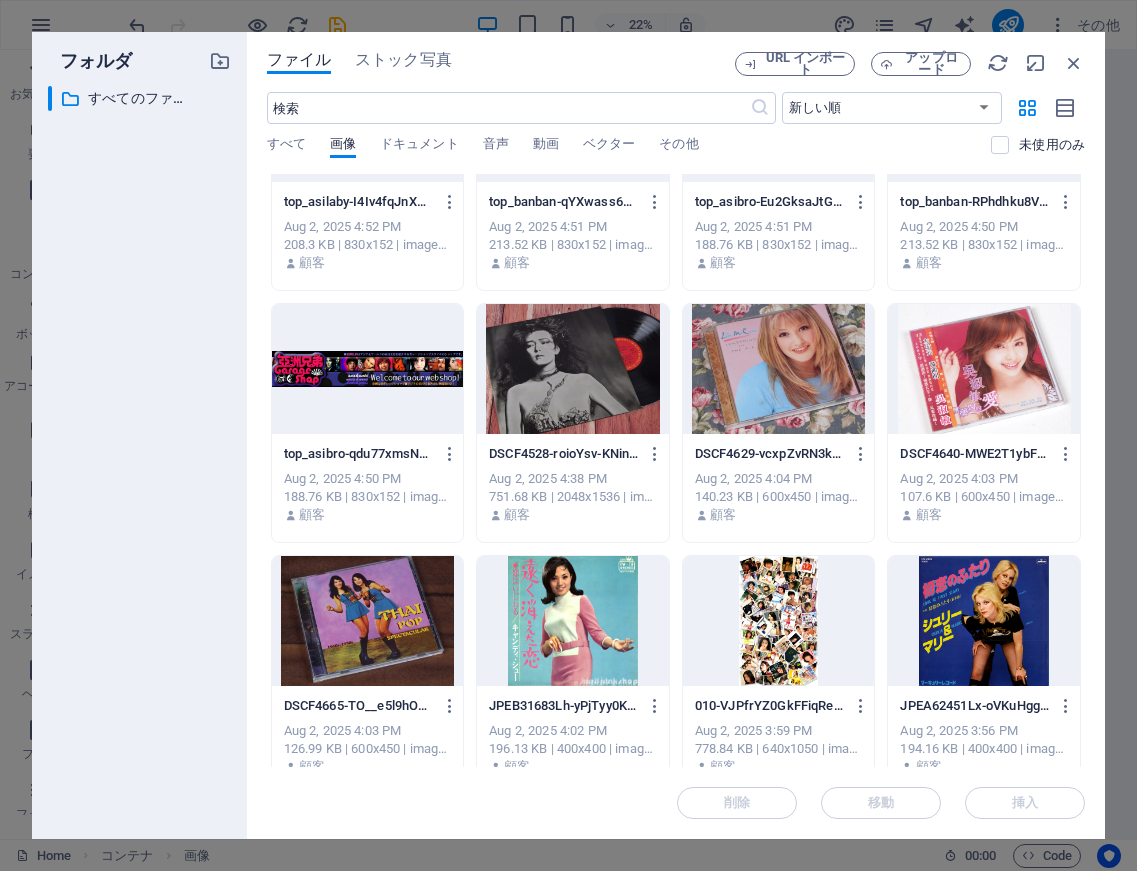 scroll, scrollTop: 5724, scrollLeft: 0, axis: vertical 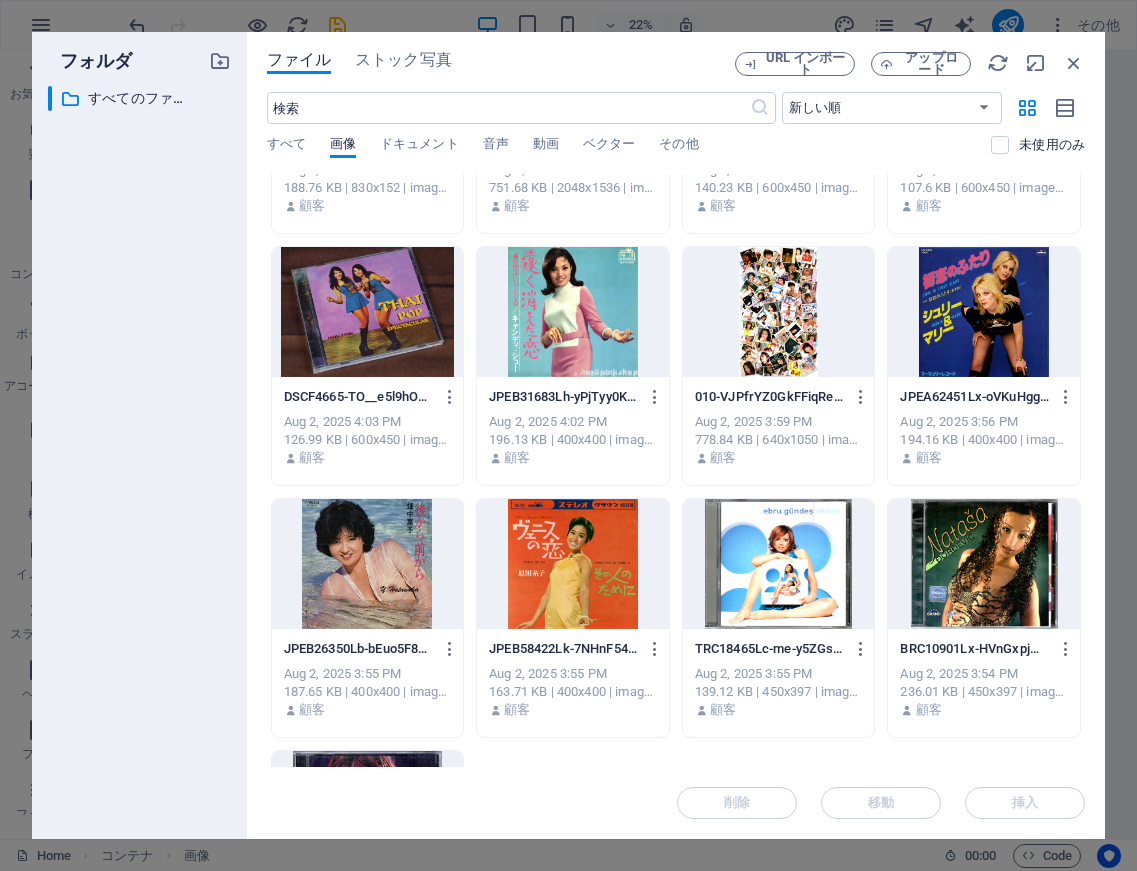 click at bounding box center (779, 312) 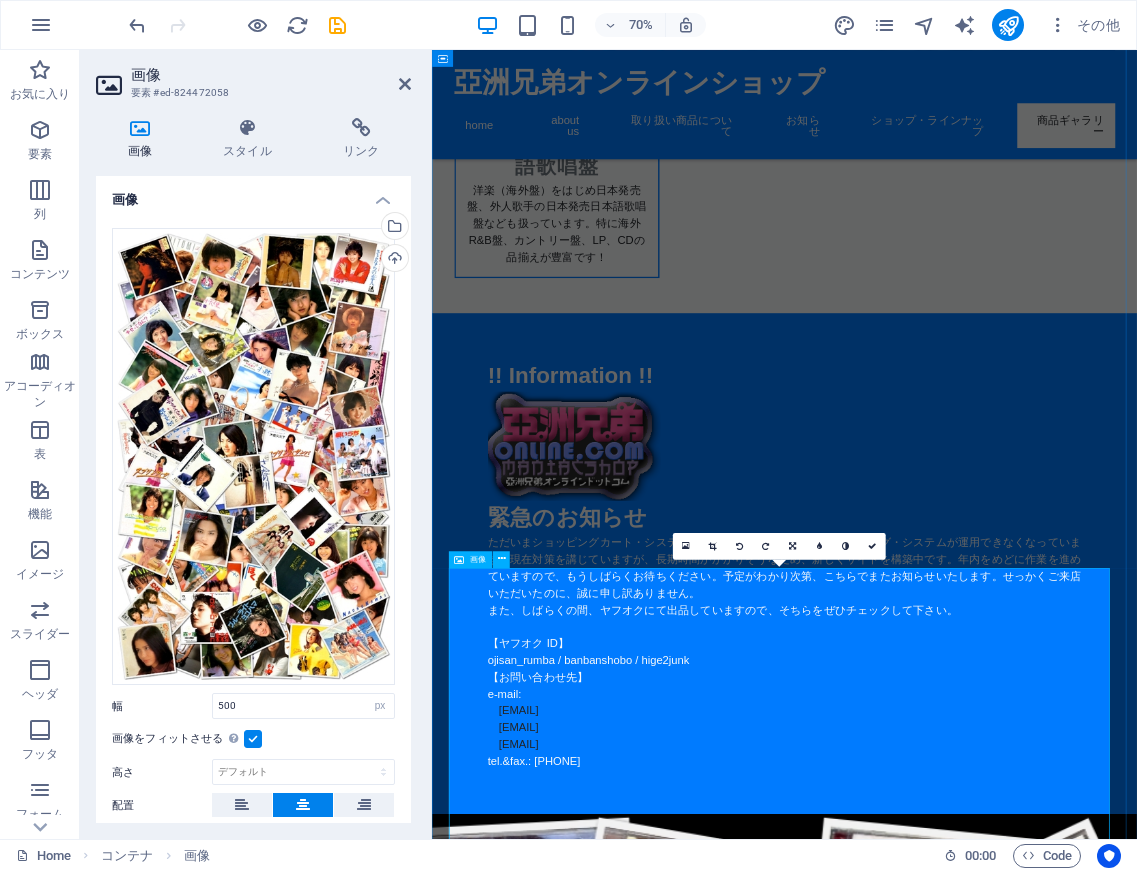 scroll, scrollTop: 3749, scrollLeft: 0, axis: vertical 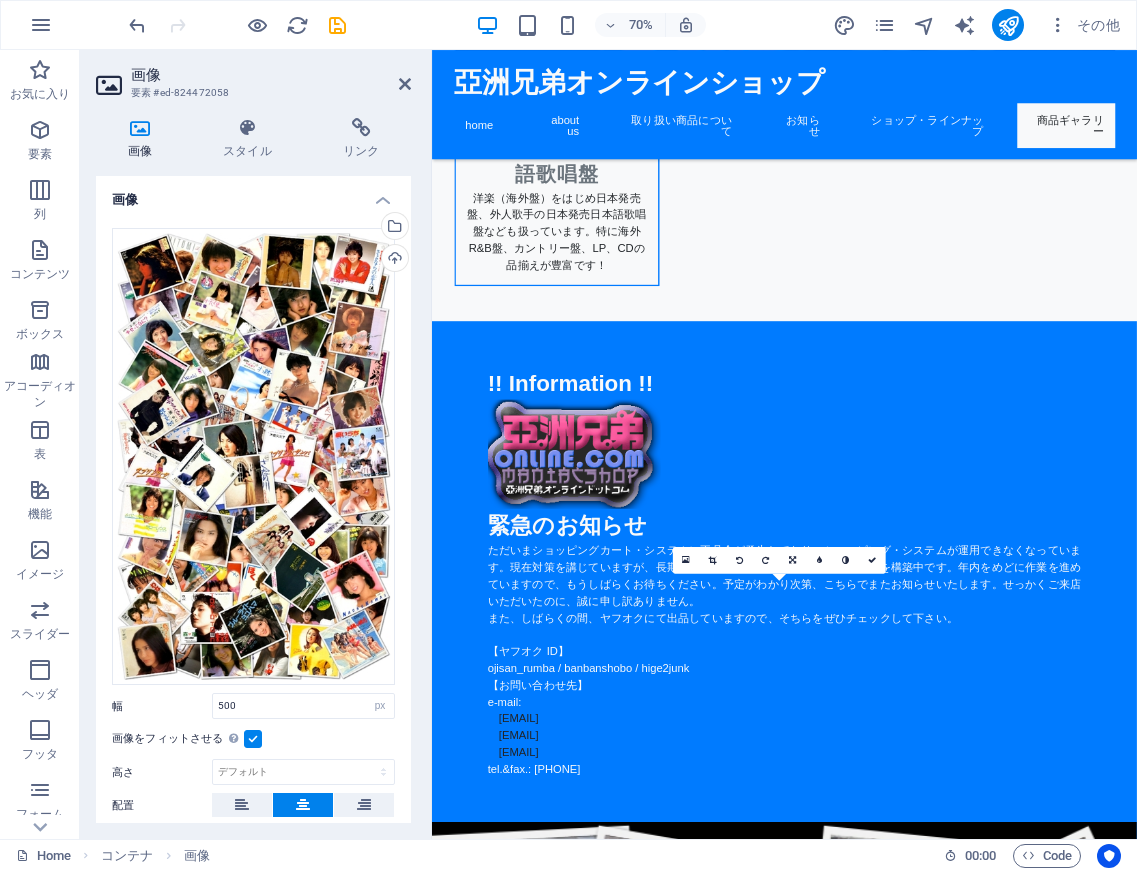 drag, startPoint x: 828, startPoint y: 949, endPoint x: 847, endPoint y: 722, distance: 227.79376 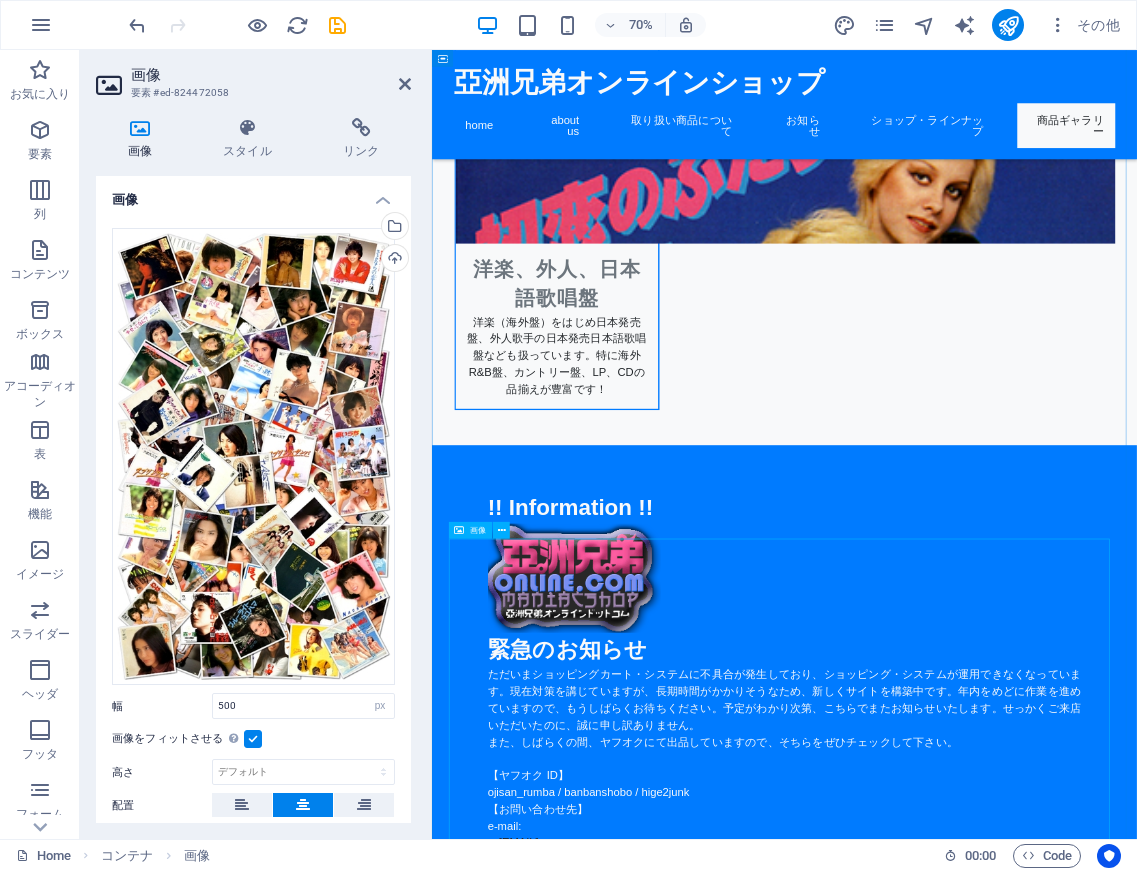 scroll, scrollTop: 3541, scrollLeft: 0, axis: vertical 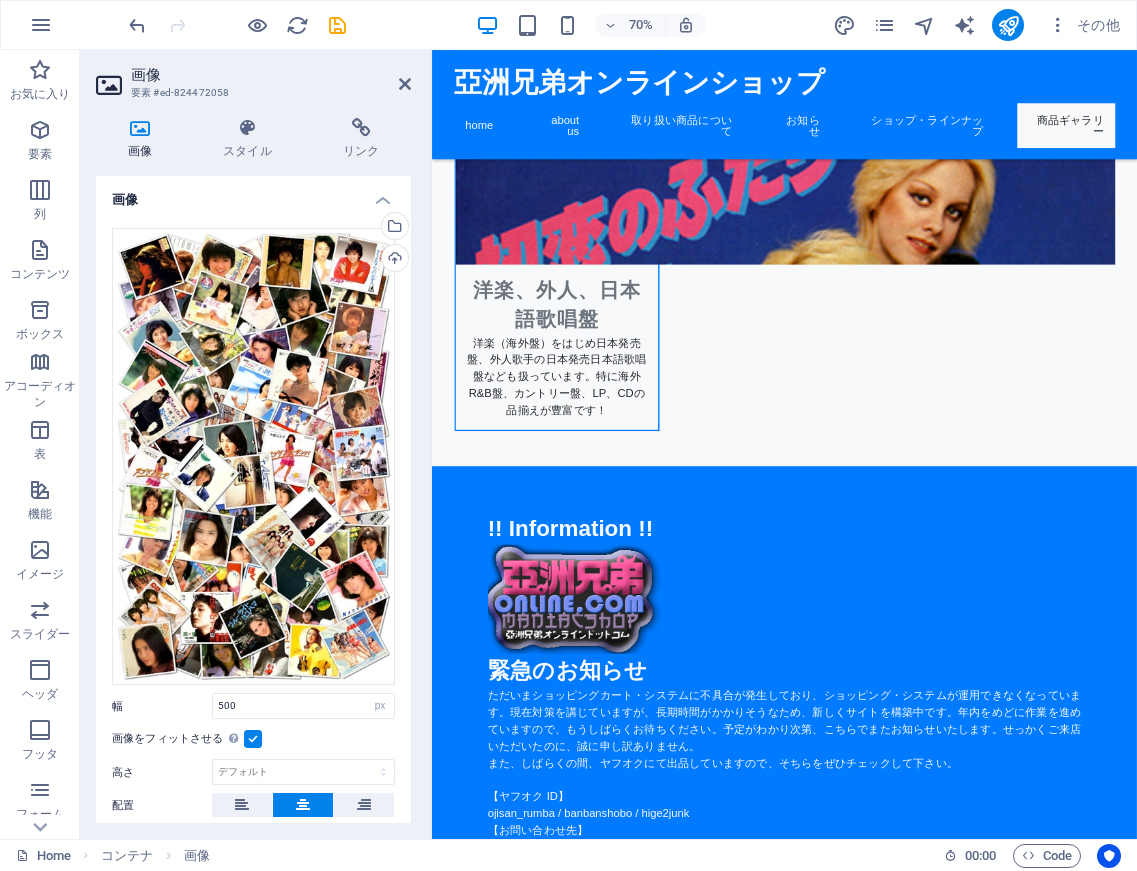 drag, startPoint x: 931, startPoint y: 971, endPoint x: 958, endPoint y: 813, distance: 160.29036 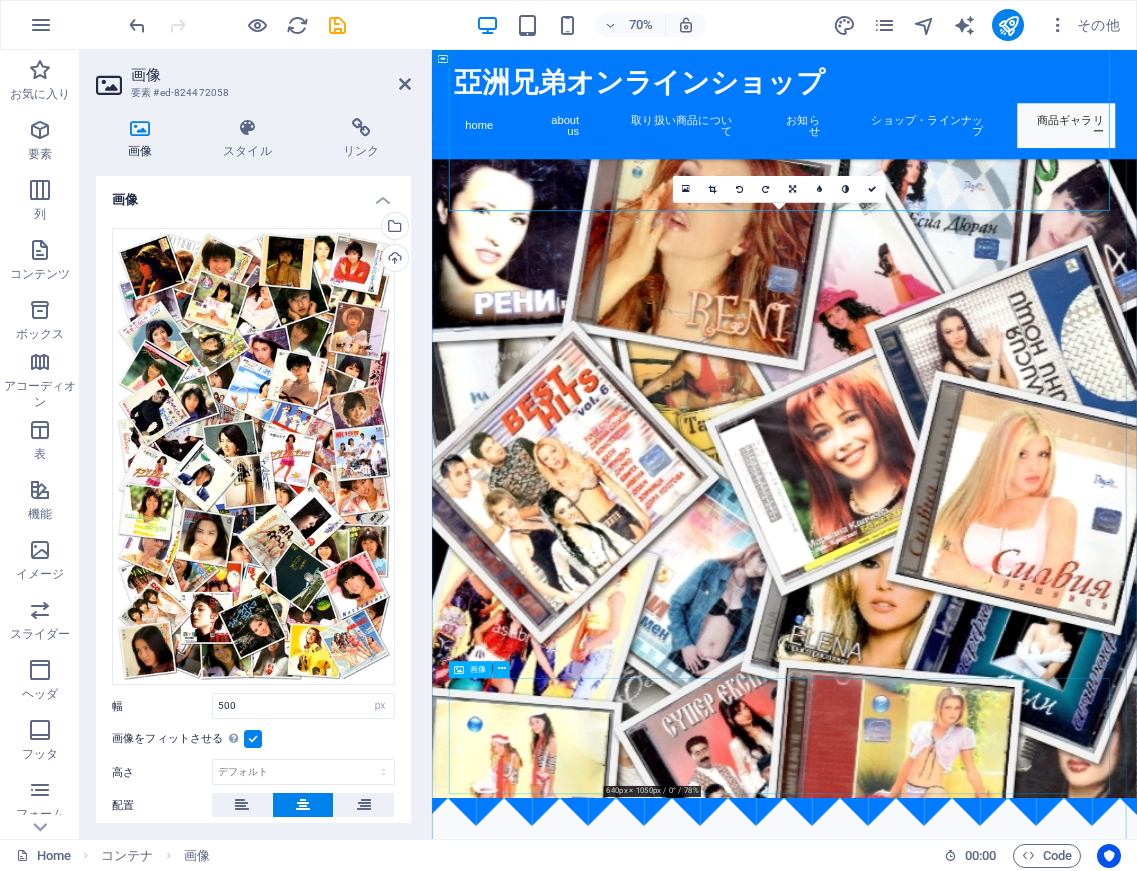 scroll, scrollTop: 4842, scrollLeft: 0, axis: vertical 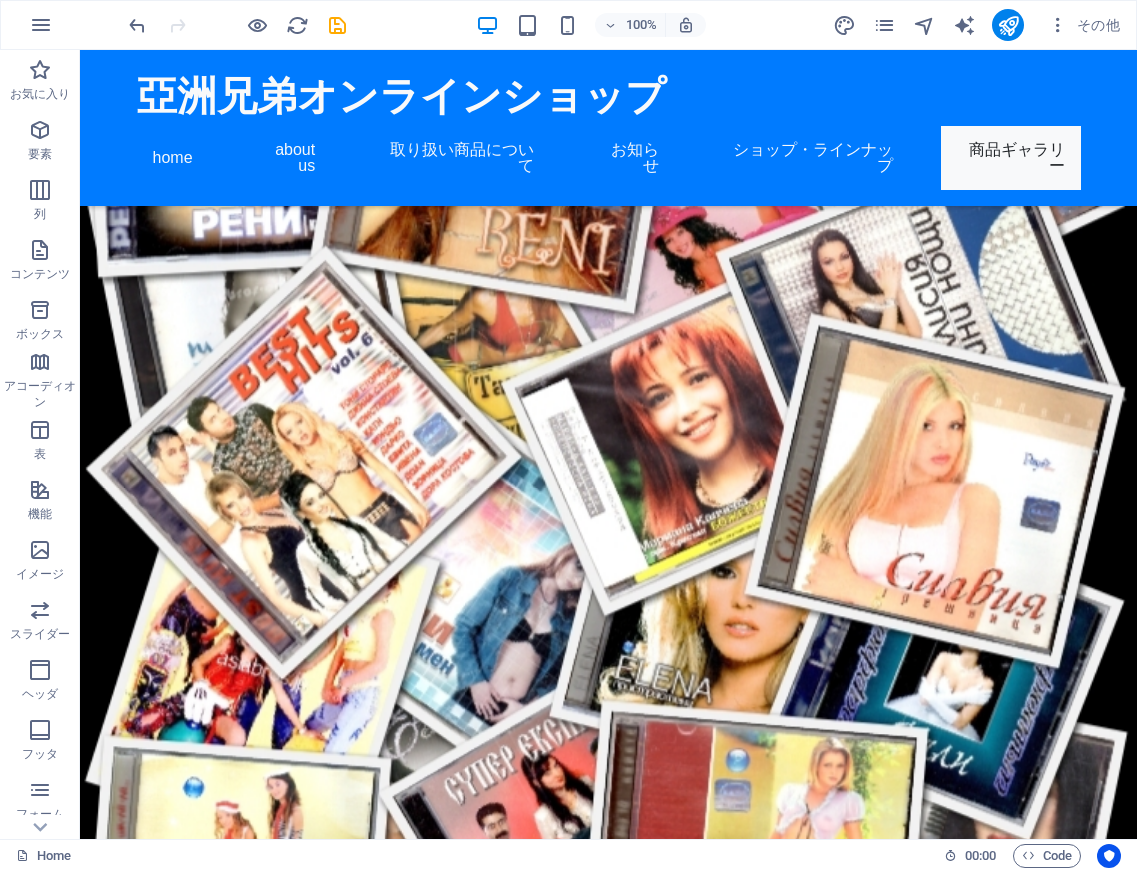 drag, startPoint x: 580, startPoint y: 340, endPoint x: 722, endPoint y: 211, distance: 191.8463 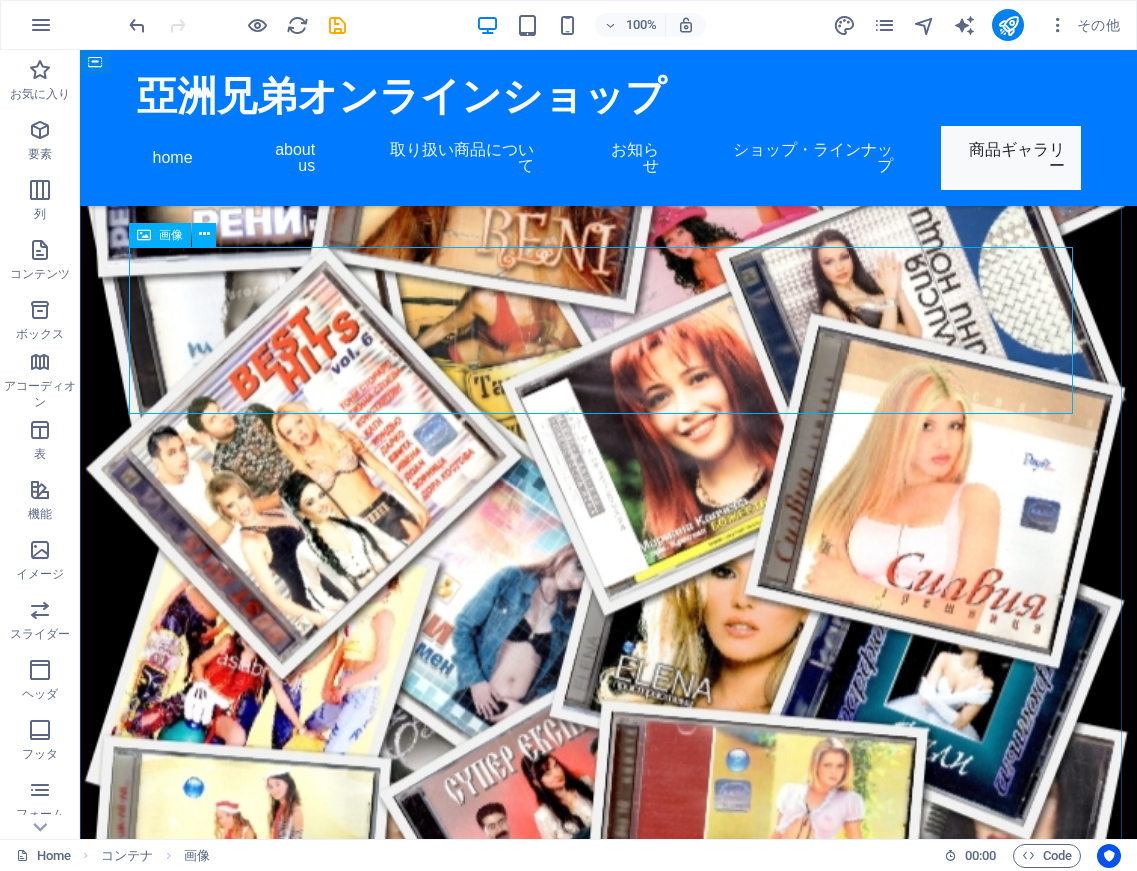 click at bounding box center [609, 3552] 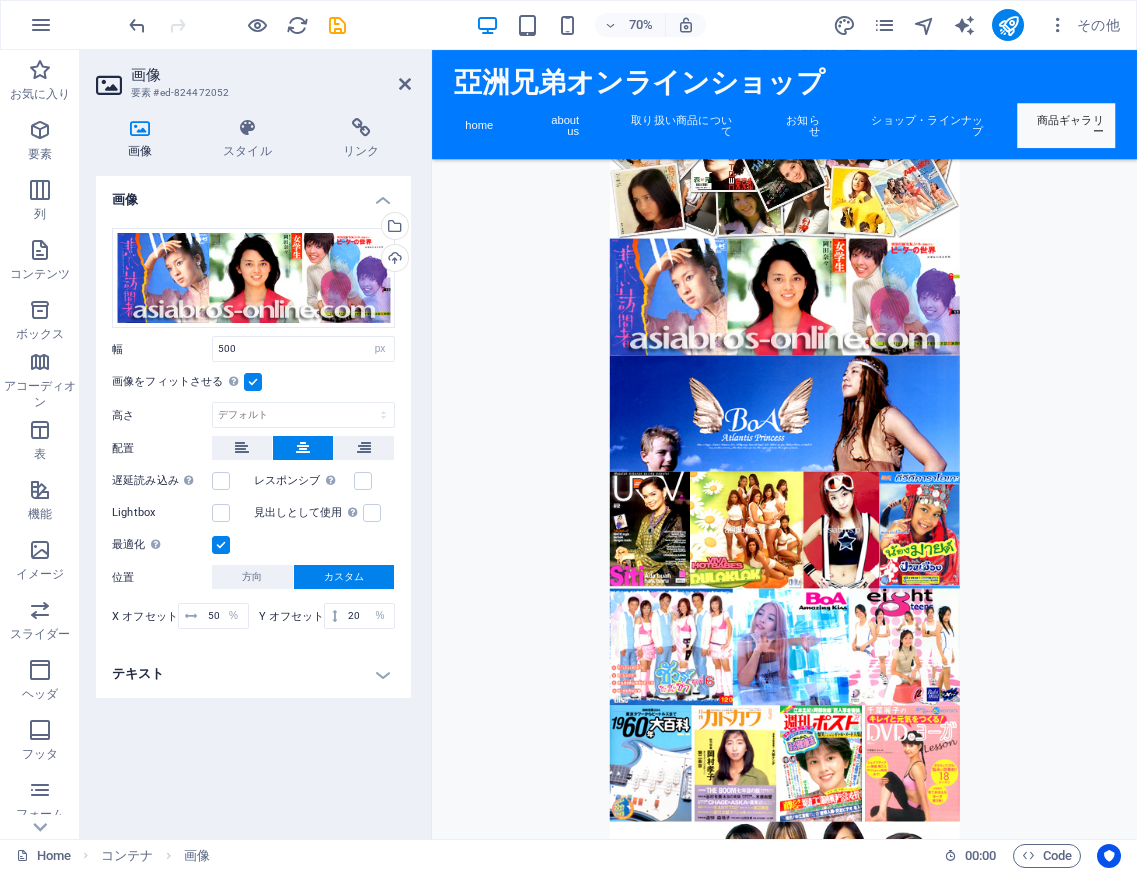 scroll, scrollTop: 7815, scrollLeft: 0, axis: vertical 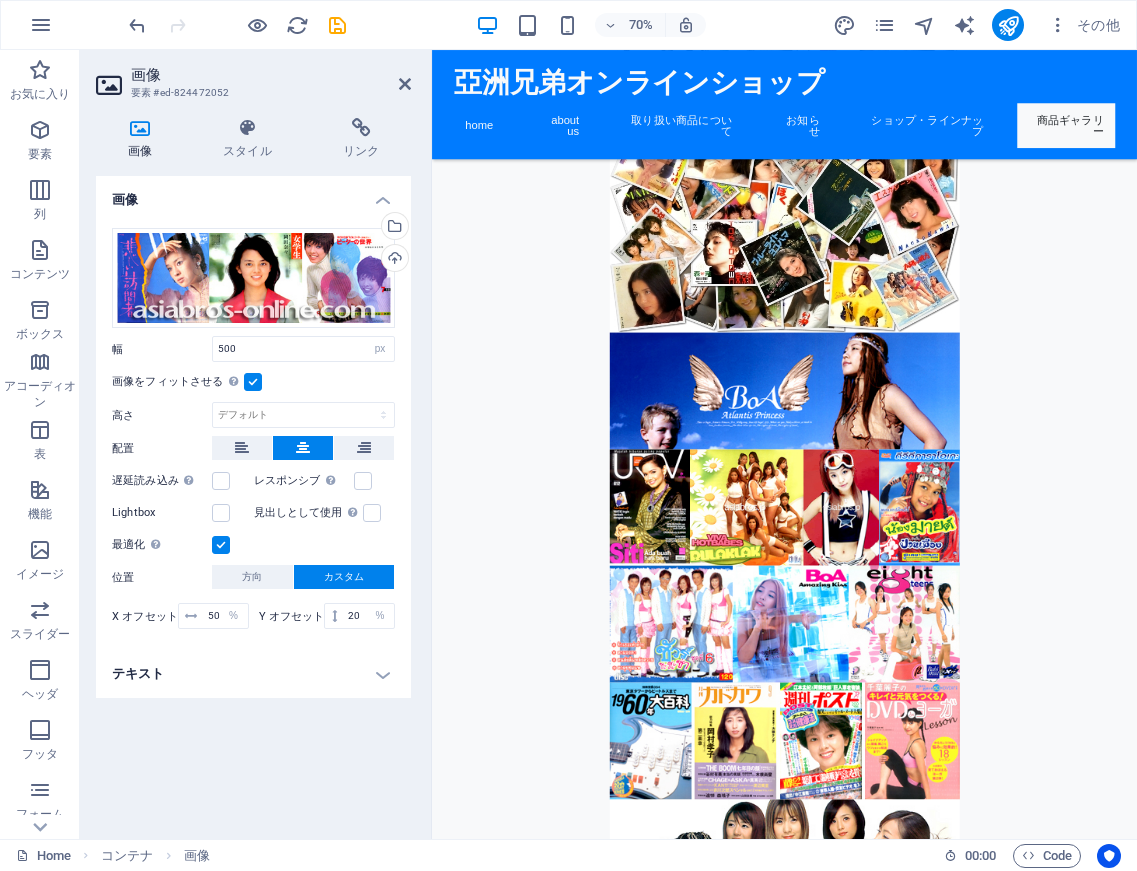 drag, startPoint x: 880, startPoint y: 349, endPoint x: 930, endPoint y: 897, distance: 550.2763 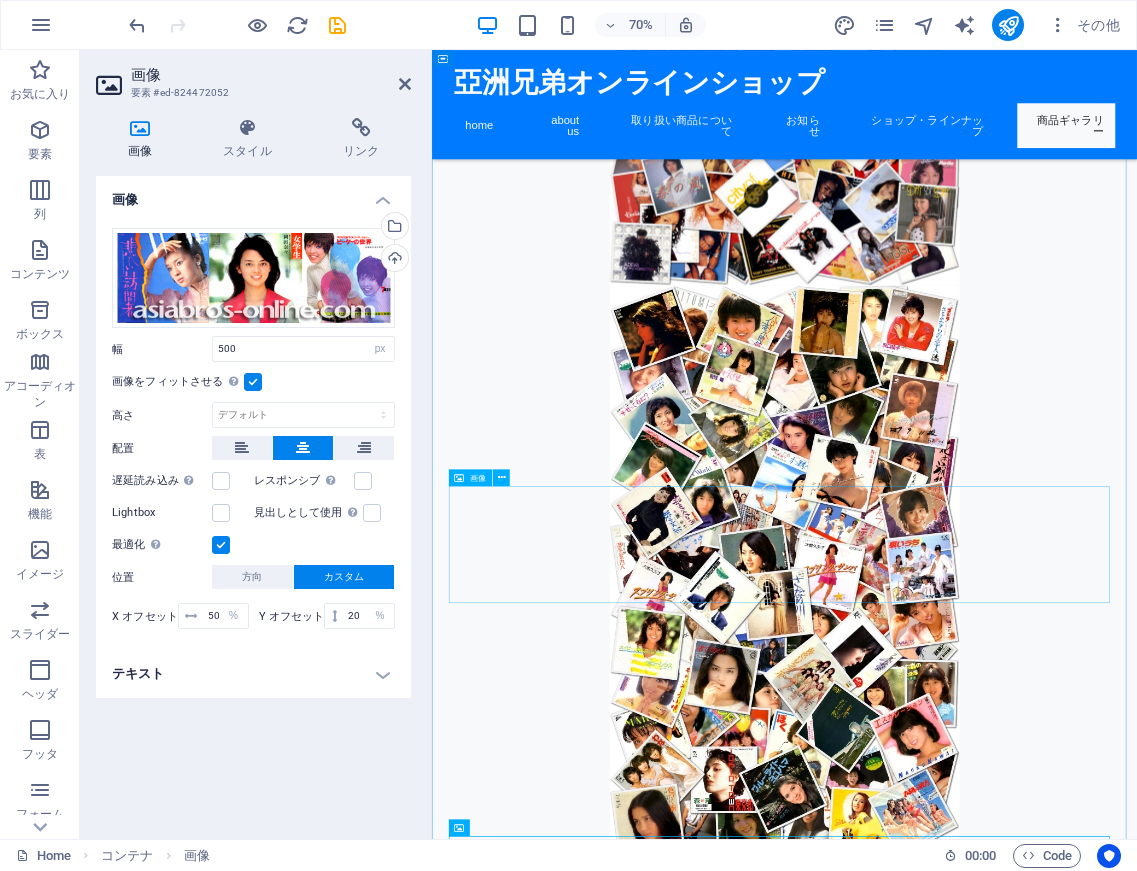 scroll, scrollTop: 7539, scrollLeft: 0, axis: vertical 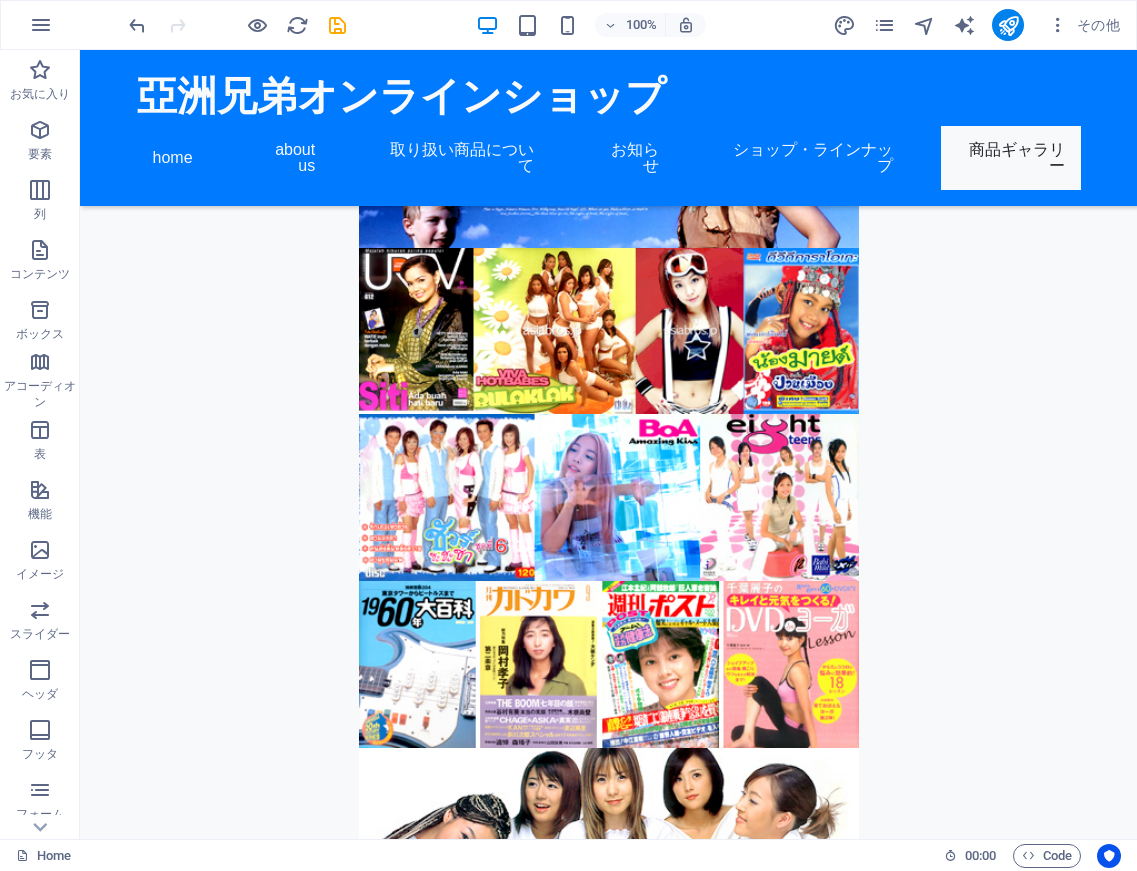 drag, startPoint x: 584, startPoint y: 1056, endPoint x: 777, endPoint y: 503, distance: 585.71155 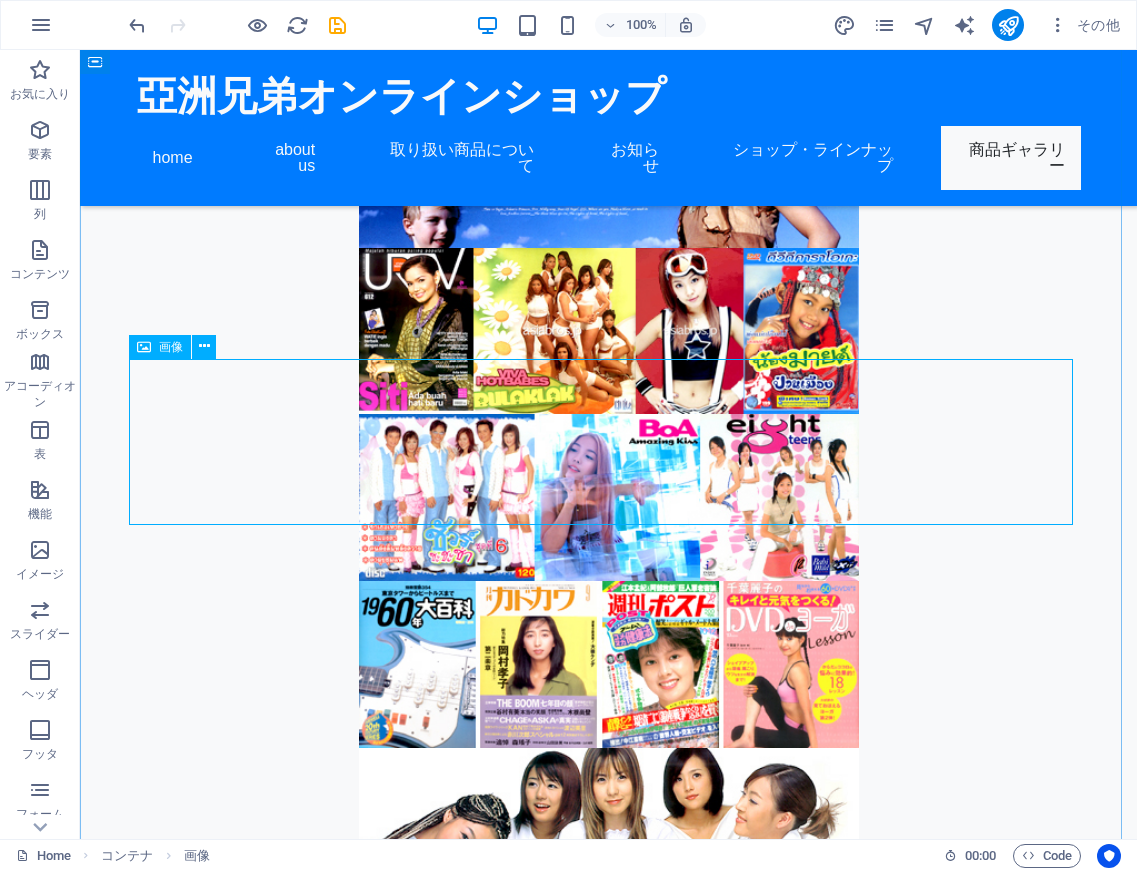 click at bounding box center [609, 3664] 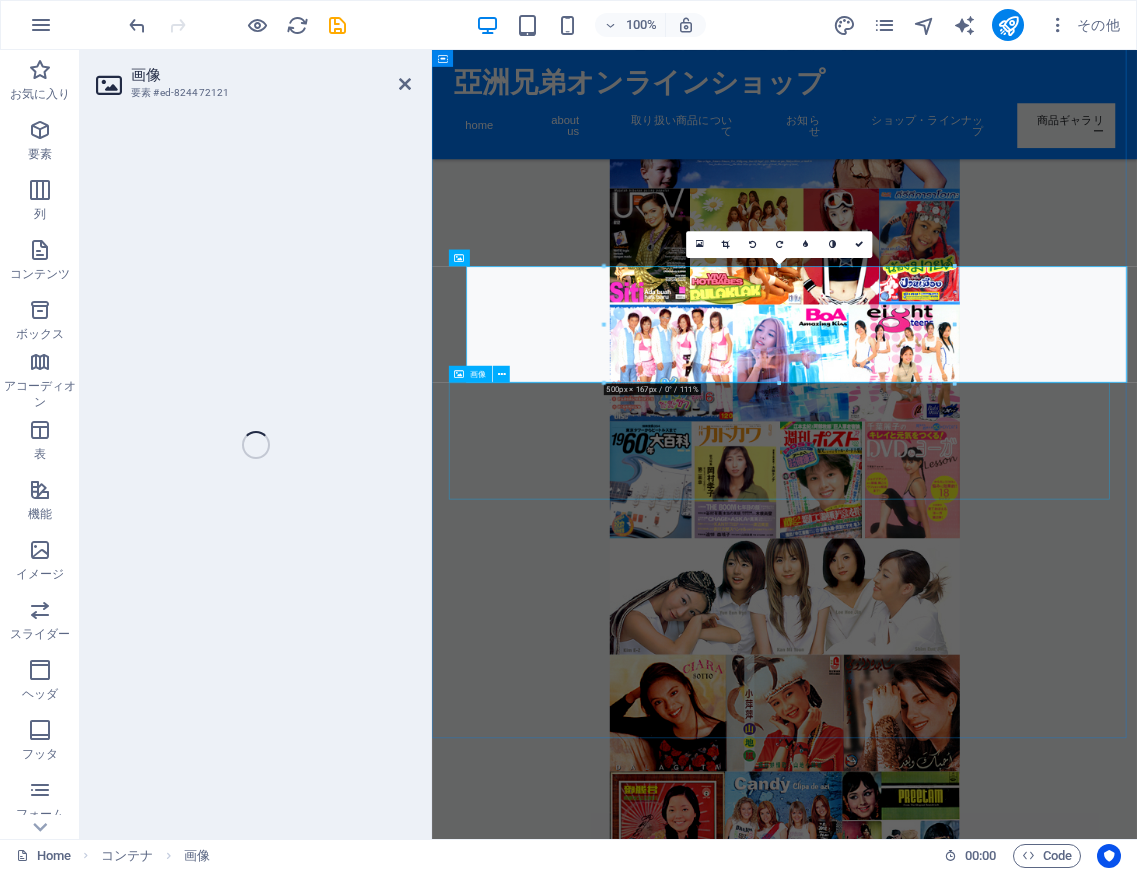 select on "px" 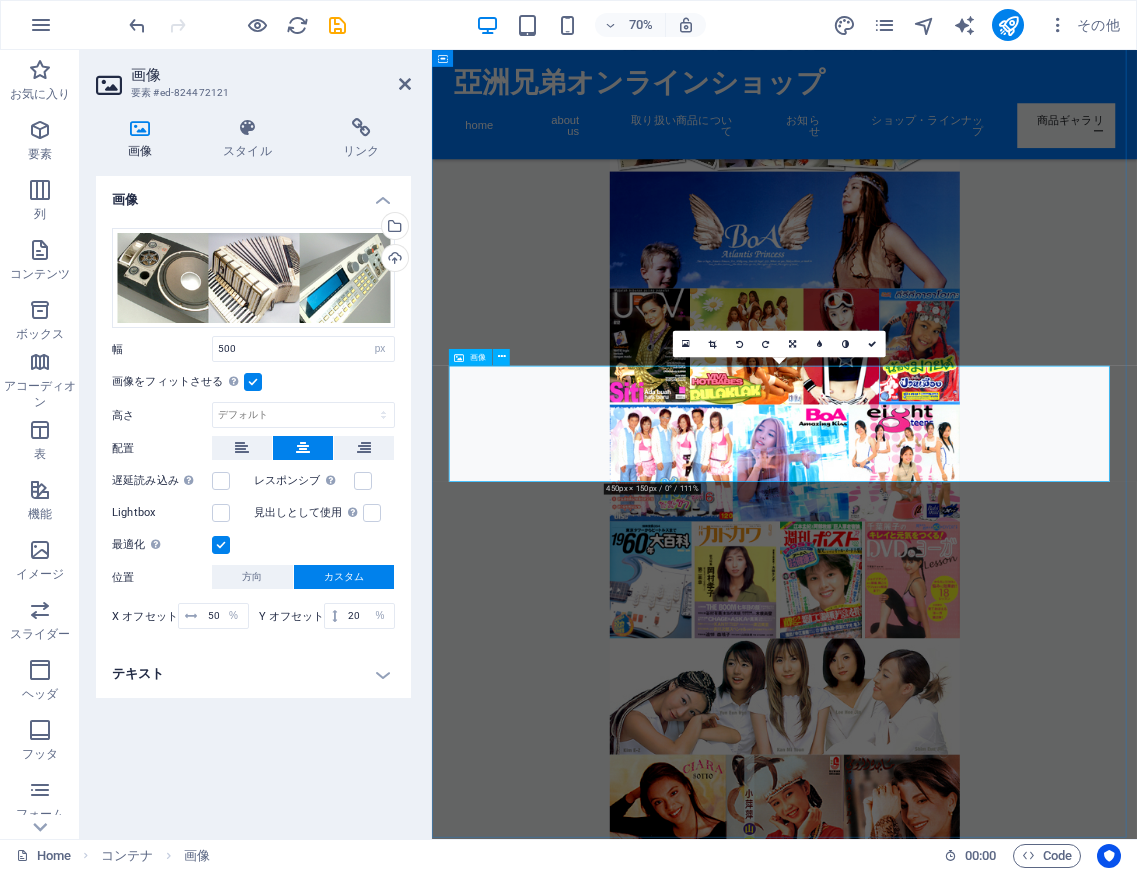 scroll, scrollTop: 7927, scrollLeft: 0, axis: vertical 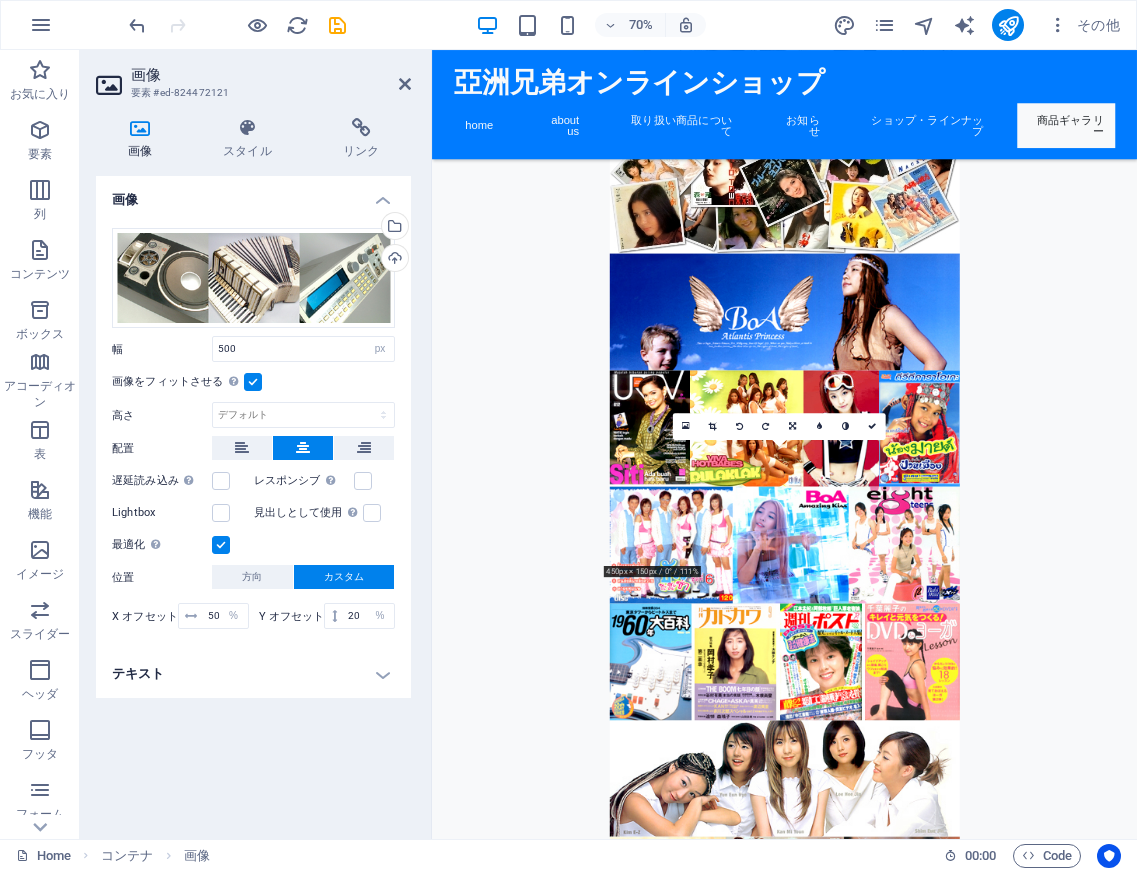 drag, startPoint x: 935, startPoint y: 684, endPoint x: 951, endPoint y: 409, distance: 275.46506 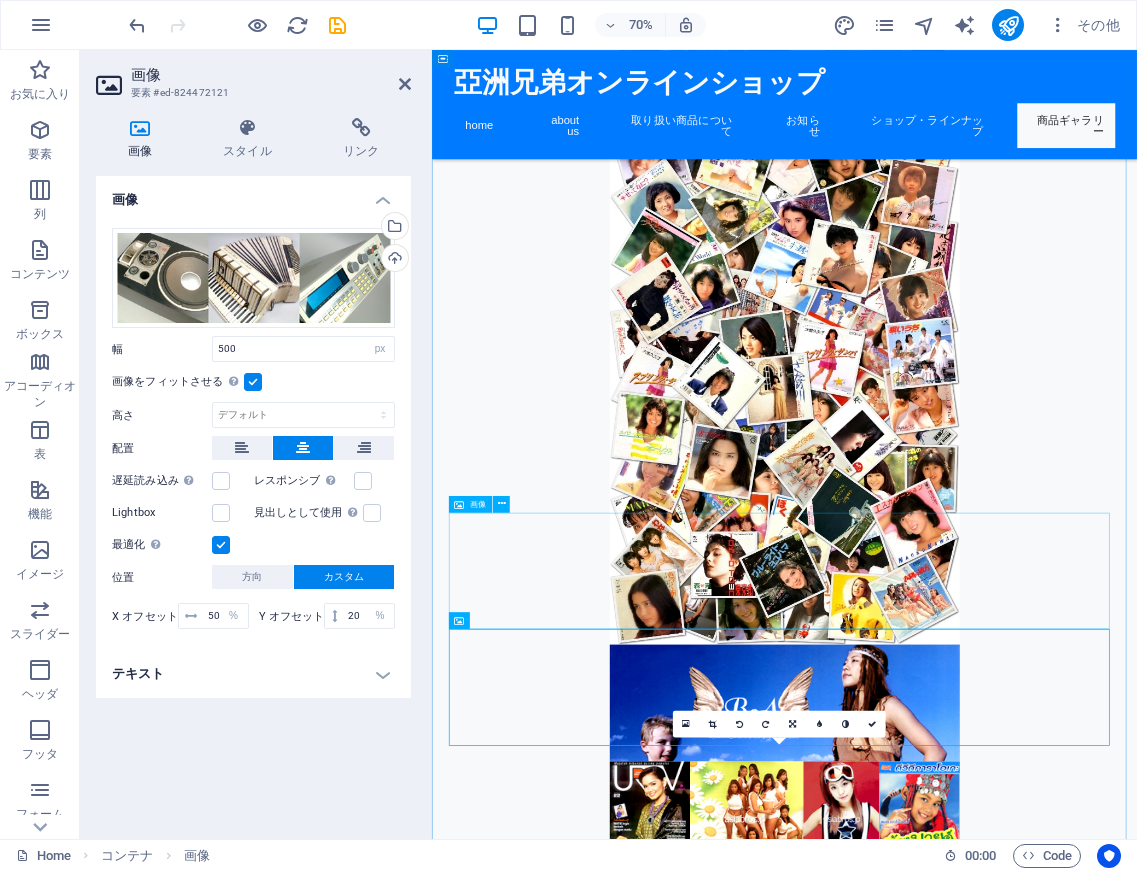 scroll, scrollTop: 7247, scrollLeft: 0, axis: vertical 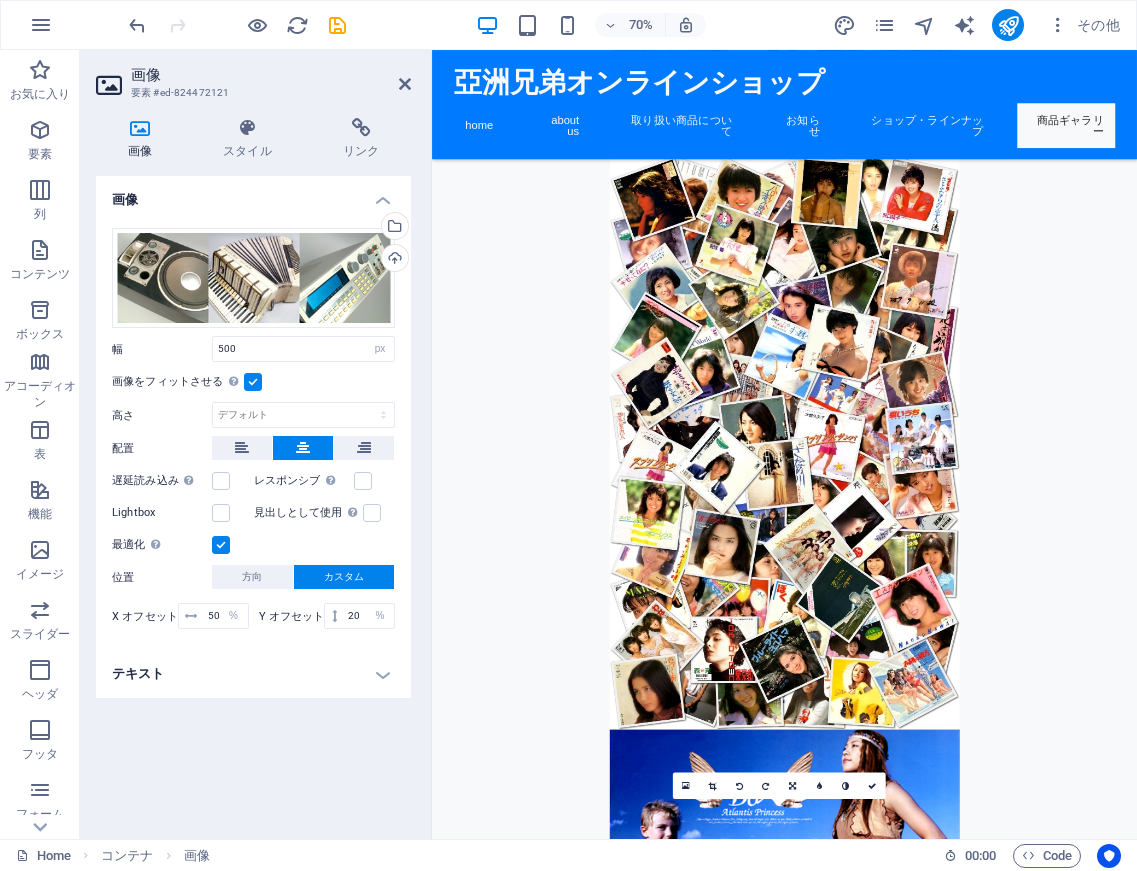 drag, startPoint x: 930, startPoint y: 1021, endPoint x: 934, endPoint y: 831, distance: 190.0421 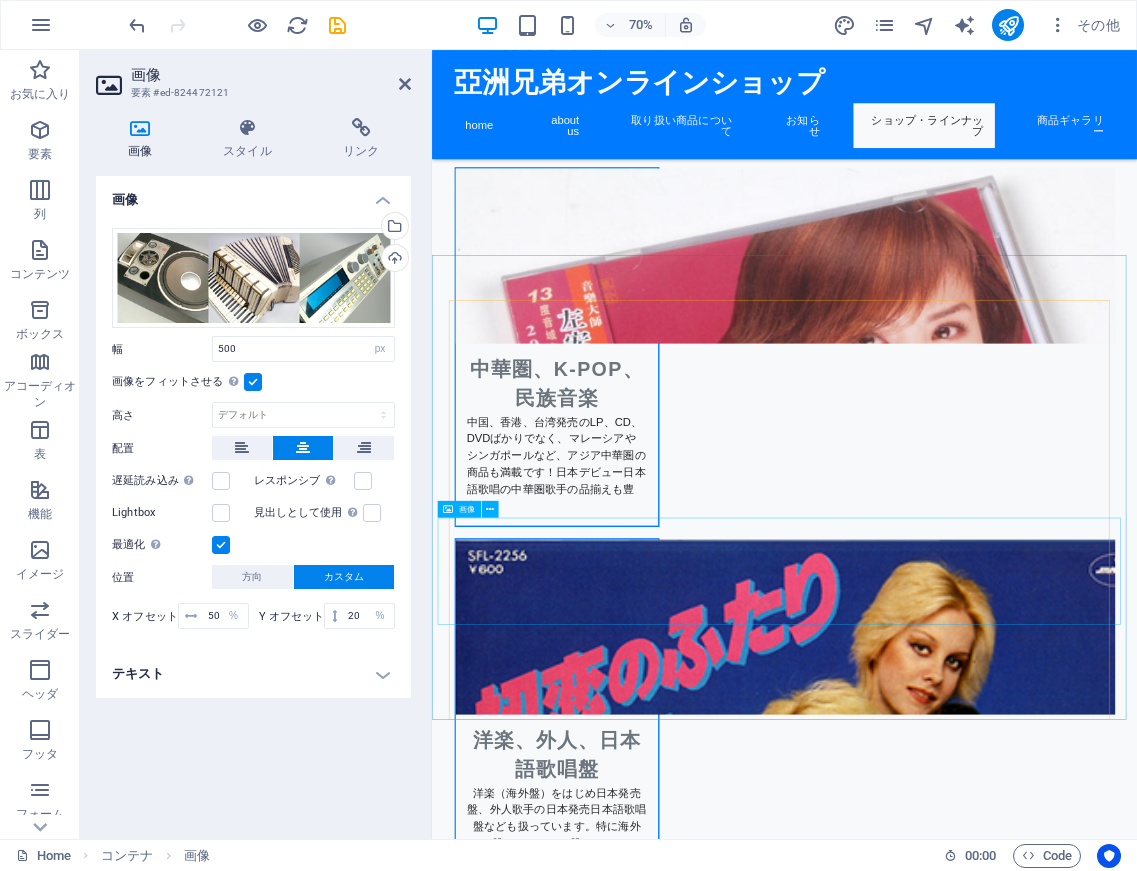 scroll, scrollTop: 2403, scrollLeft: 0, axis: vertical 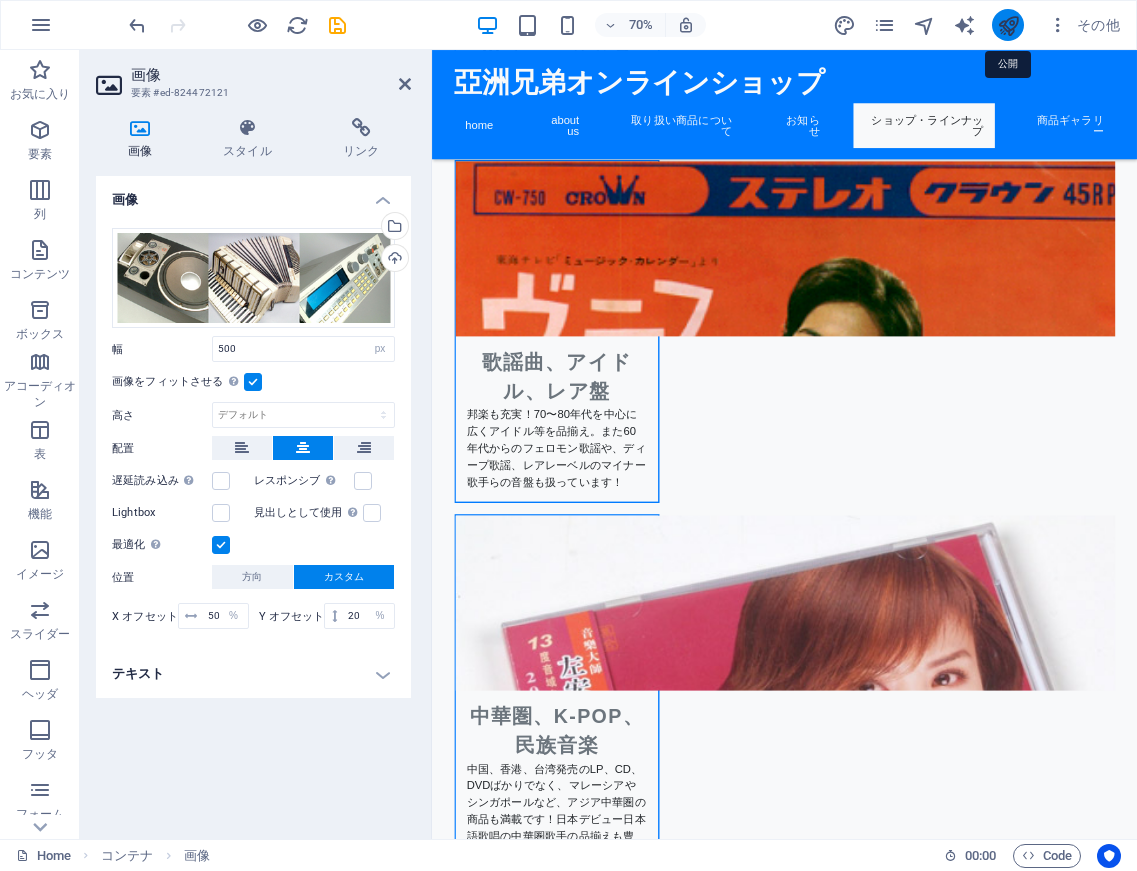 click at bounding box center (1008, 25) 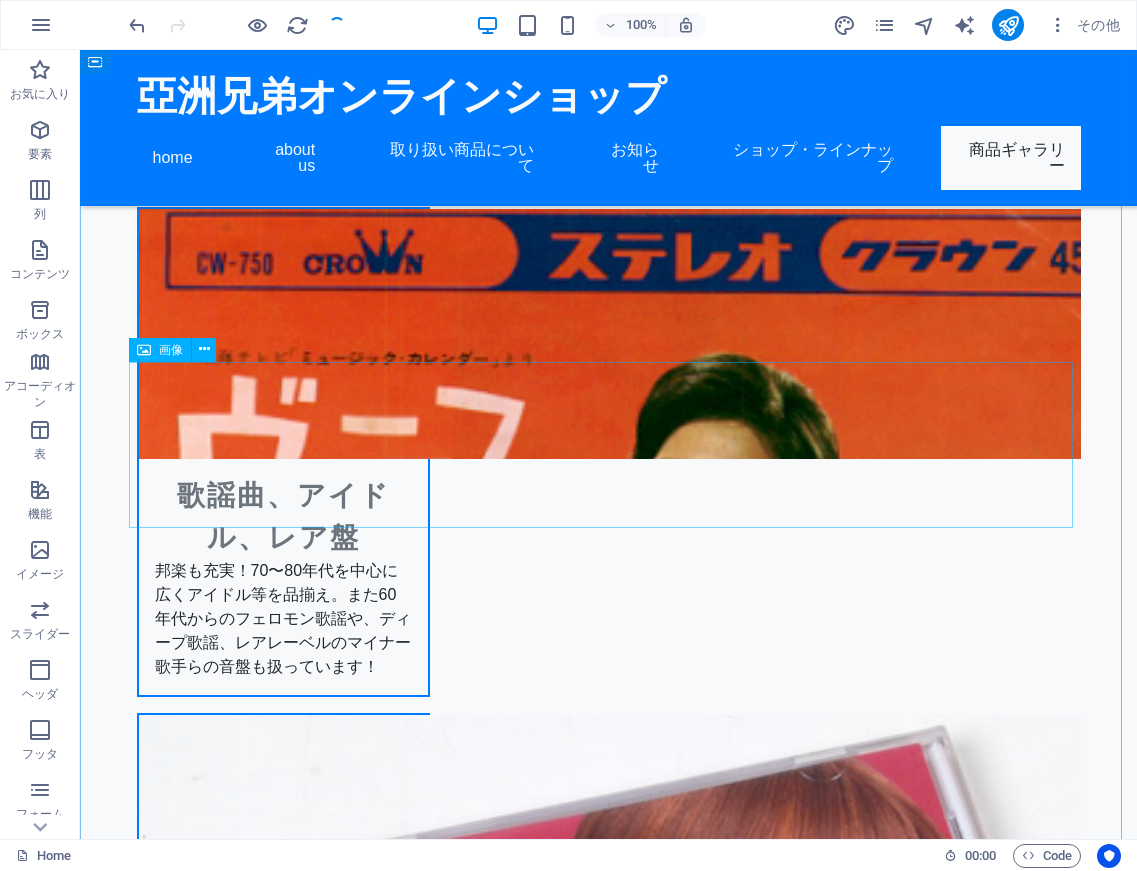 scroll, scrollTop: 7684, scrollLeft: 0, axis: vertical 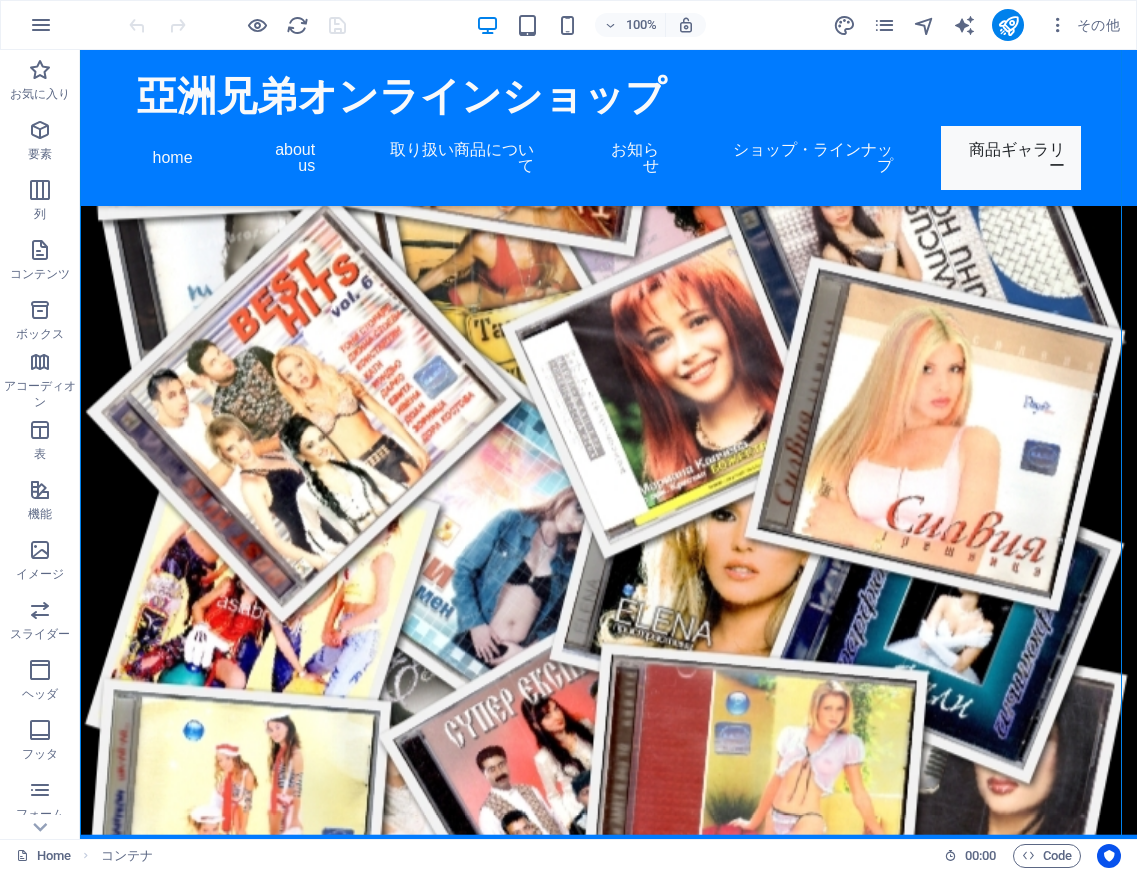 drag, startPoint x: 794, startPoint y: 564, endPoint x: 761, endPoint y: 622, distance: 66.730804 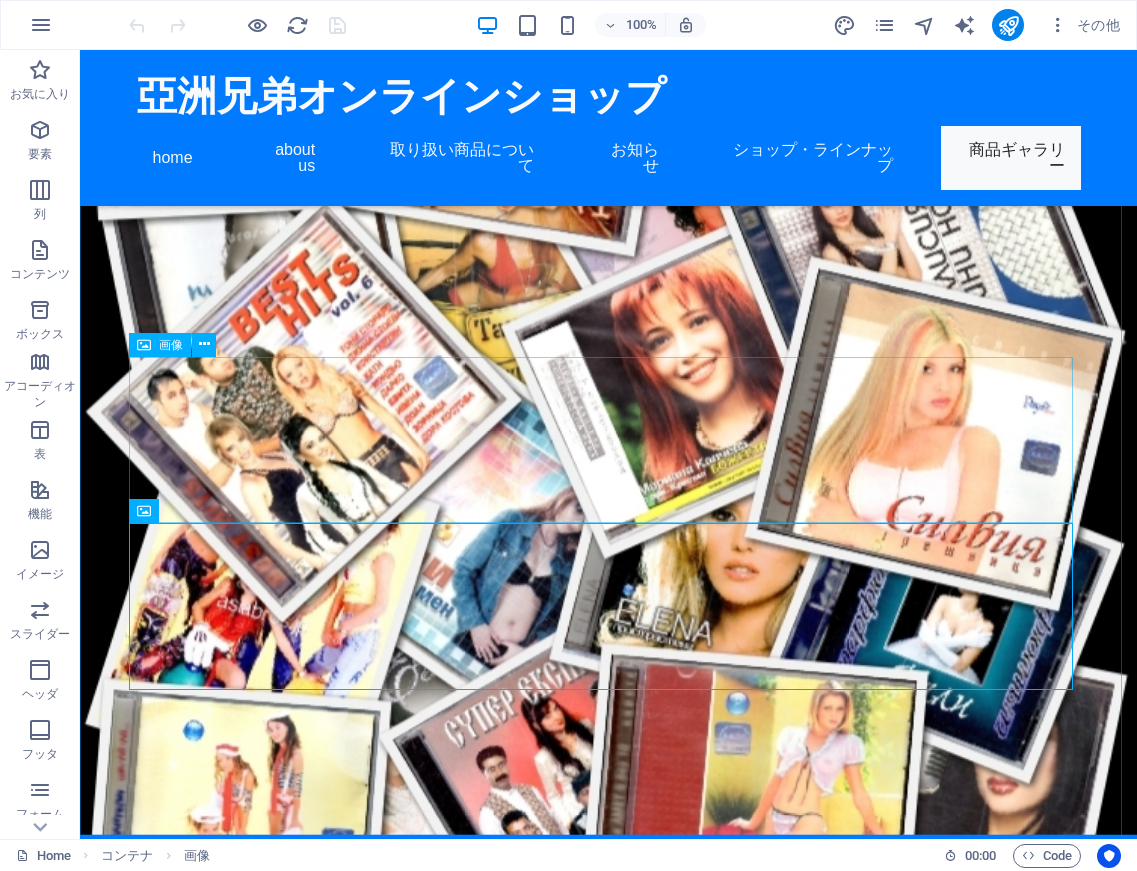 select on "px" 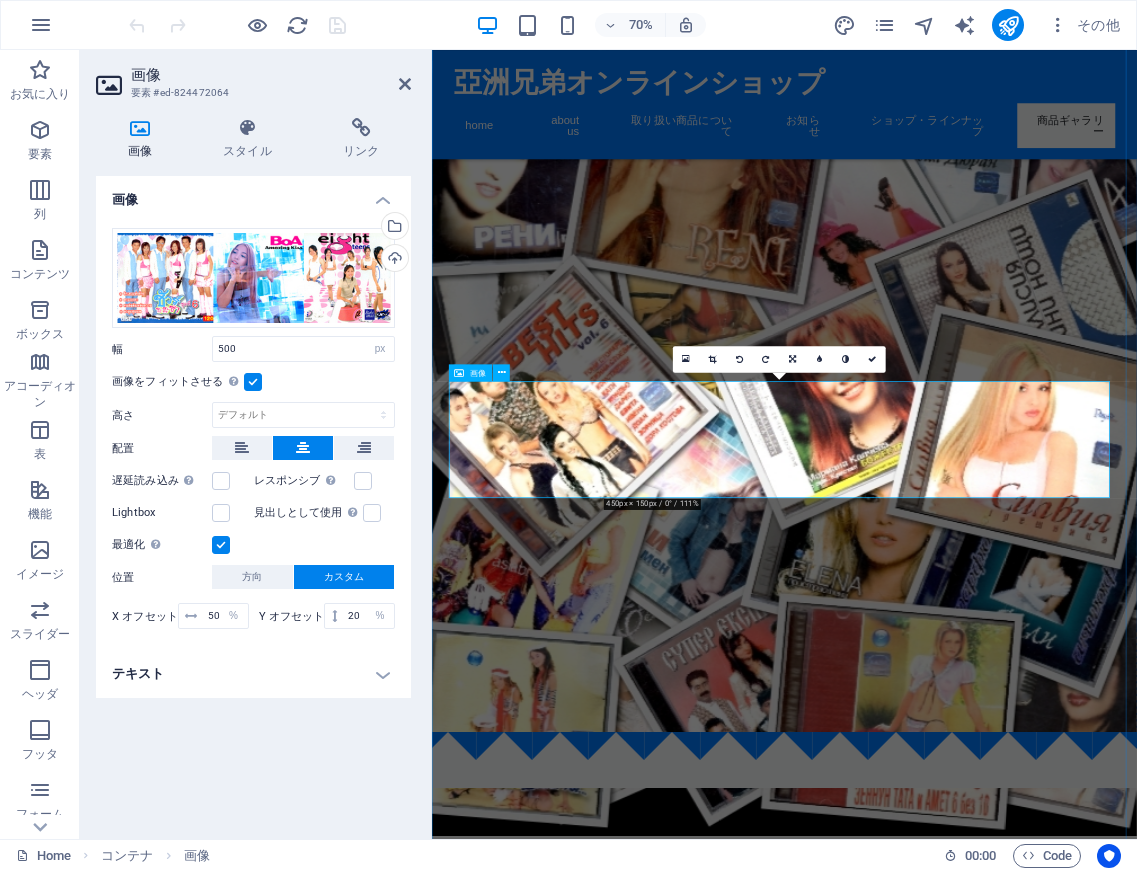 drag, startPoint x: 977, startPoint y: 410, endPoint x: 973, endPoint y: 556, distance: 146.05478 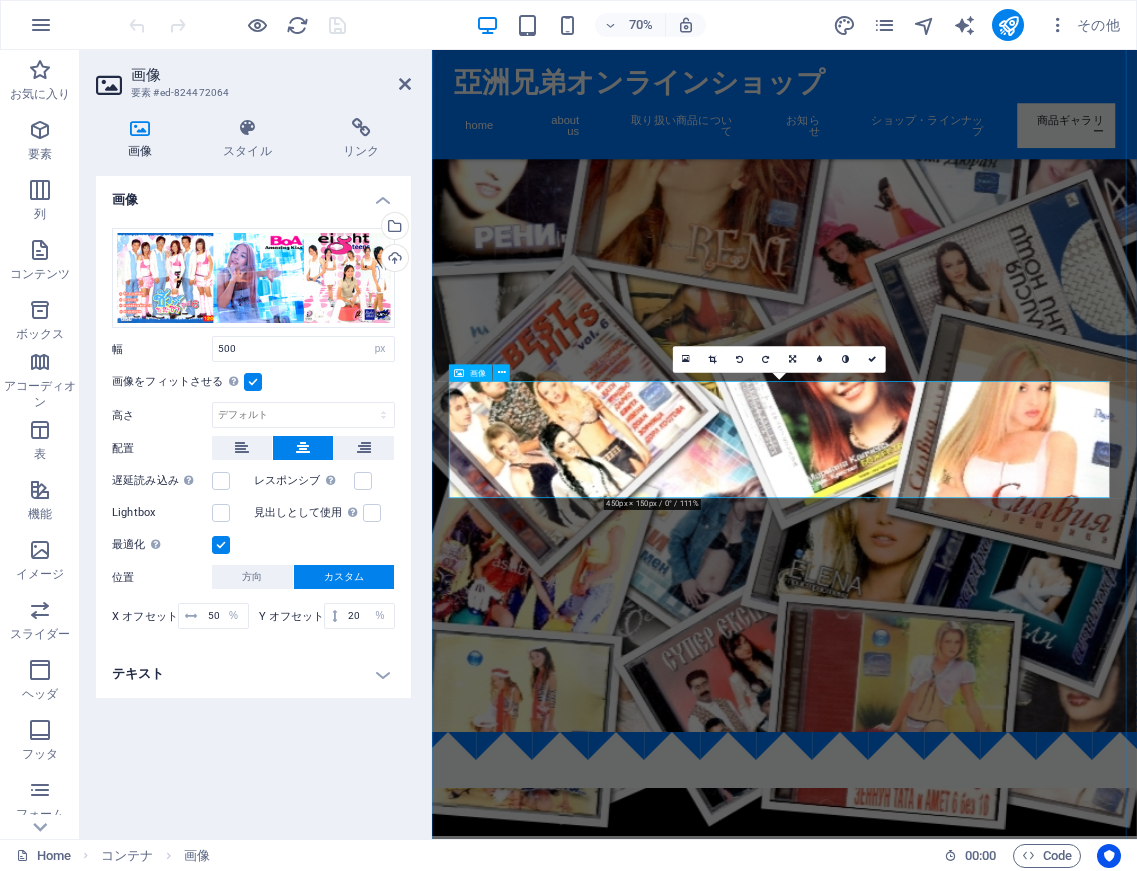 click at bounding box center (936, 3828) 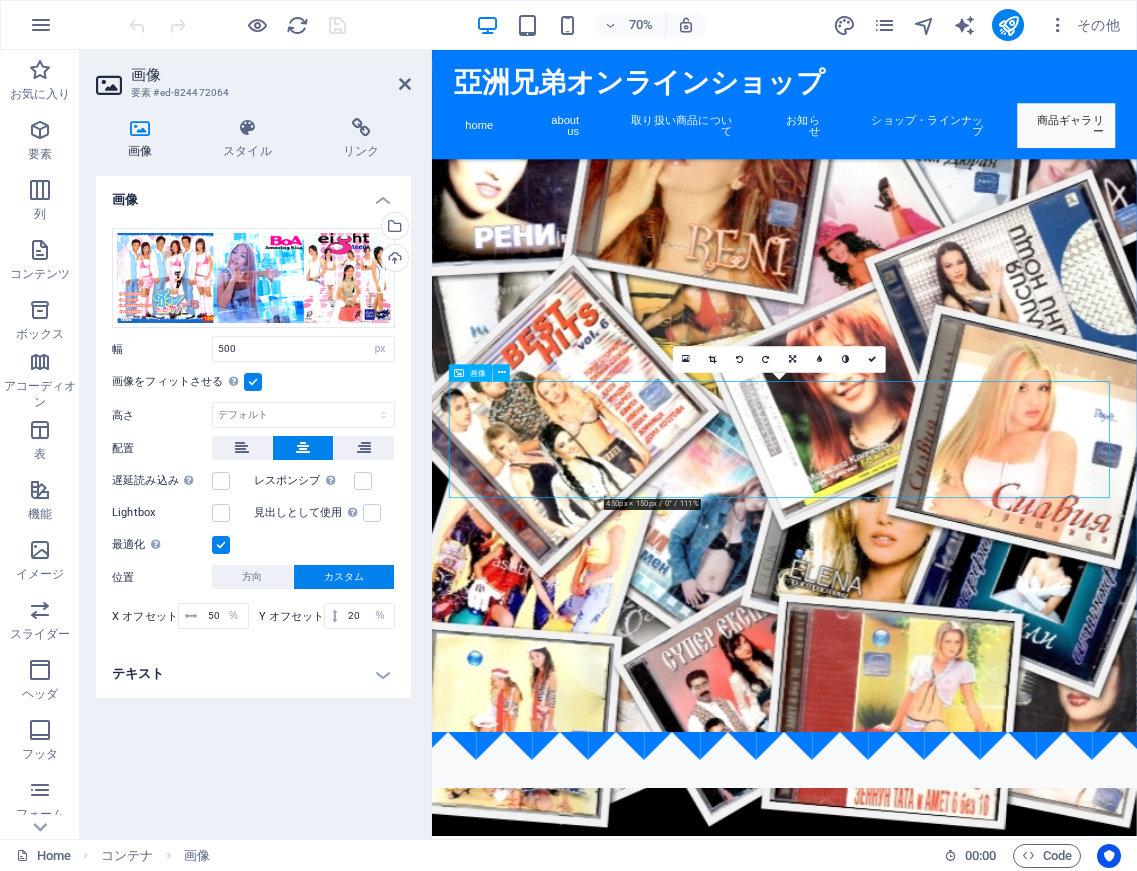 drag, startPoint x: 1002, startPoint y: 600, endPoint x: 1005, endPoint y: 559, distance: 41.109608 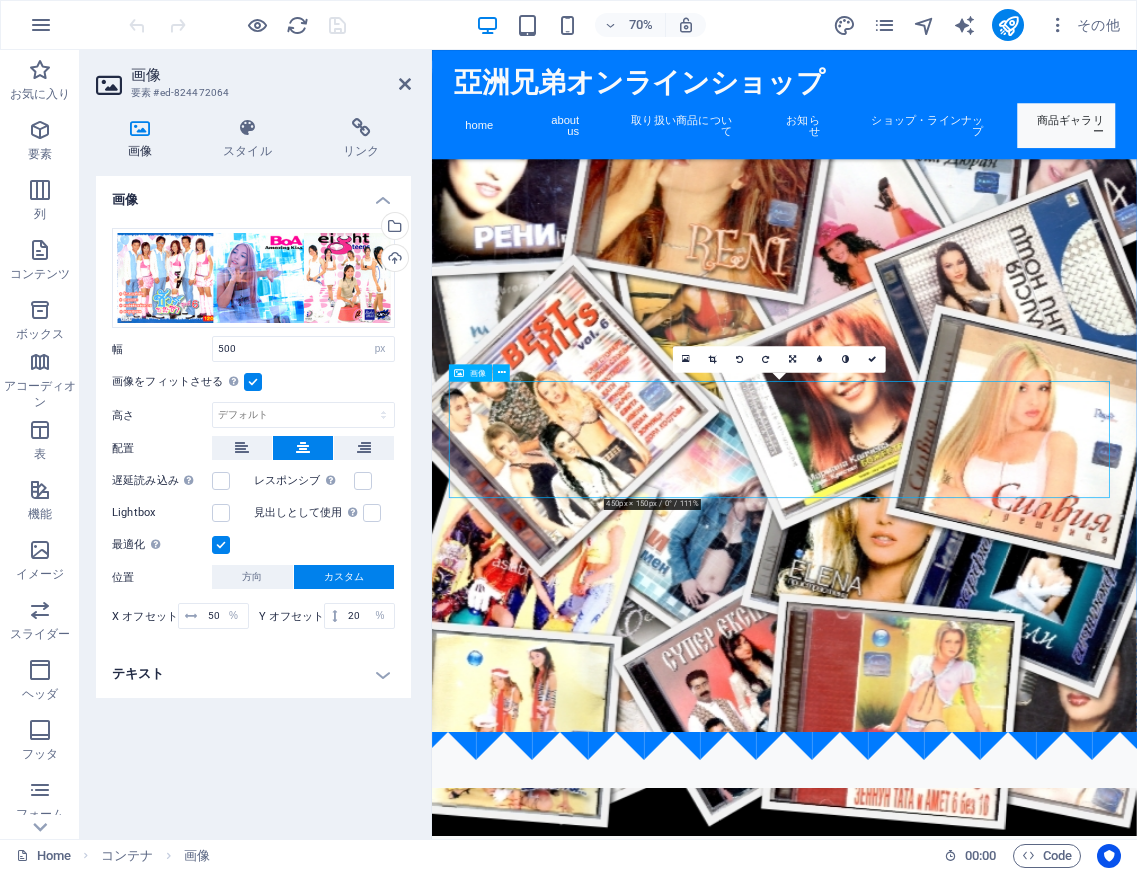 click at bounding box center (936, 3828) 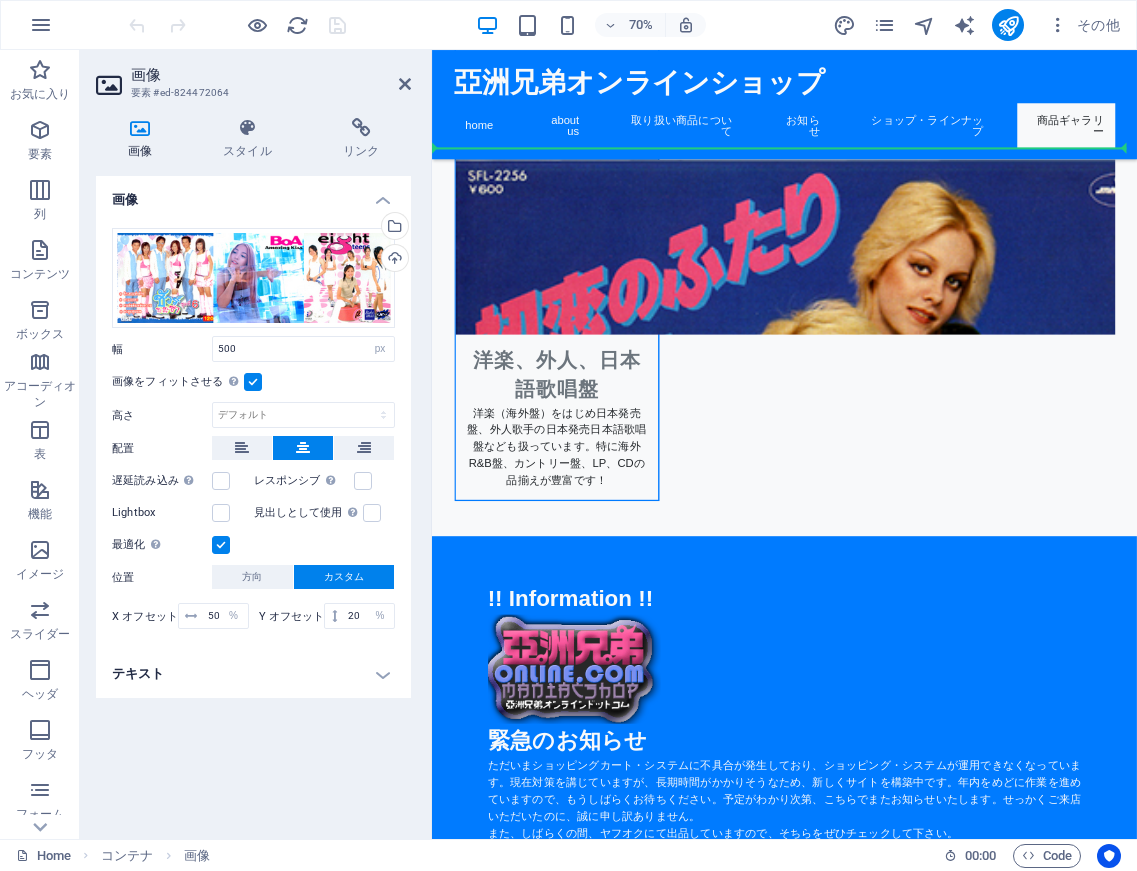 scroll, scrollTop: 3428, scrollLeft: 0, axis: vertical 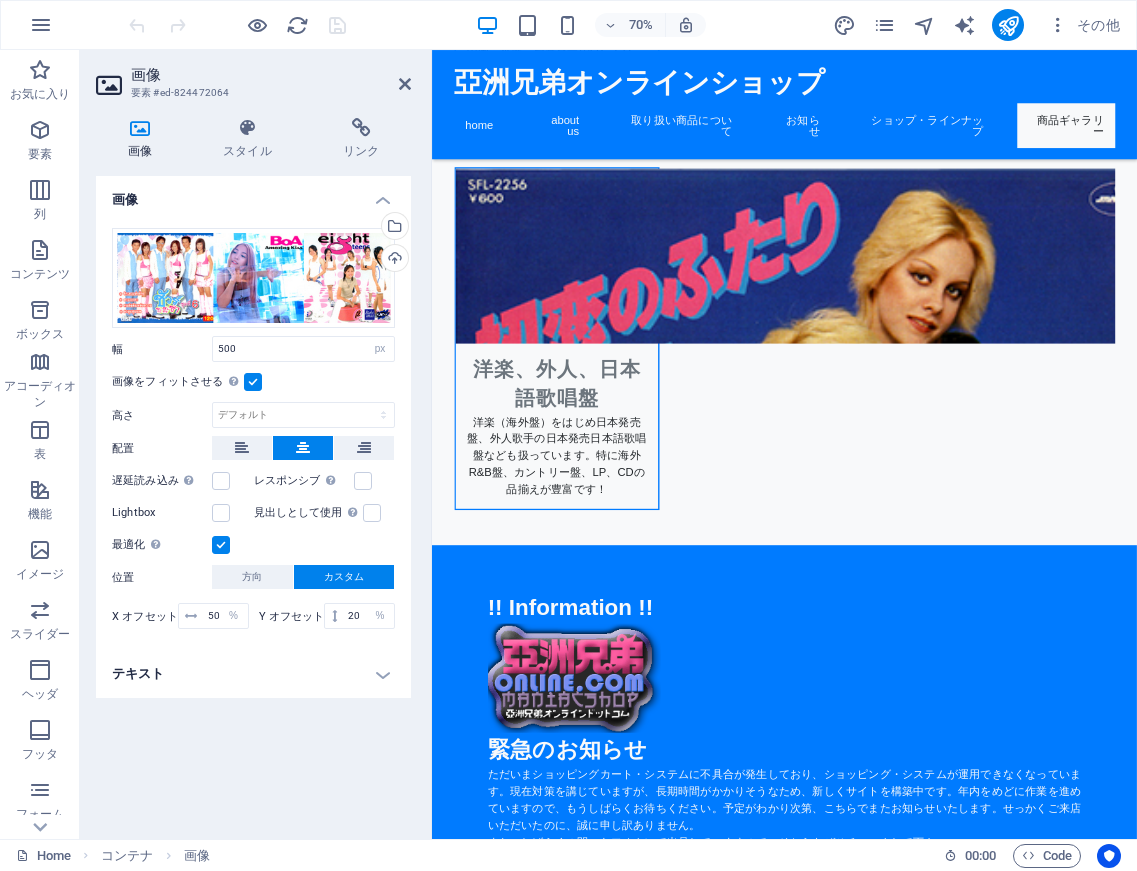 drag, startPoint x: 1006, startPoint y: 590, endPoint x: 995, endPoint y: 314, distance: 276.21912 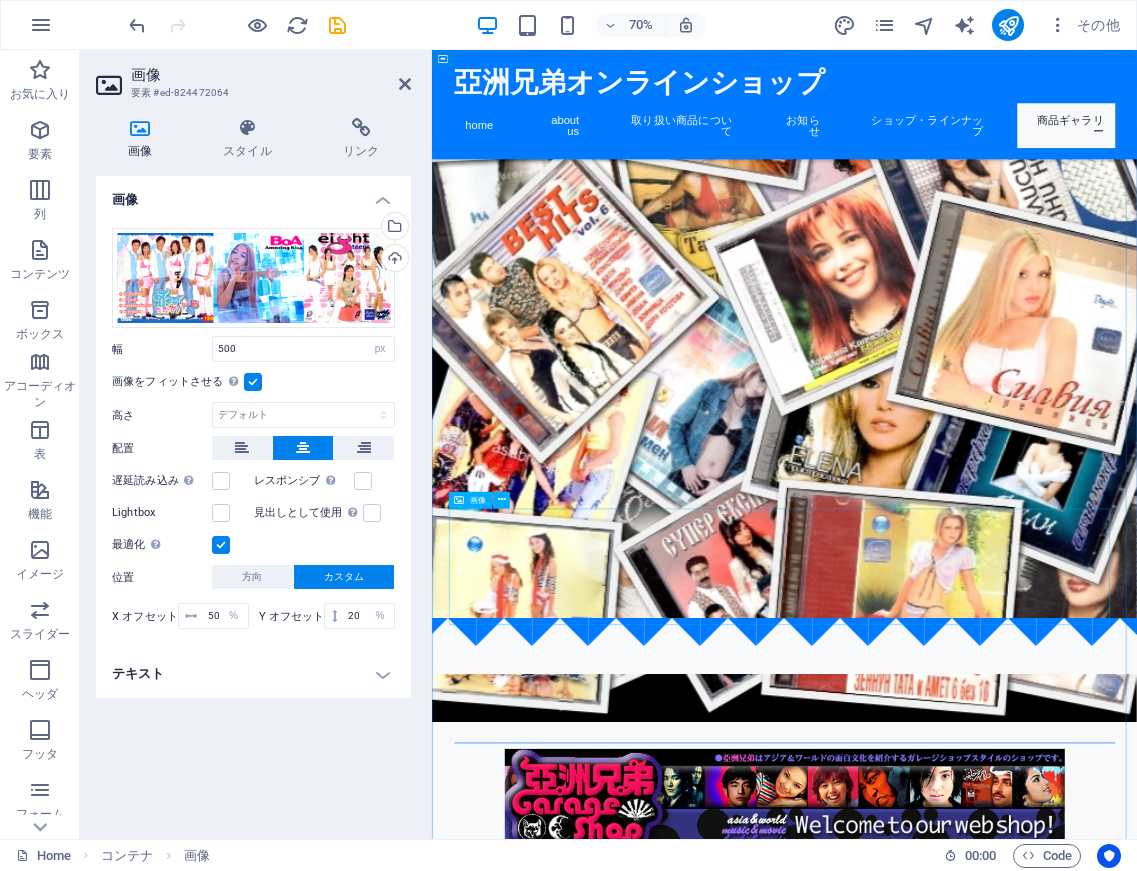 scroll, scrollTop: 5029, scrollLeft: 0, axis: vertical 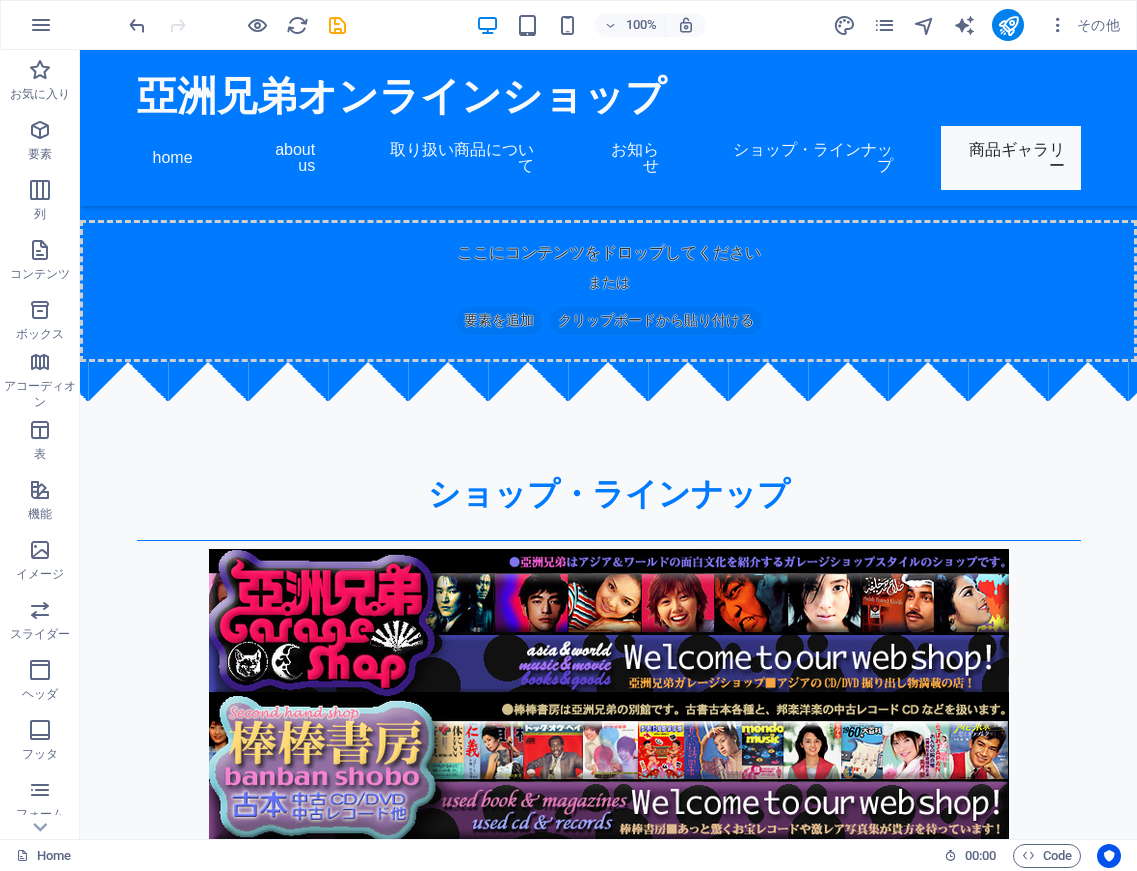 drag, startPoint x: 754, startPoint y: 945, endPoint x: 905, endPoint y: 221, distance: 739.5789 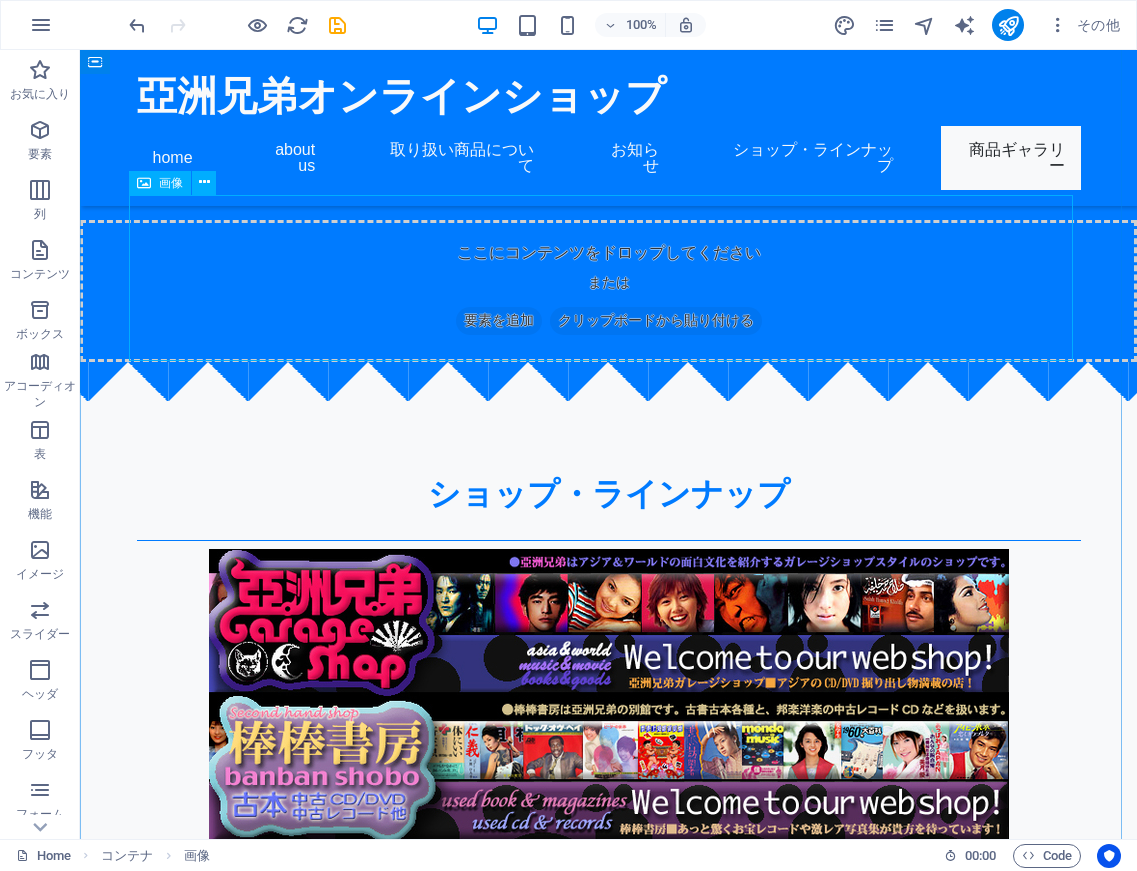 click at bounding box center [609, 3500] 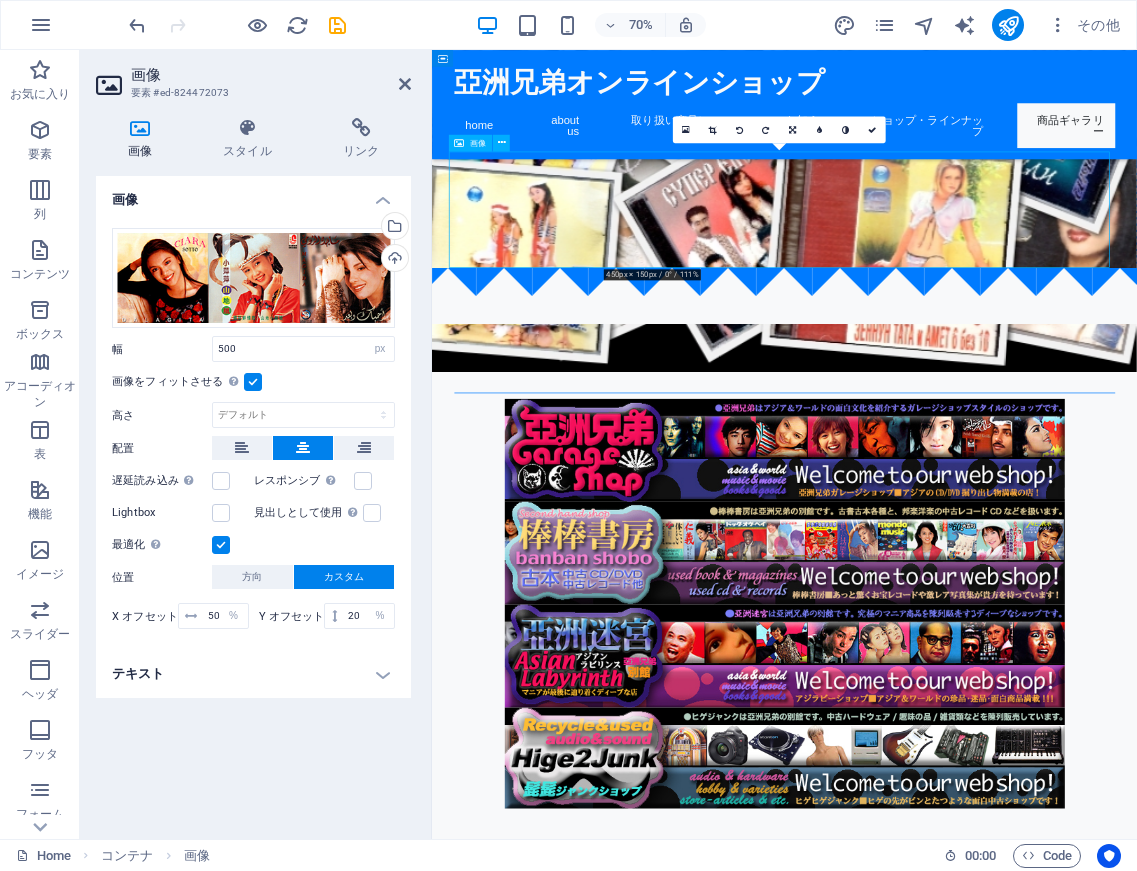click at bounding box center [936, 3500] 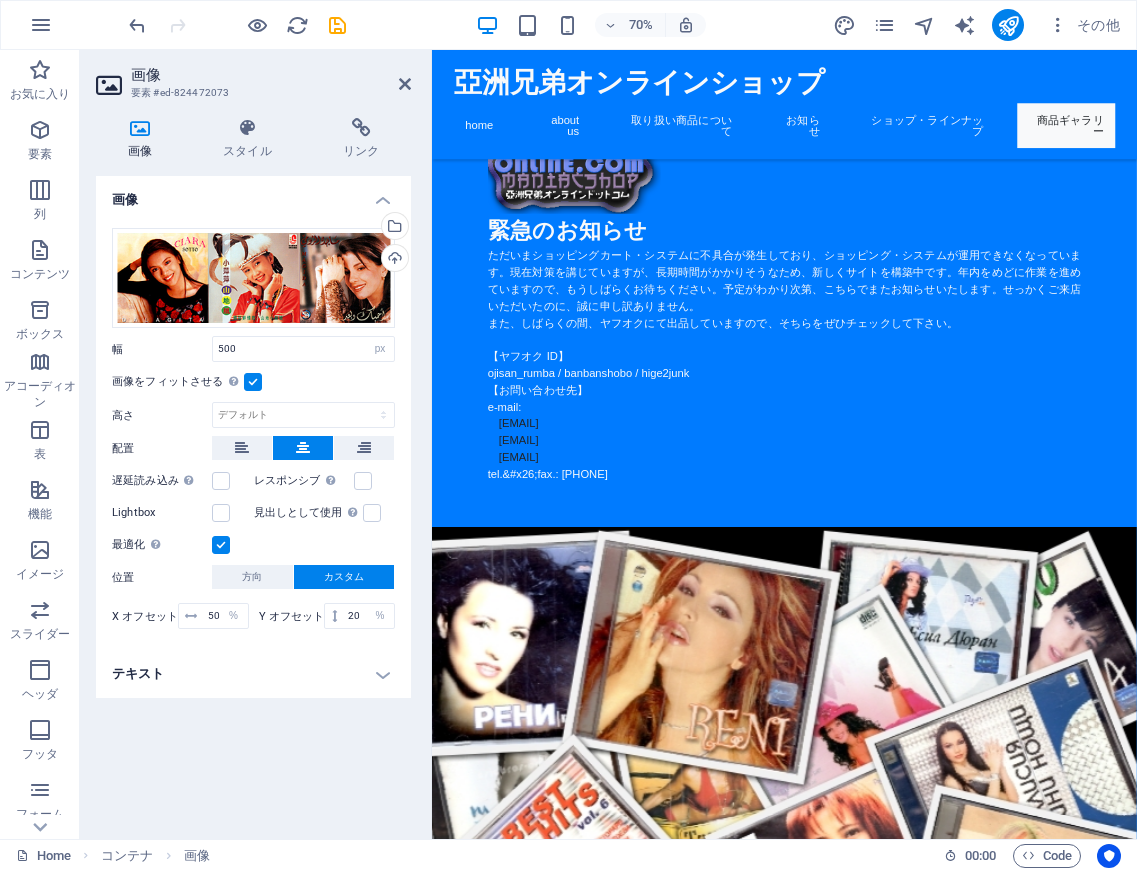 scroll, scrollTop: 4003, scrollLeft: 0, axis: vertical 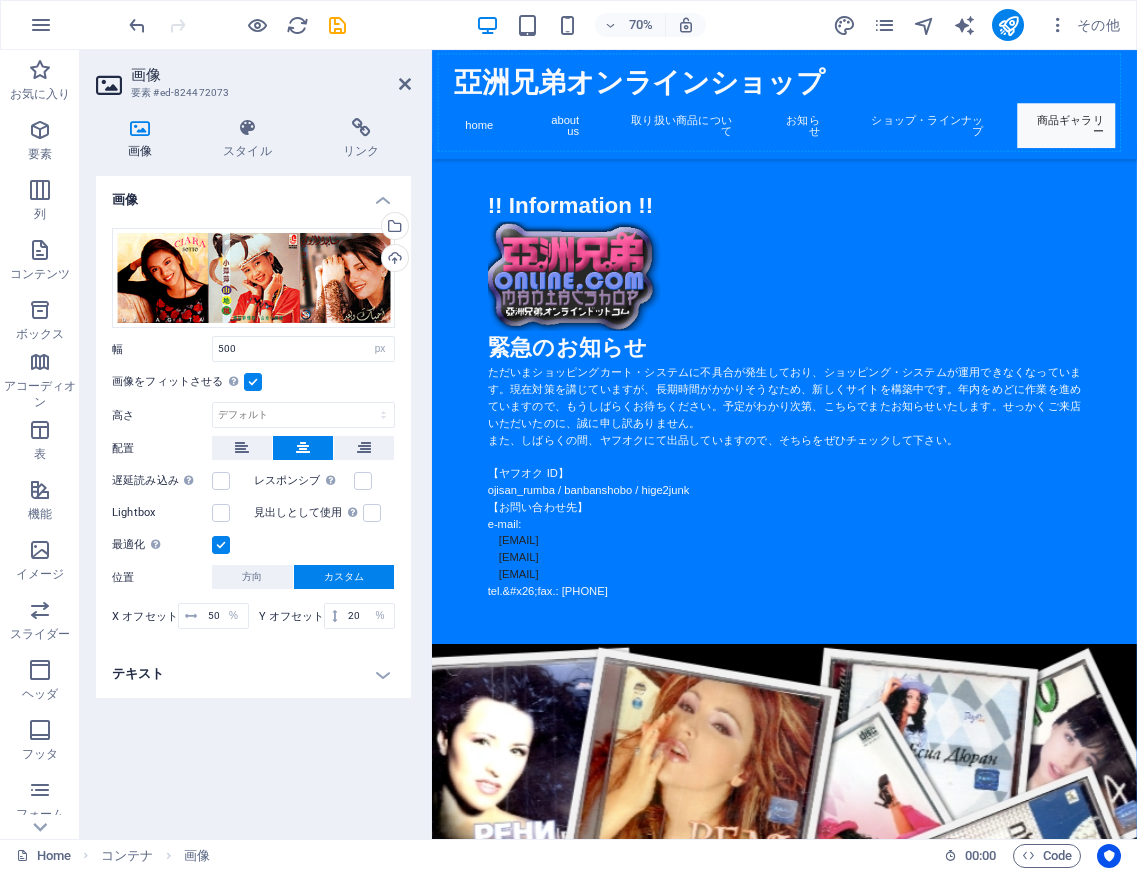 drag, startPoint x: 1113, startPoint y: 273, endPoint x: 1075, endPoint y: 386, distance: 119.218285 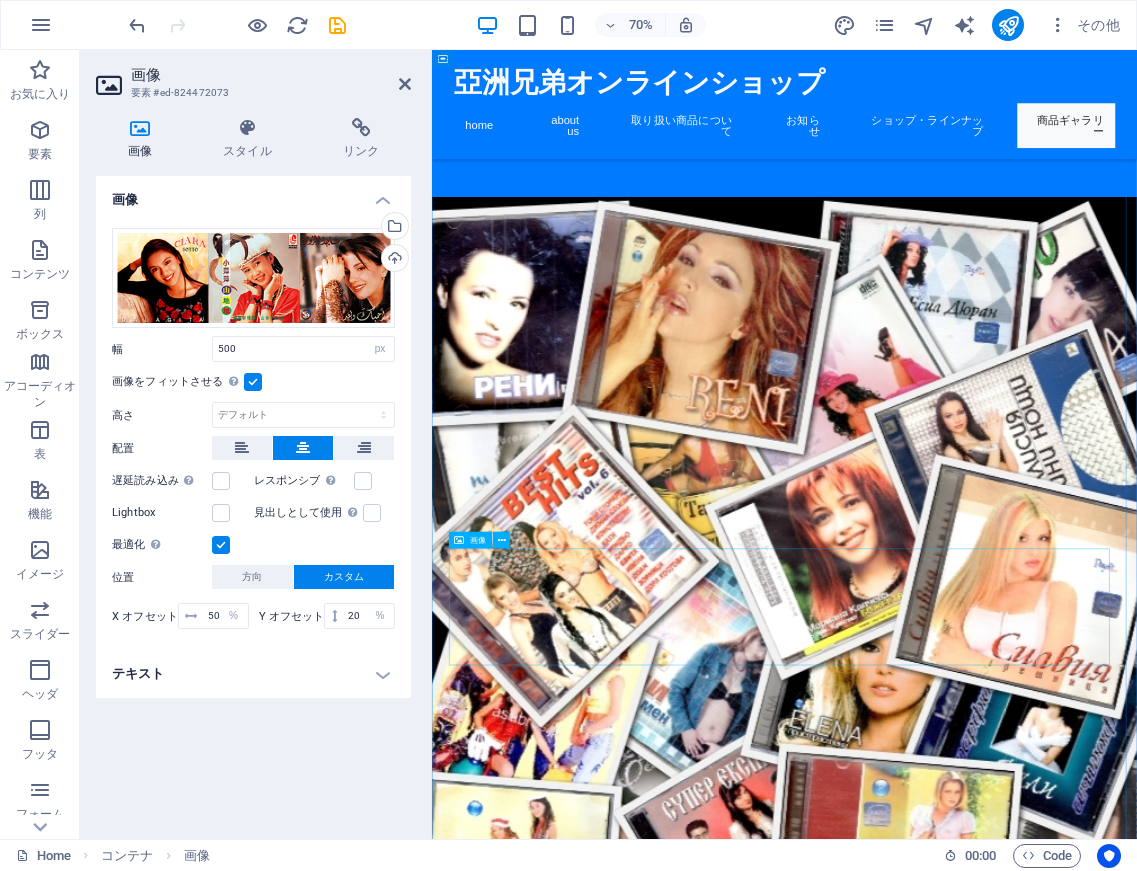 scroll, scrollTop: 4683, scrollLeft: 0, axis: vertical 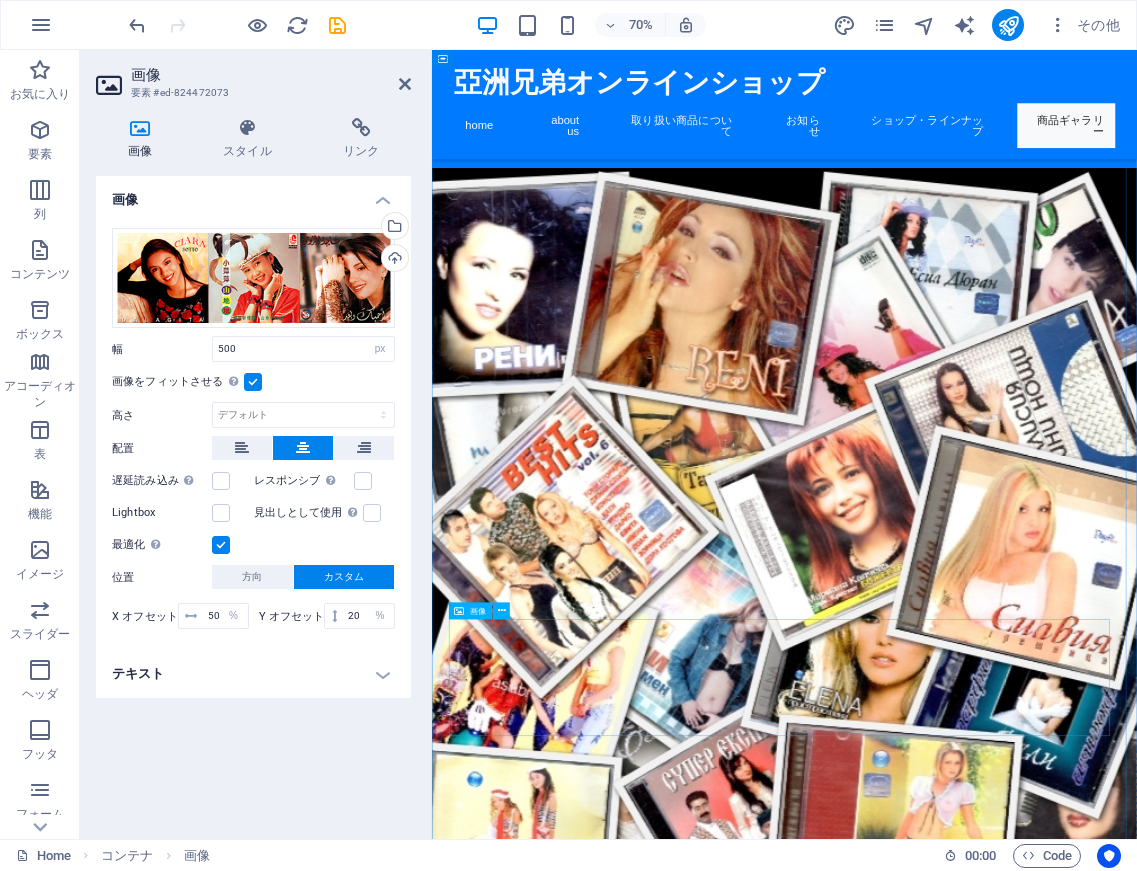 click at bounding box center [936, 4168] 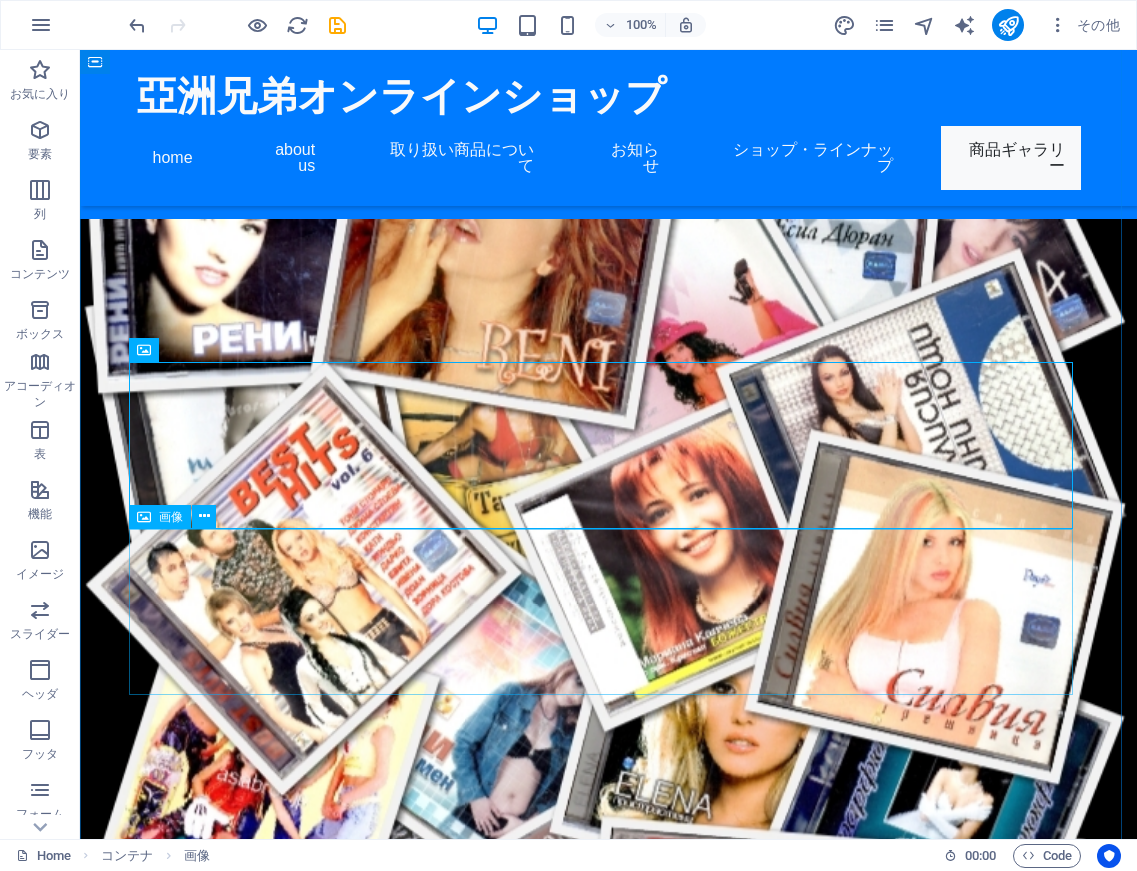 scroll, scrollTop: 5184, scrollLeft: 0, axis: vertical 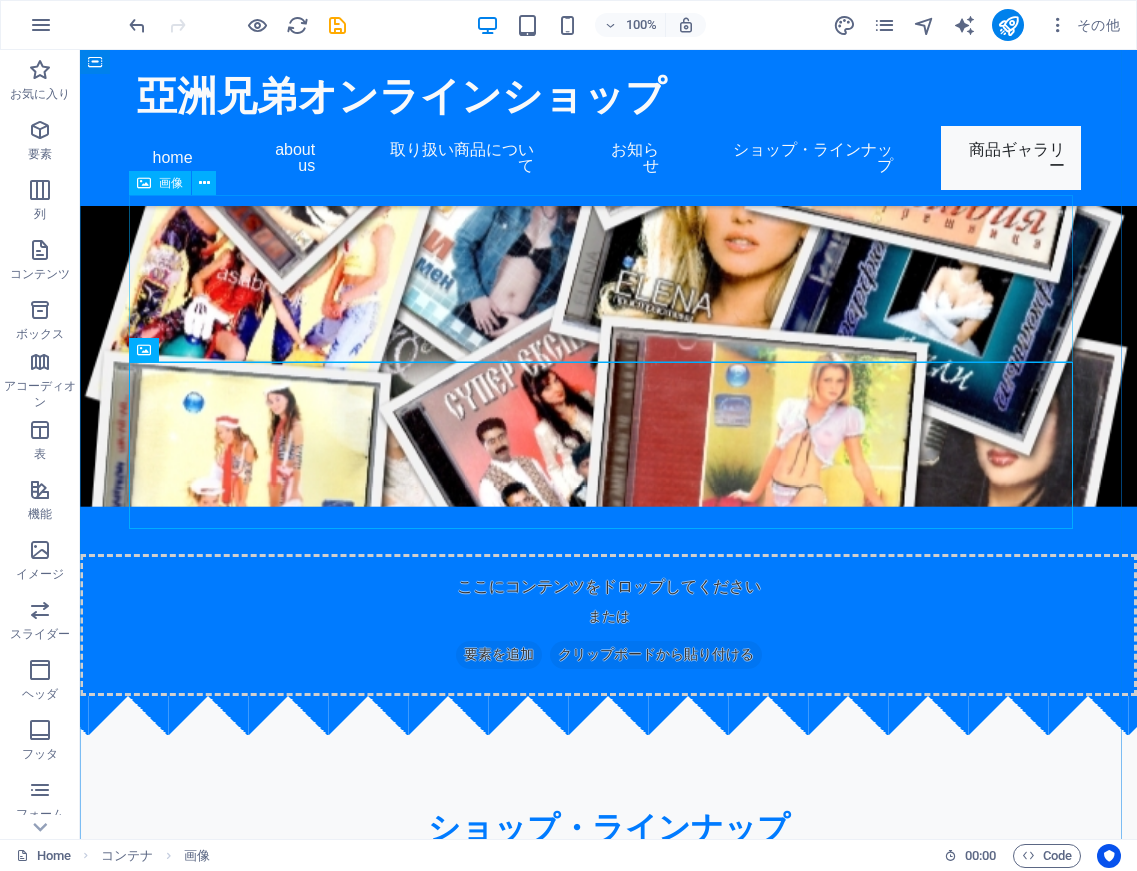click at bounding box center (609, 3500) 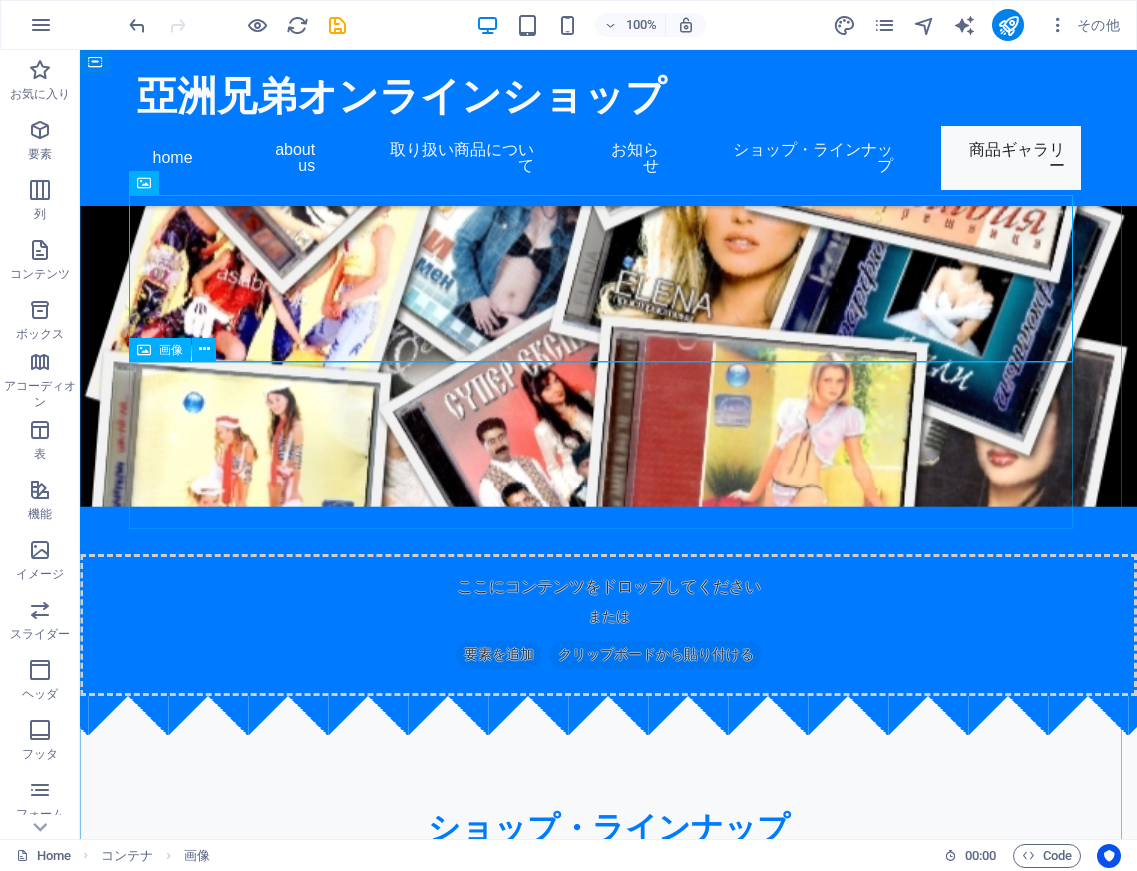 click at bounding box center (609, 3667) 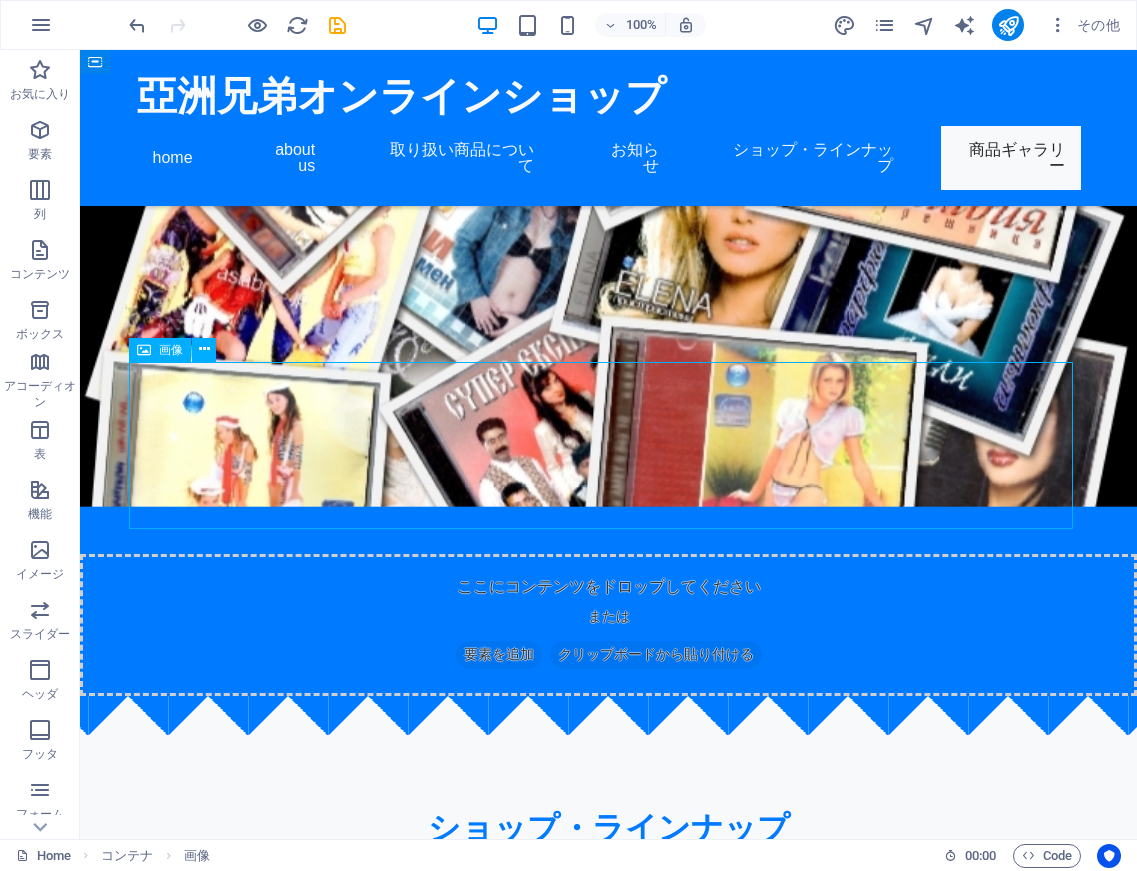 click at bounding box center (609, 3667) 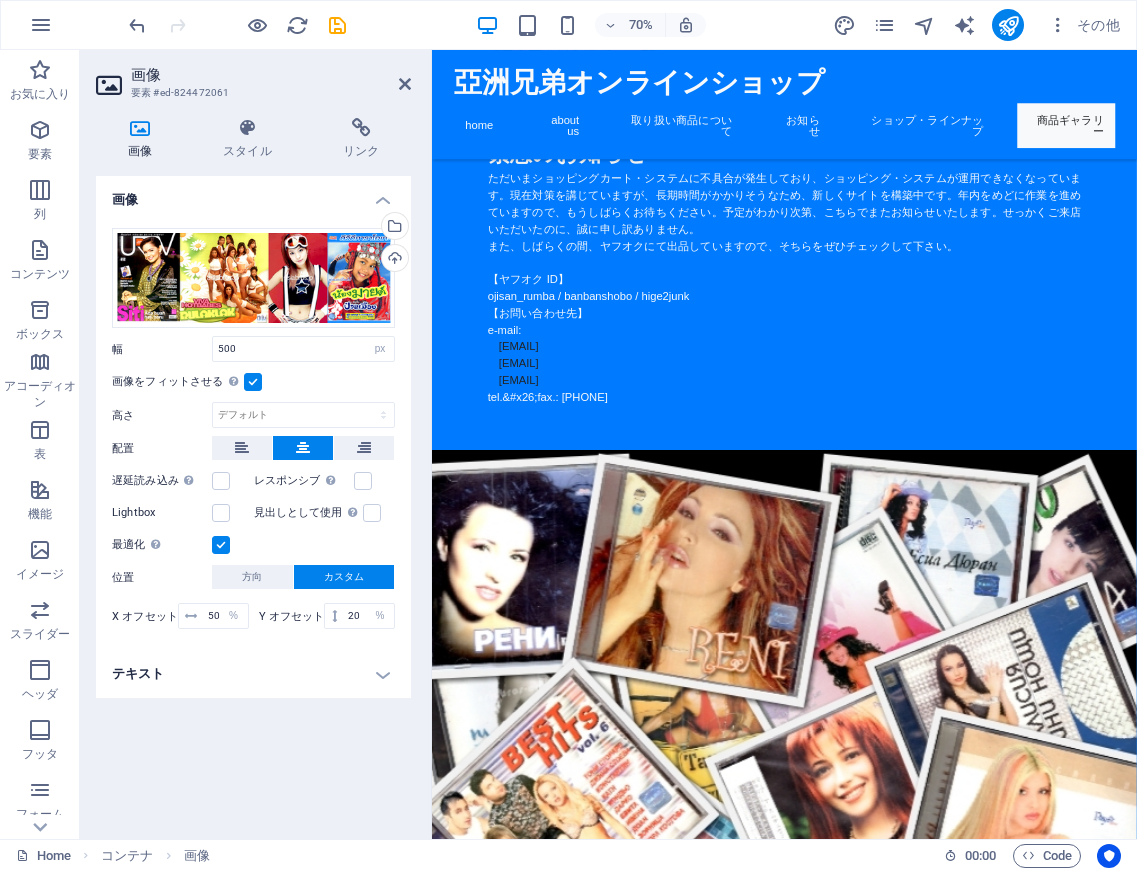 scroll, scrollTop: 4107, scrollLeft: 0, axis: vertical 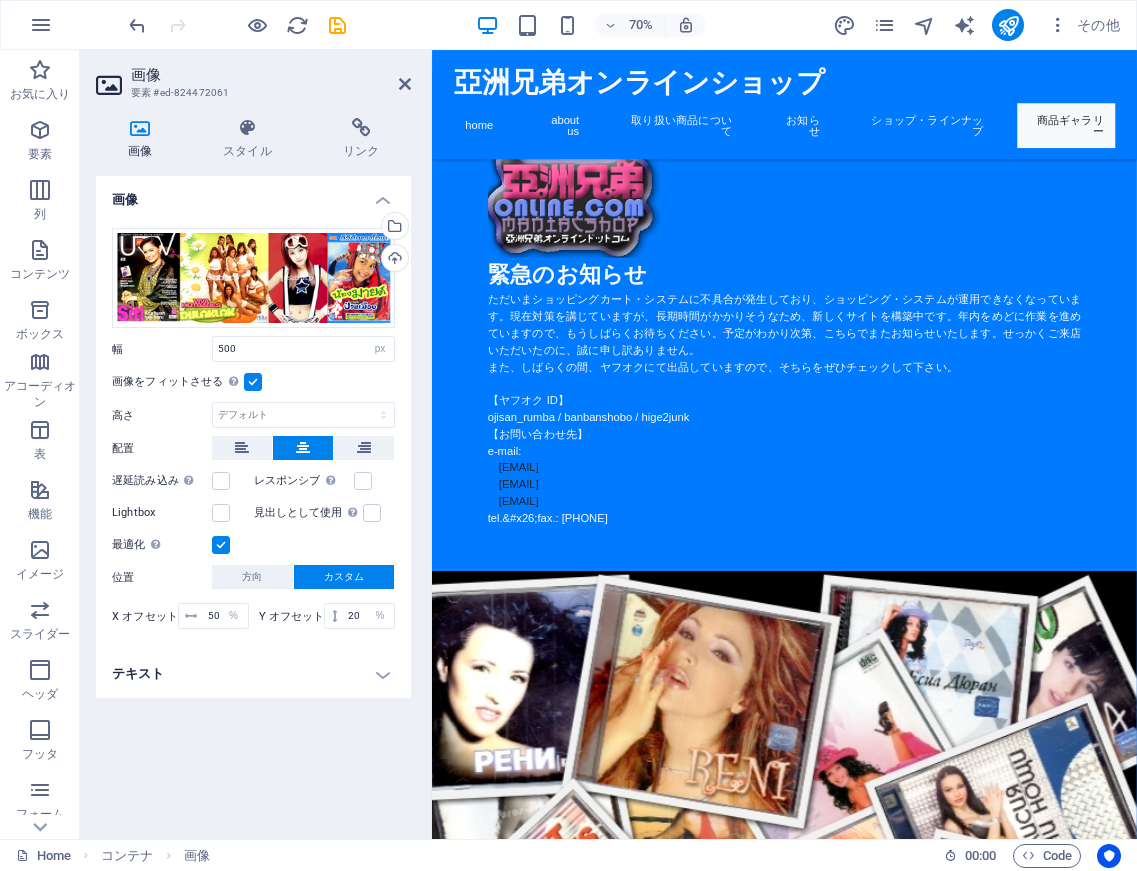drag, startPoint x: 969, startPoint y: 440, endPoint x: 990, endPoint y: 409, distance: 37.44329 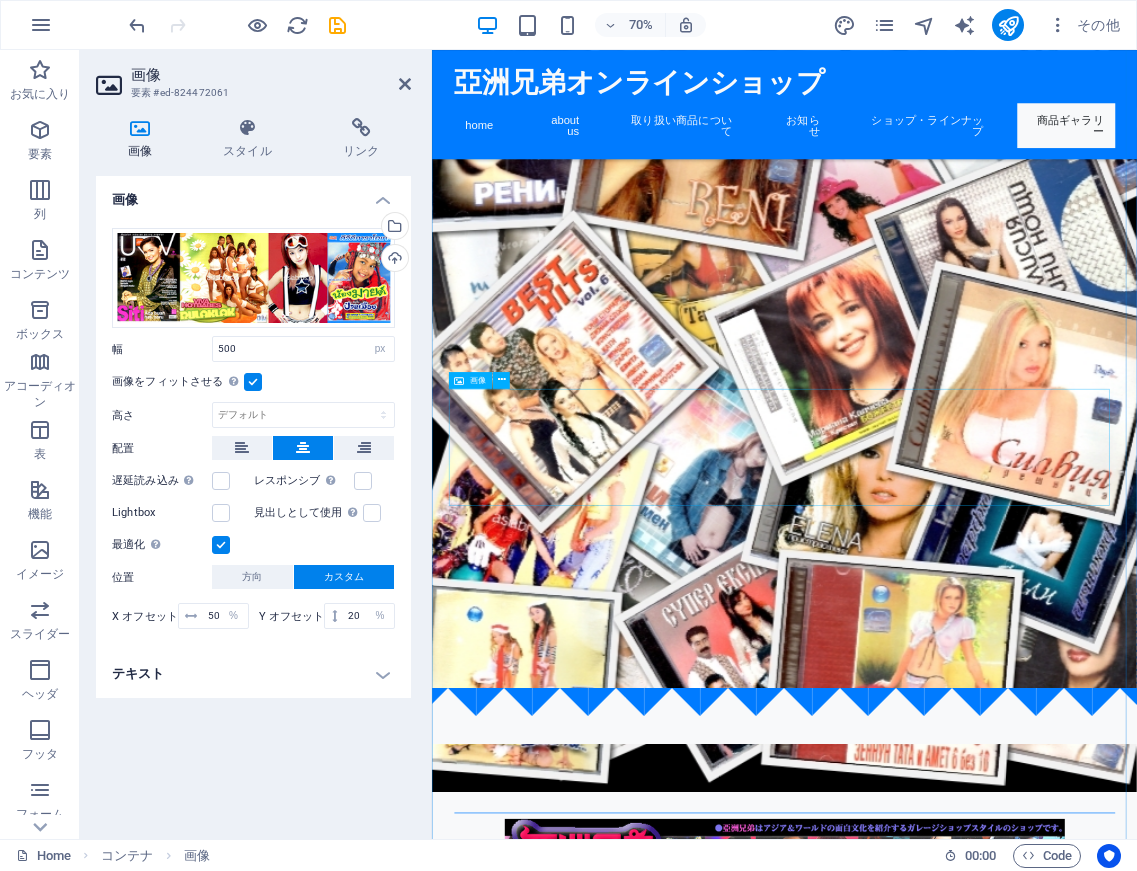scroll, scrollTop: 5123, scrollLeft: 0, axis: vertical 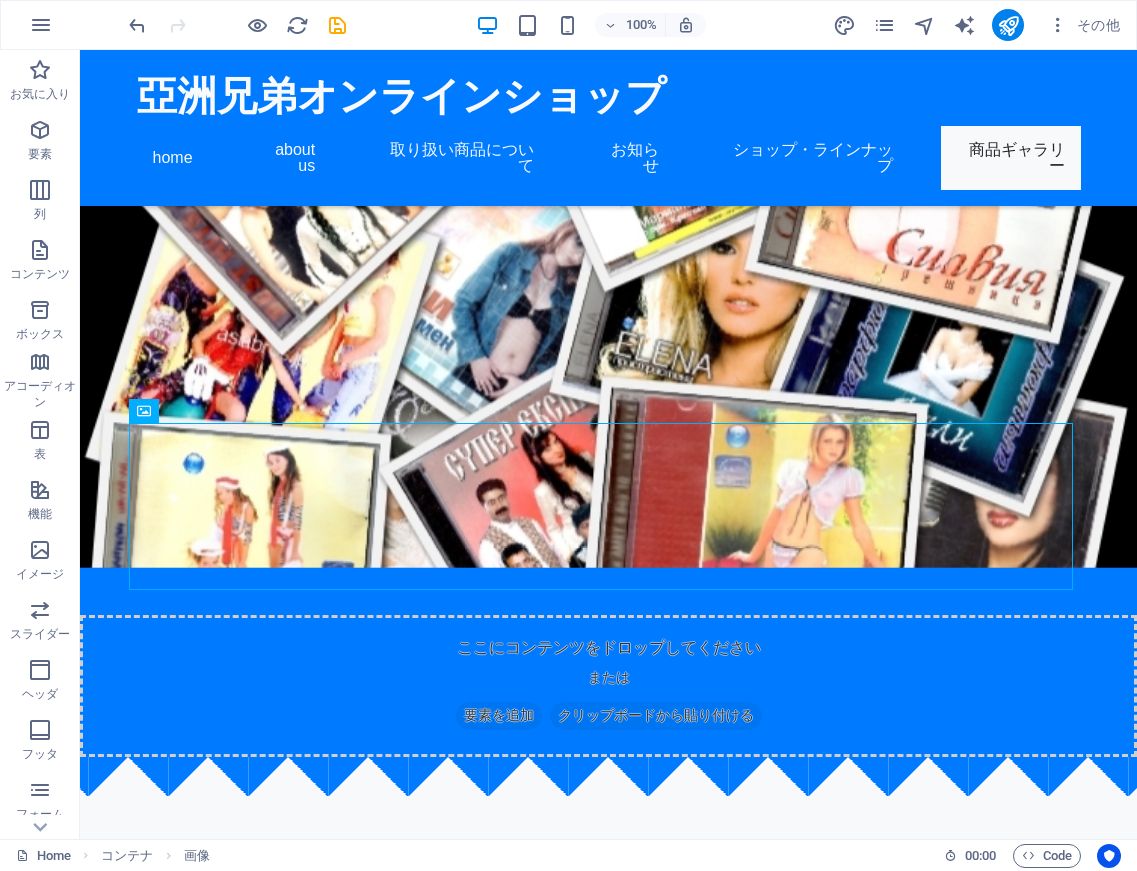 drag, startPoint x: 711, startPoint y: 518, endPoint x: 864, endPoint y: 463, distance: 162.58536 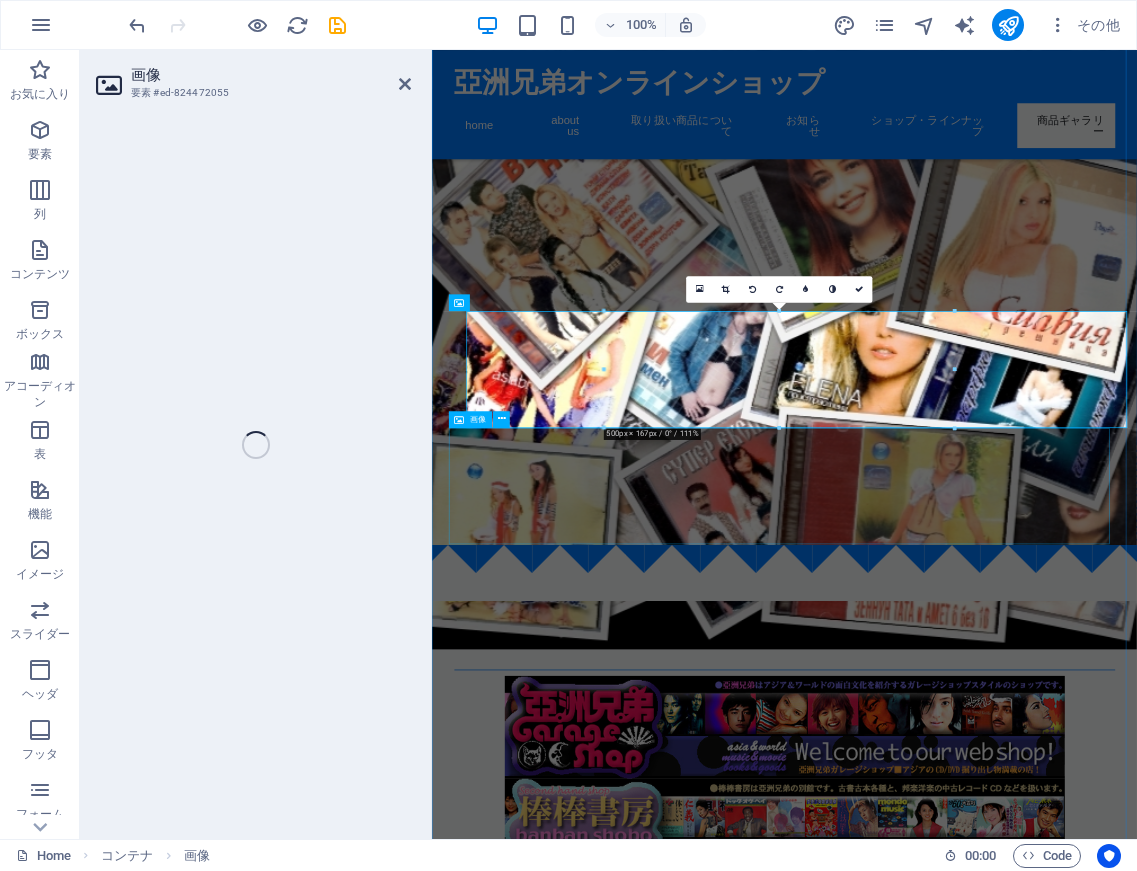 select on "px" 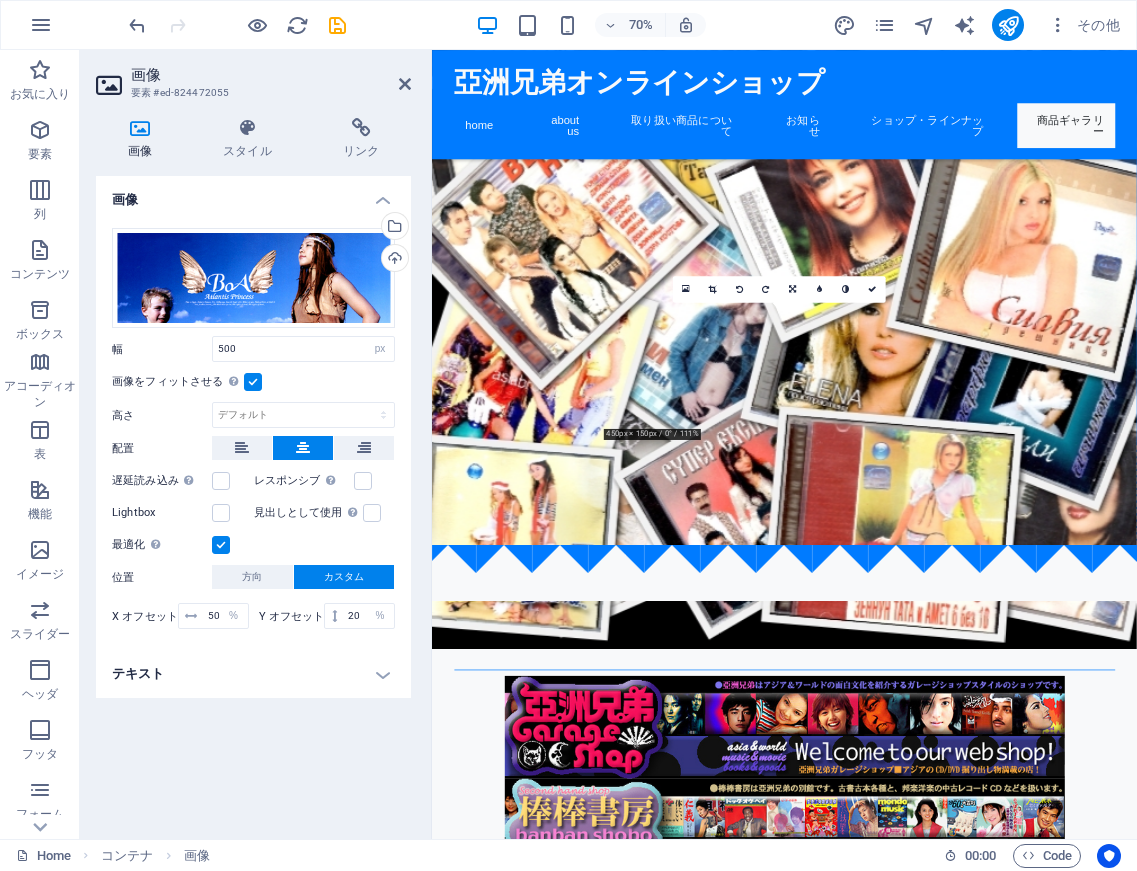 drag, startPoint x: 1043, startPoint y: 527, endPoint x: 1043, endPoint y: 605, distance: 78 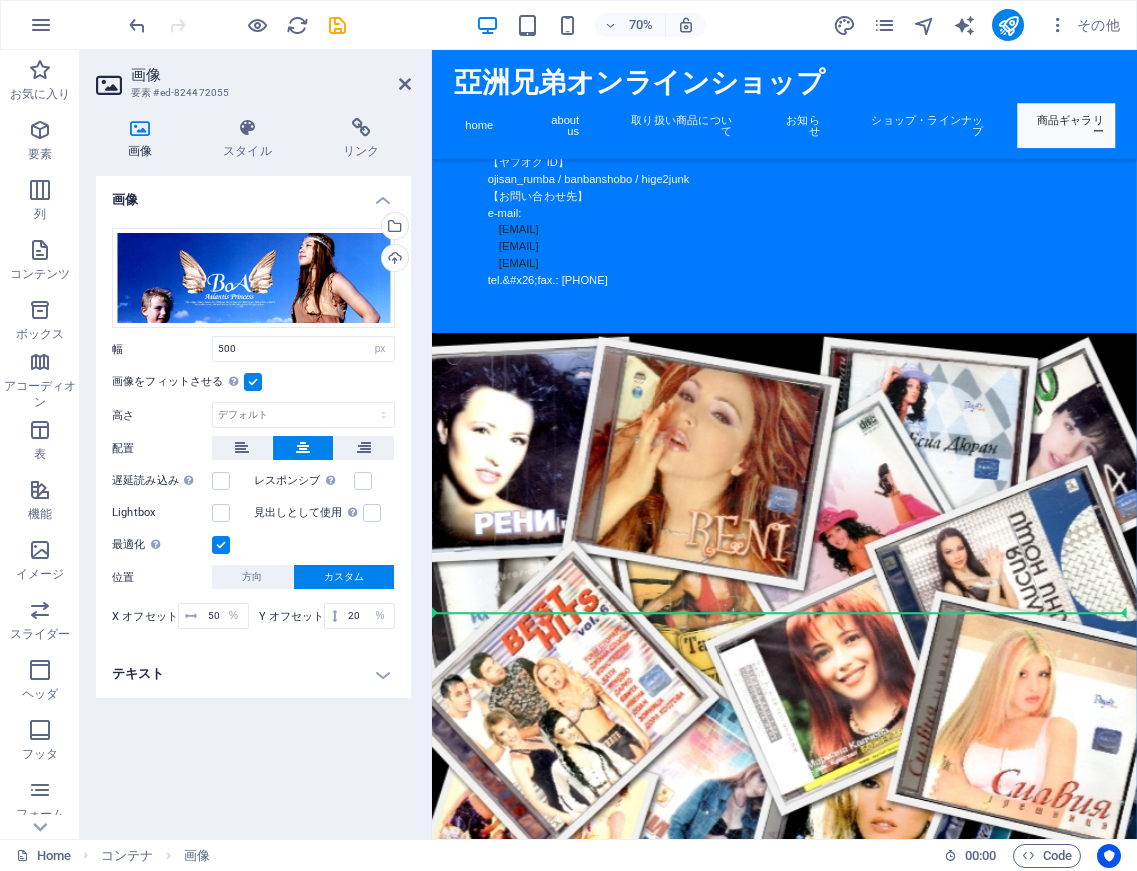 scroll, scrollTop: 4415, scrollLeft: 0, axis: vertical 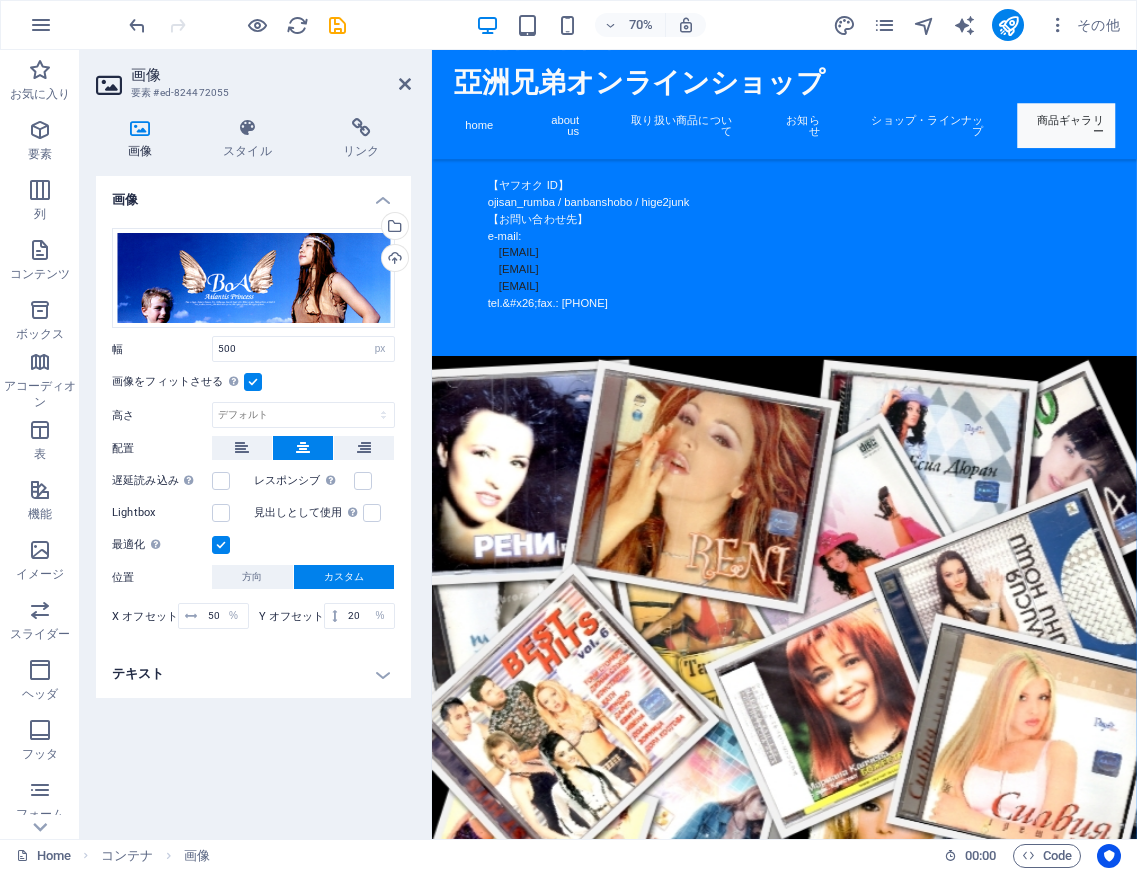 drag, startPoint x: 1035, startPoint y: 656, endPoint x: 1029, endPoint y: 476, distance: 180.09998 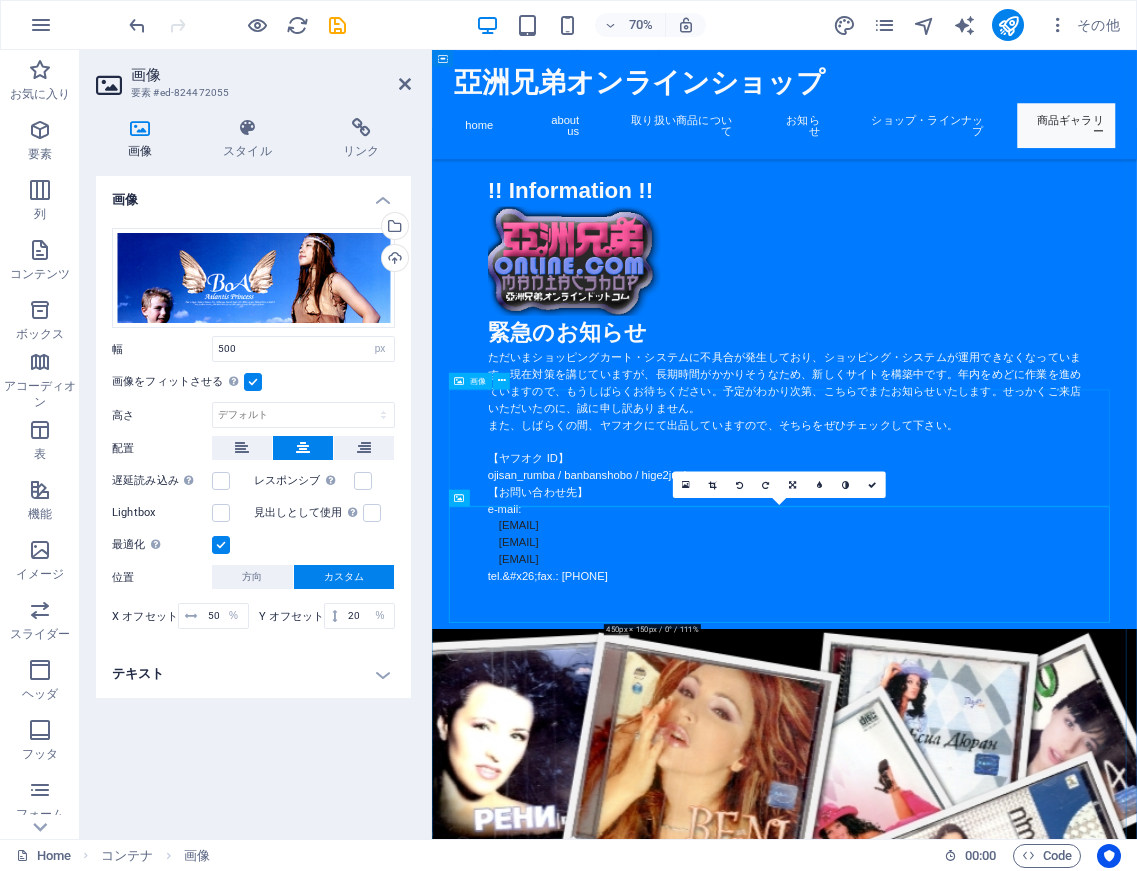 scroll, scrollTop: 4020, scrollLeft: 0, axis: vertical 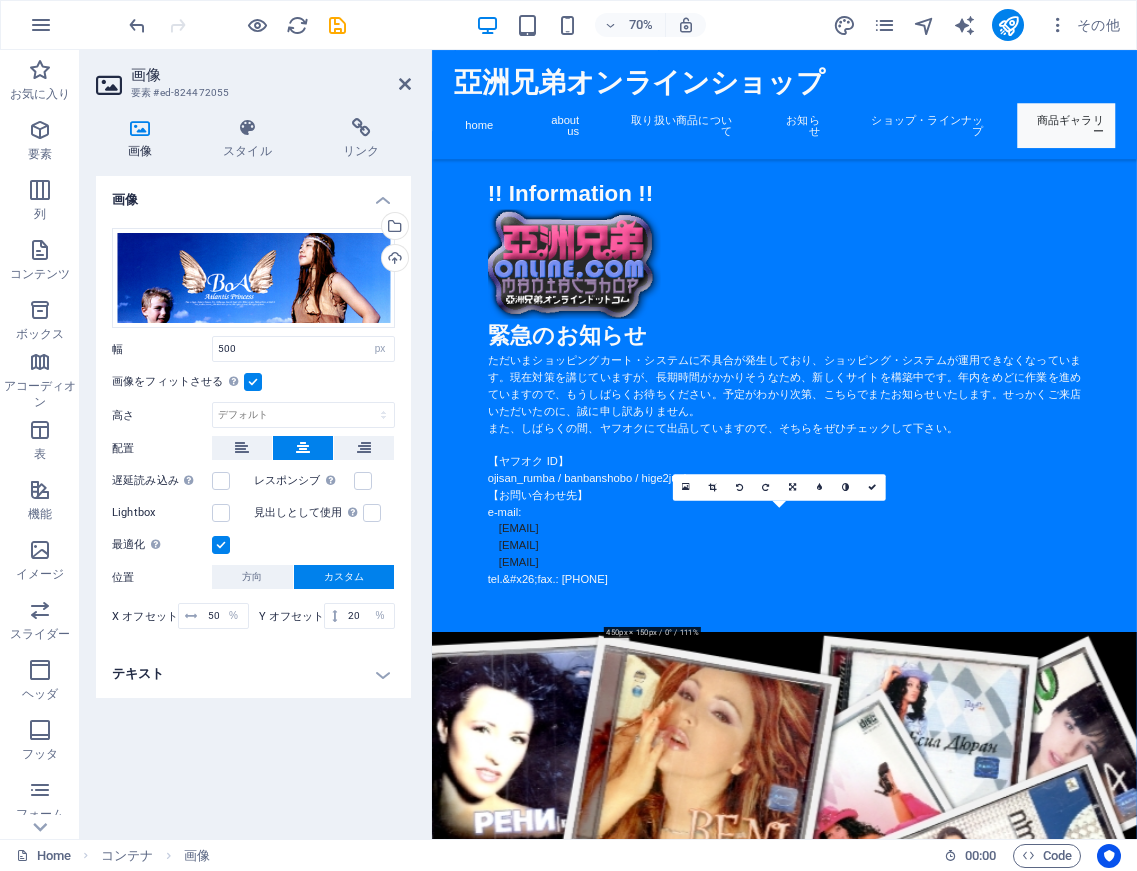 drag, startPoint x: 1040, startPoint y: 758, endPoint x: 1302, endPoint y: 421, distance: 426.86414 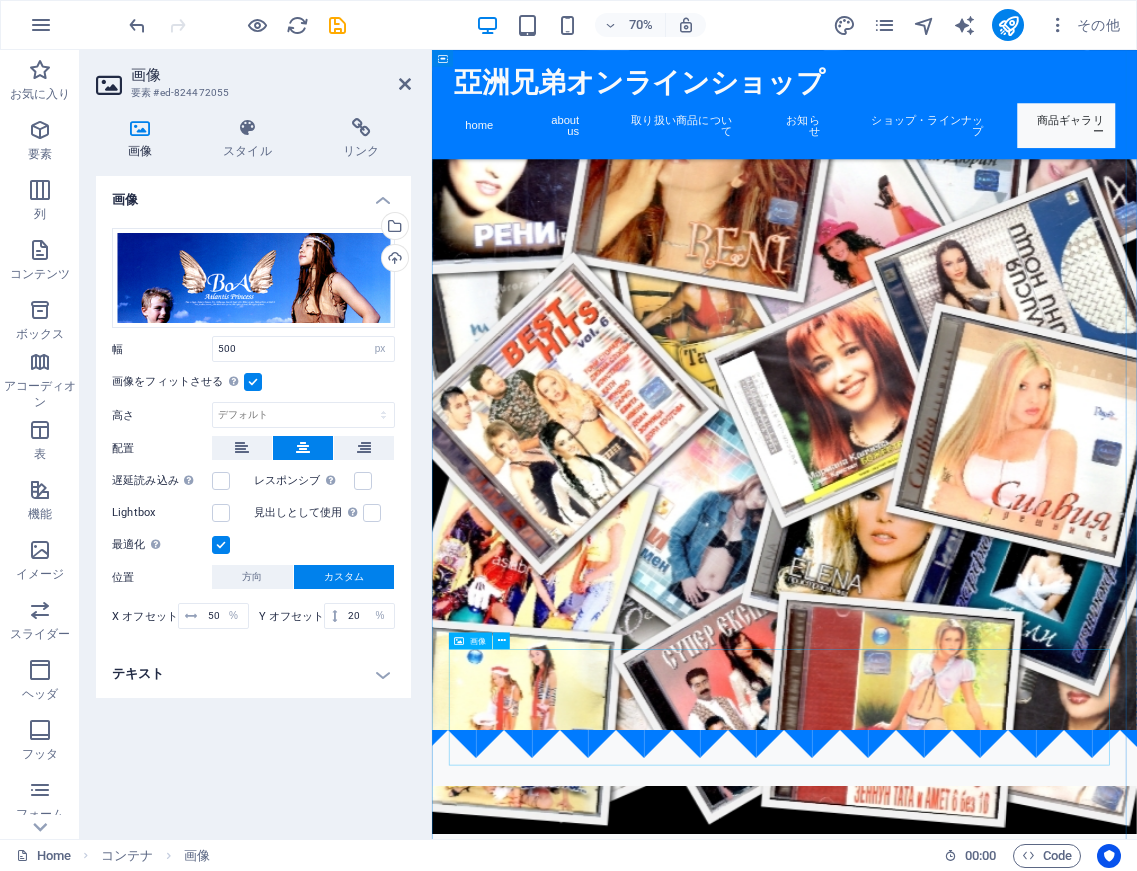 scroll, scrollTop: 5032, scrollLeft: 0, axis: vertical 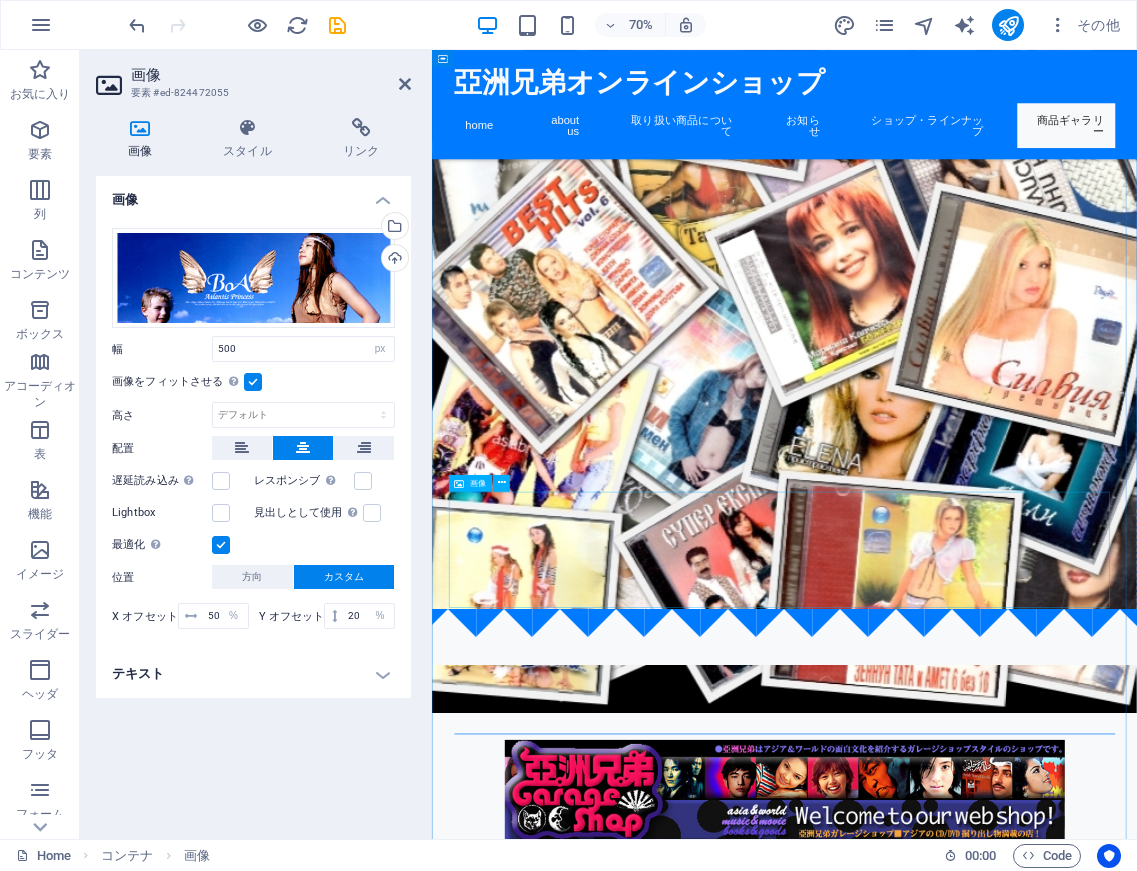 click at bounding box center (936, 3986) 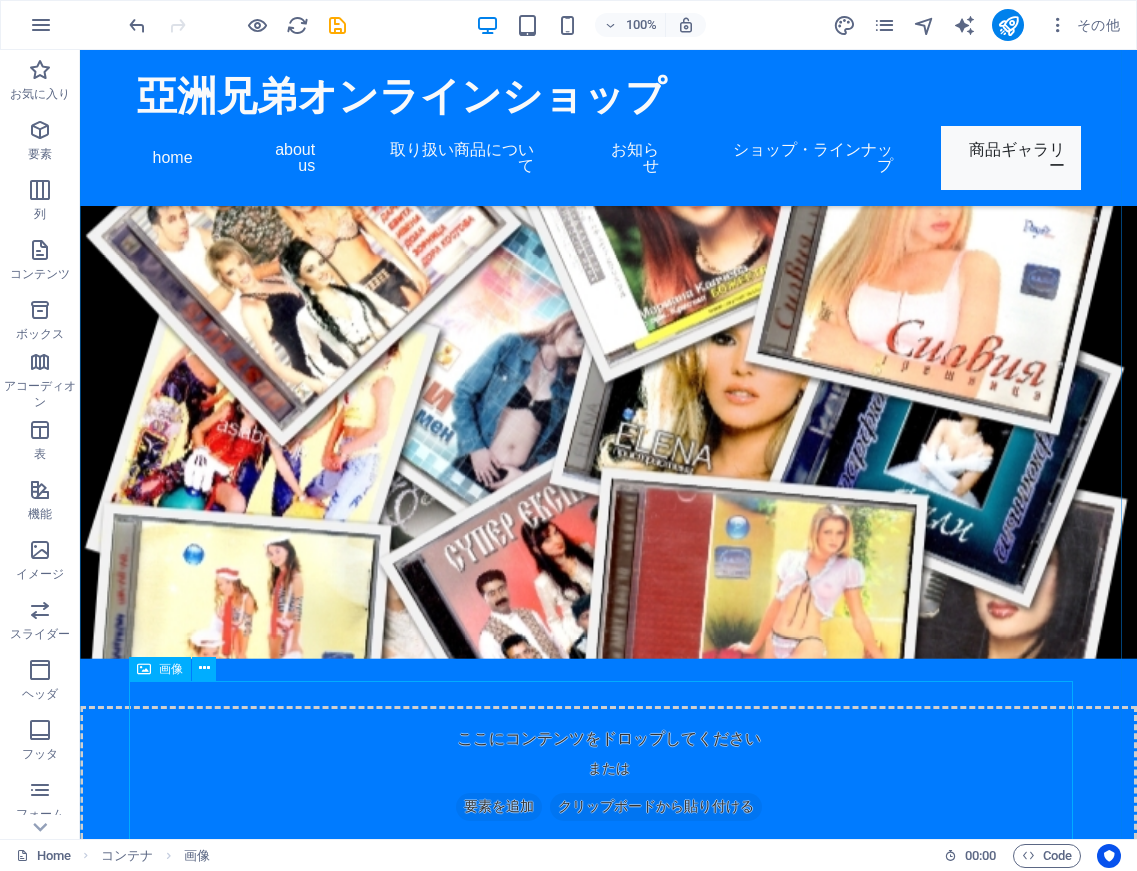 click at bounding box center (609, 3986) 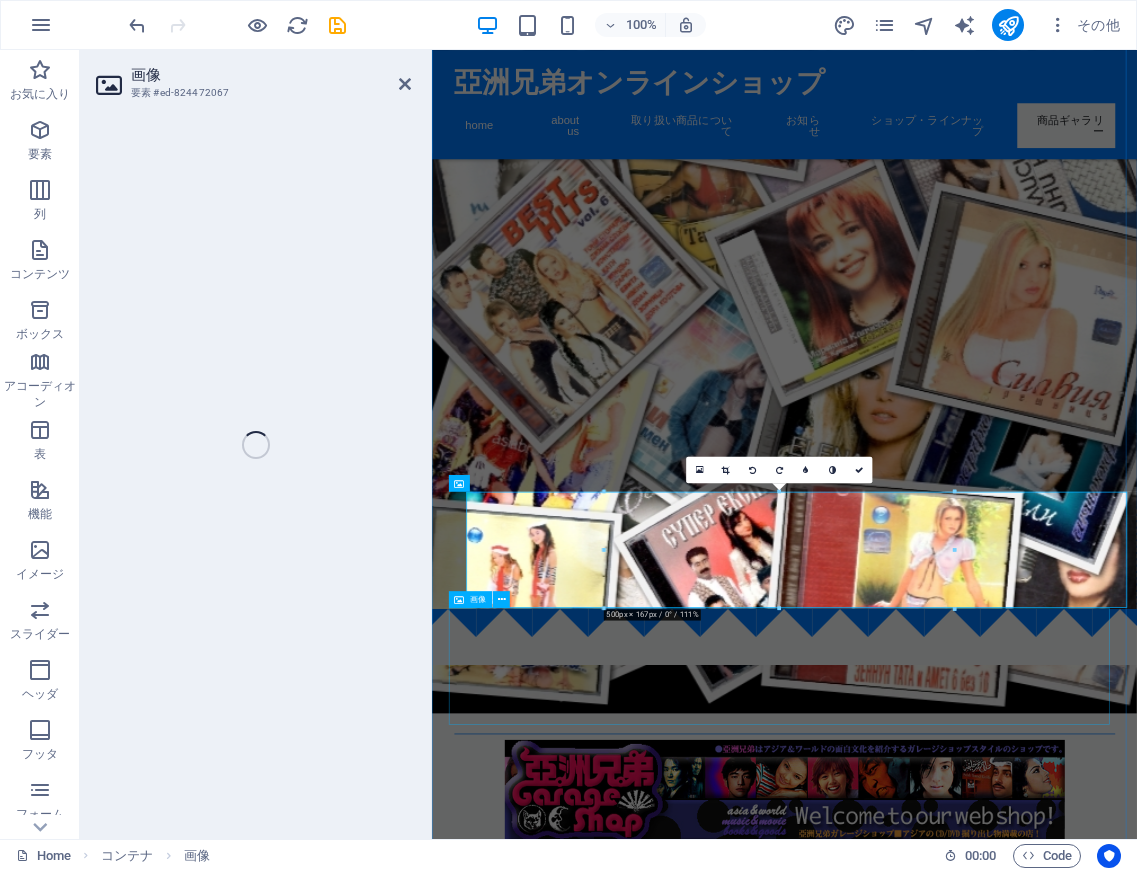 select on "px" 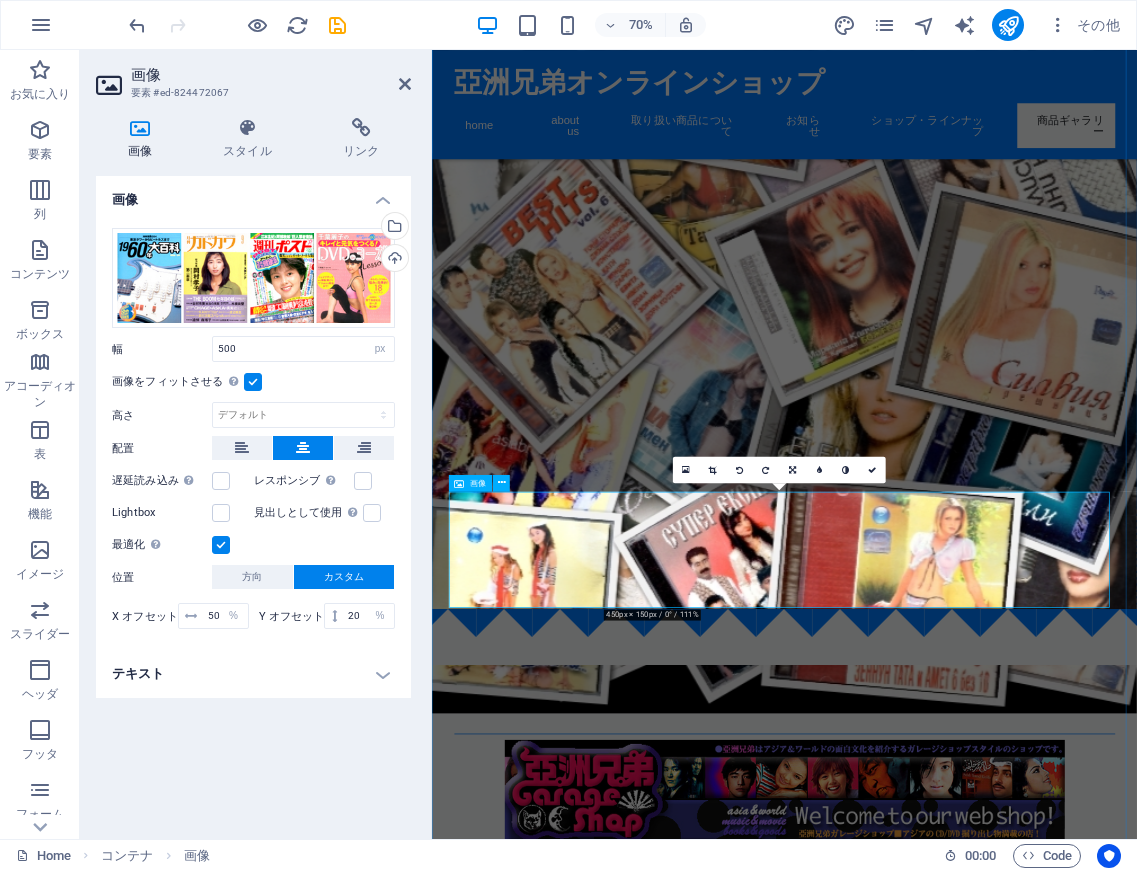 click at bounding box center [936, 3986] 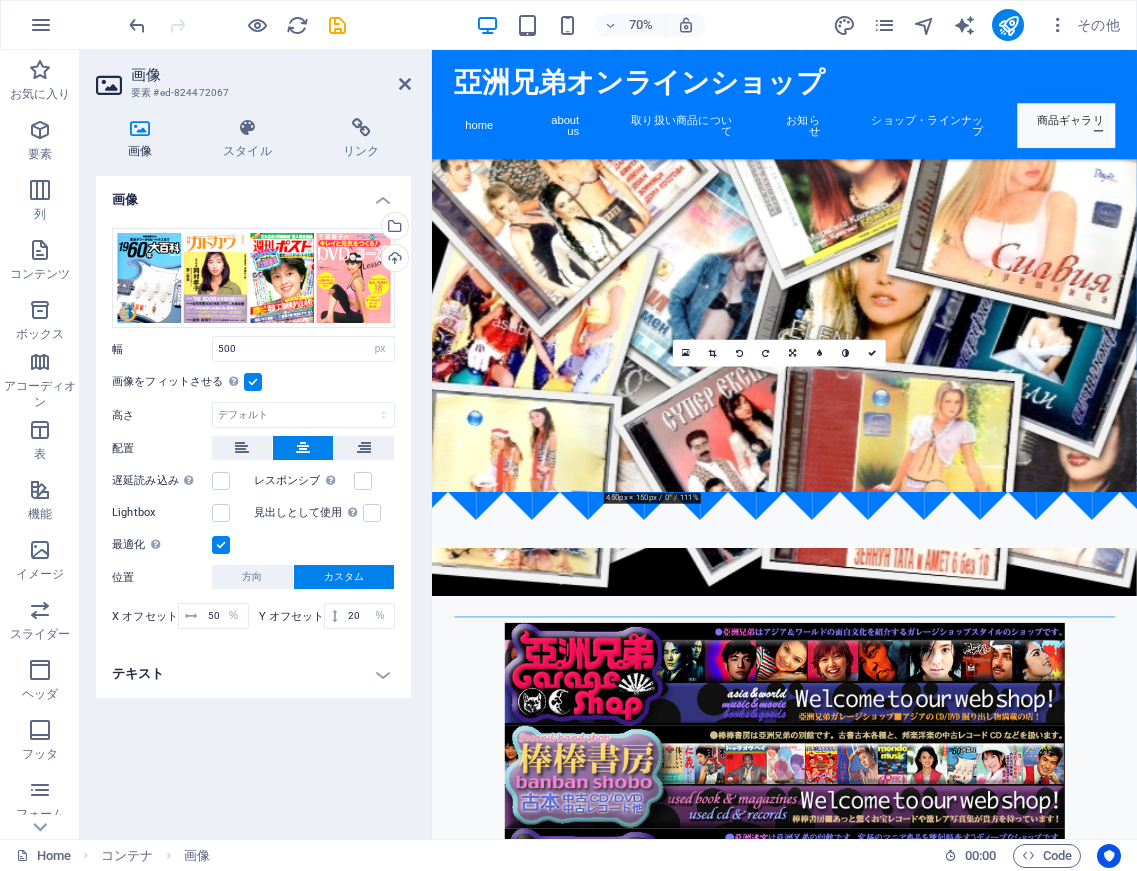 scroll, scrollTop: 5032, scrollLeft: 0, axis: vertical 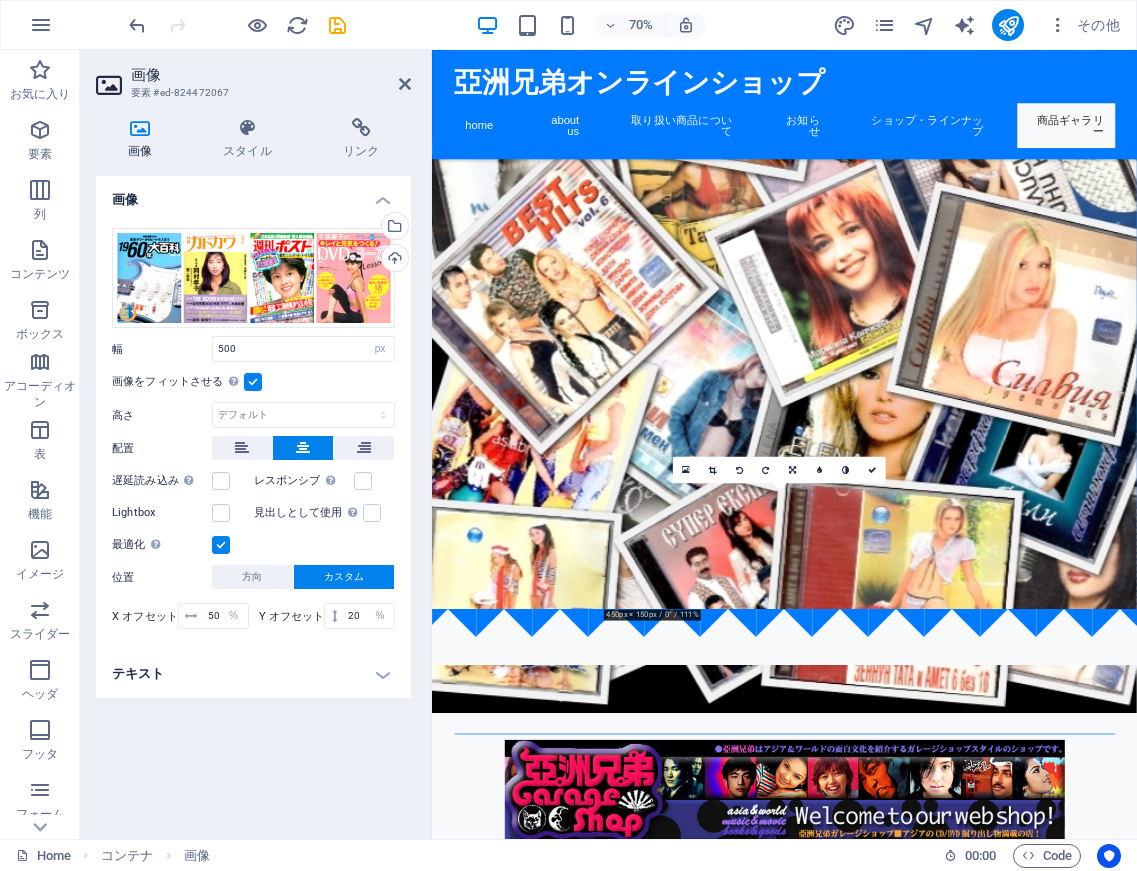 drag, startPoint x: 975, startPoint y: 774, endPoint x: 963, endPoint y: 768, distance: 13.416408 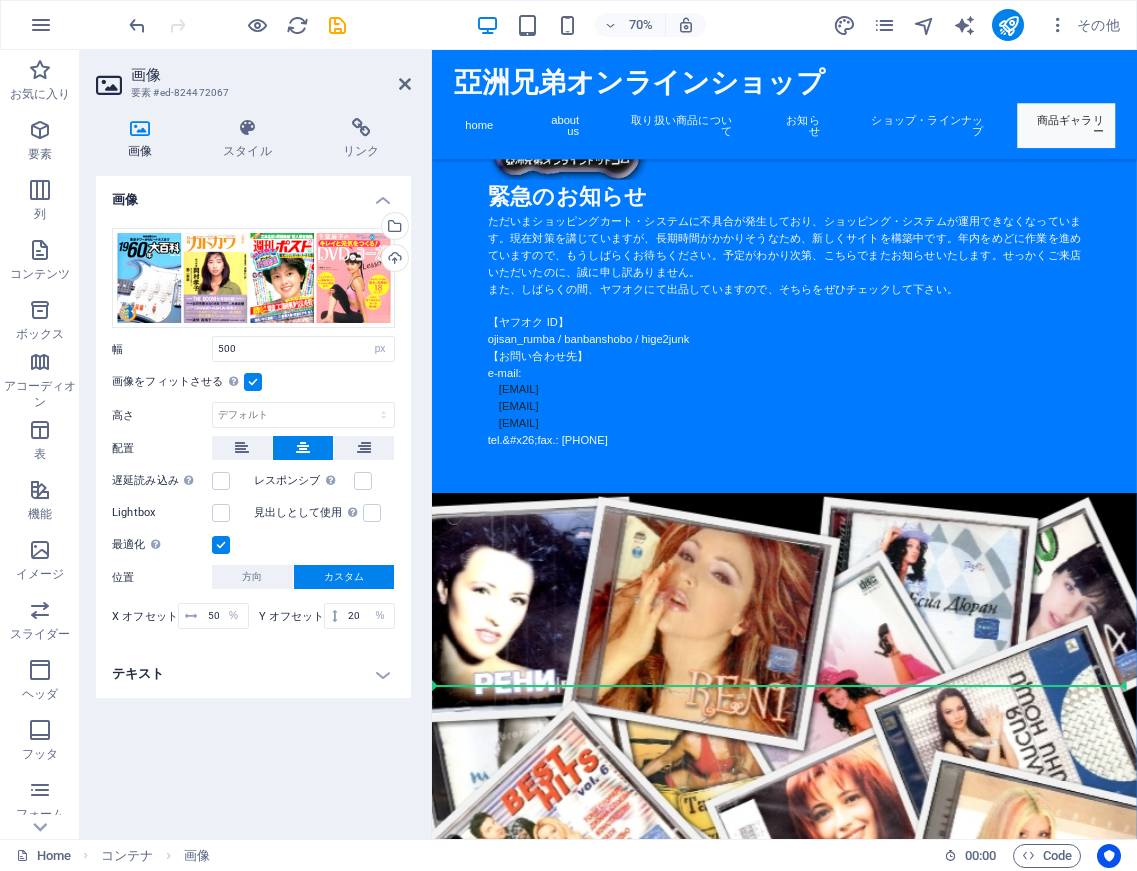 scroll, scrollTop: 4208, scrollLeft: 0, axis: vertical 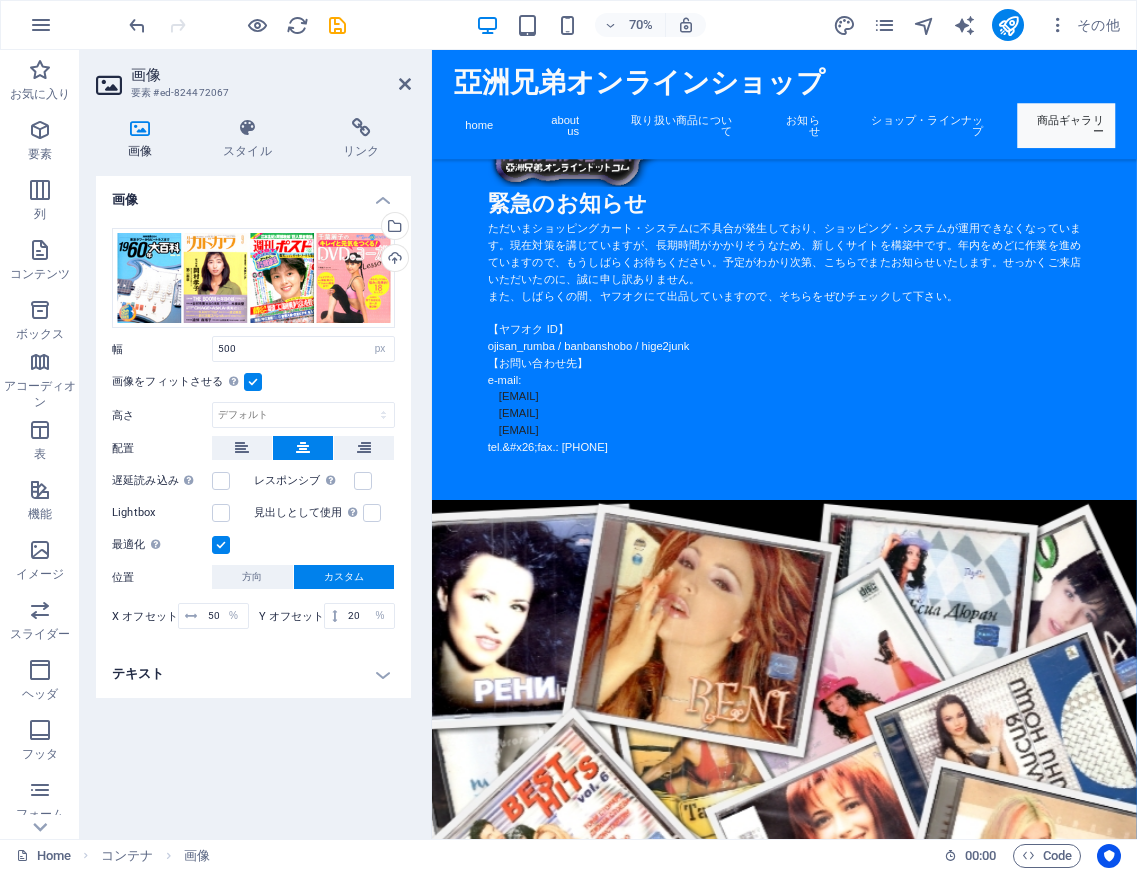 drag, startPoint x: 963, startPoint y: 768, endPoint x: 1015, endPoint y: 566, distance: 208.58571 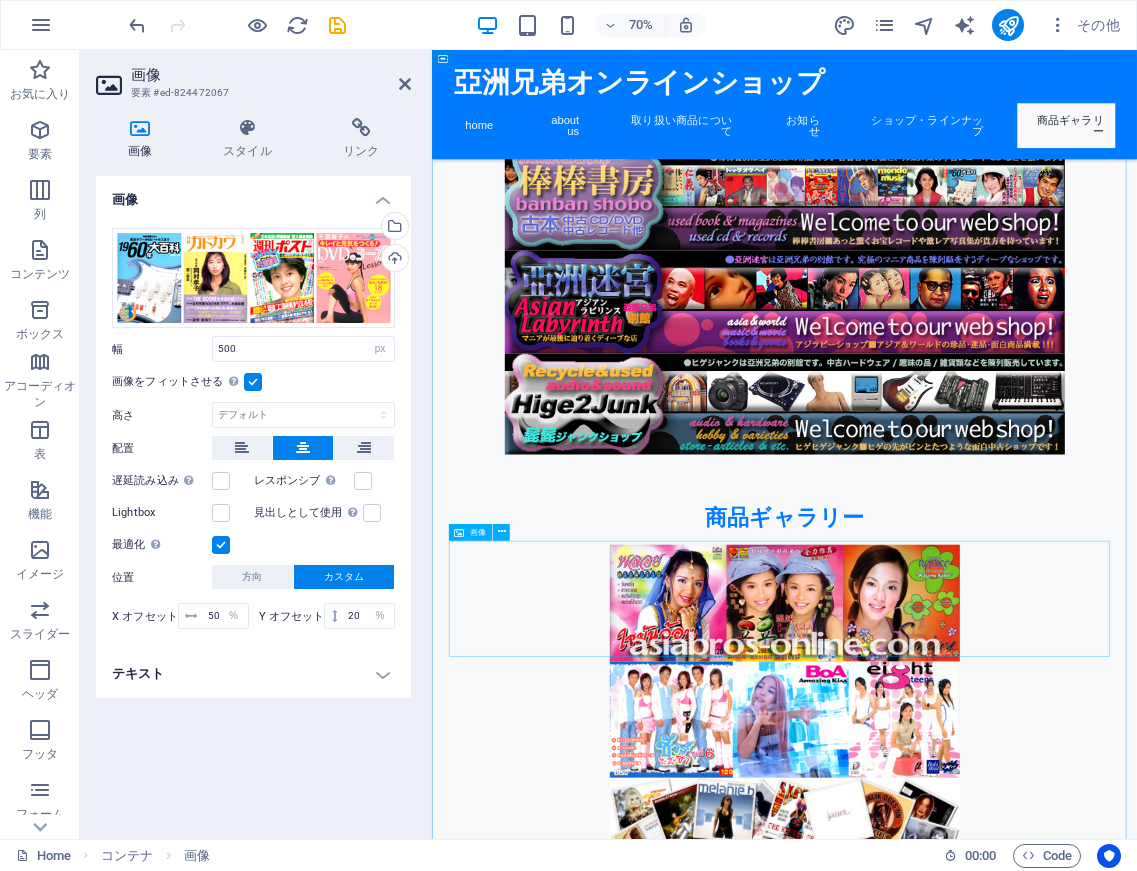 scroll, scrollTop: 6044, scrollLeft: 0, axis: vertical 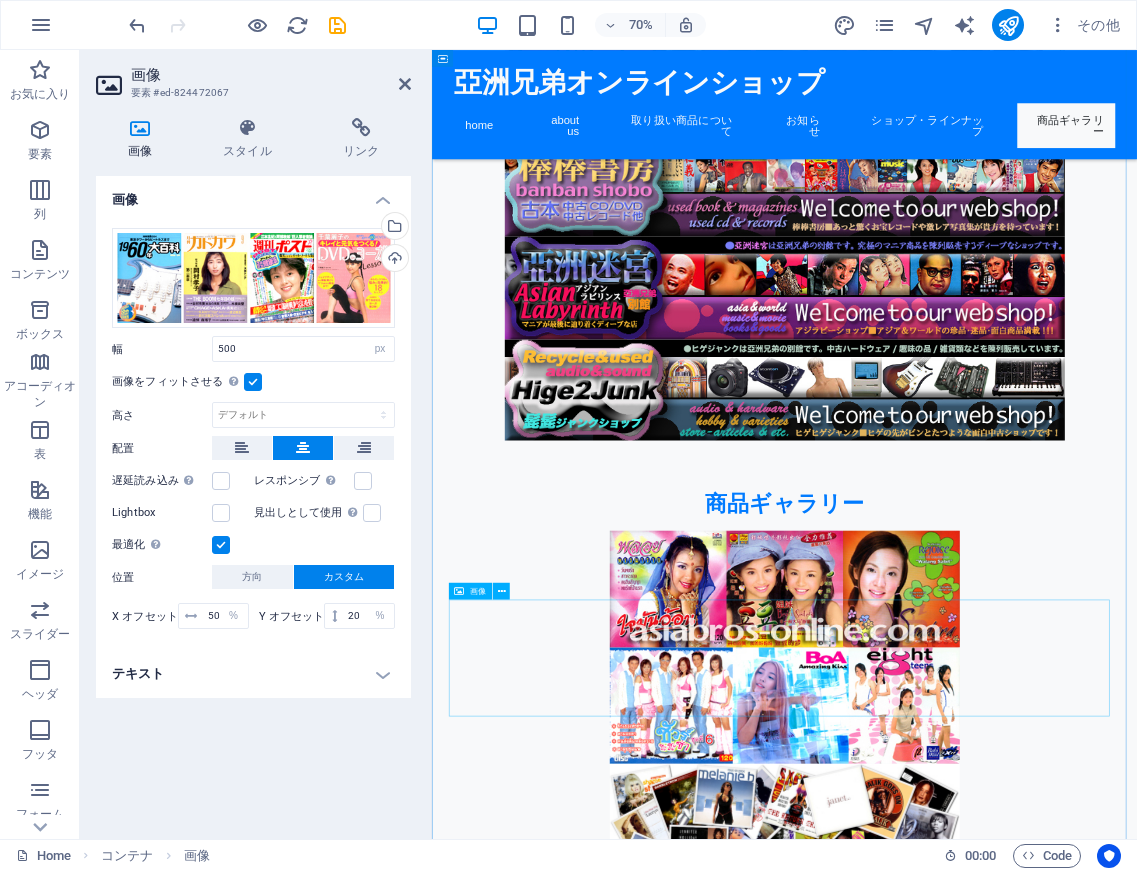 click at bounding box center [936, 4140] 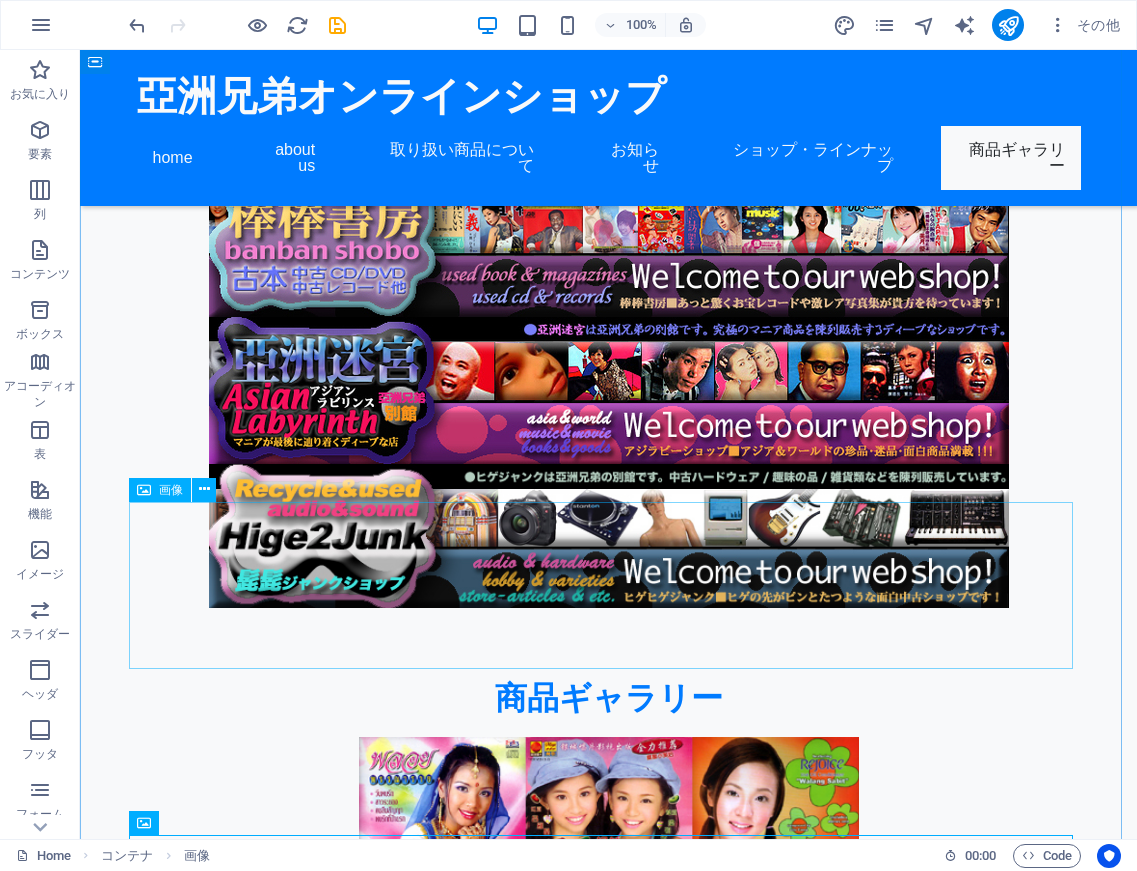 click at bounding box center [609, 3807] 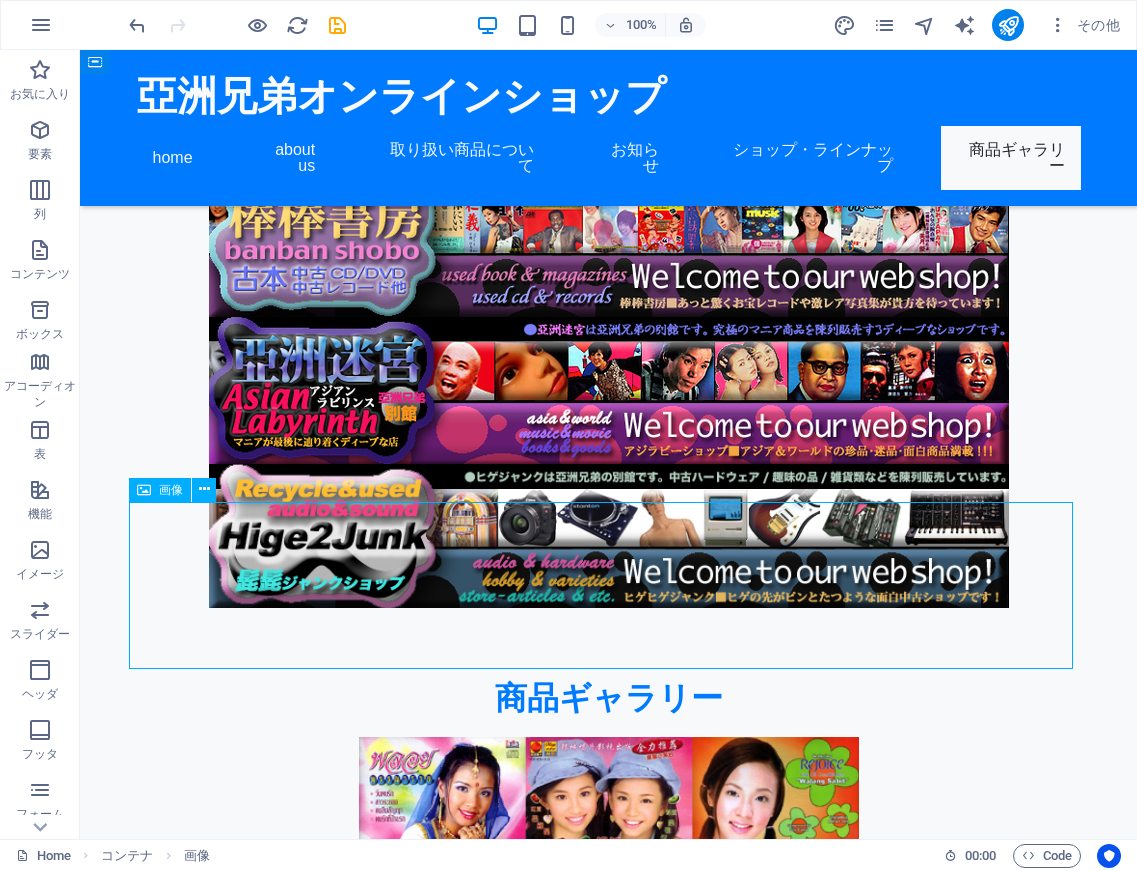 click at bounding box center (609, 3807) 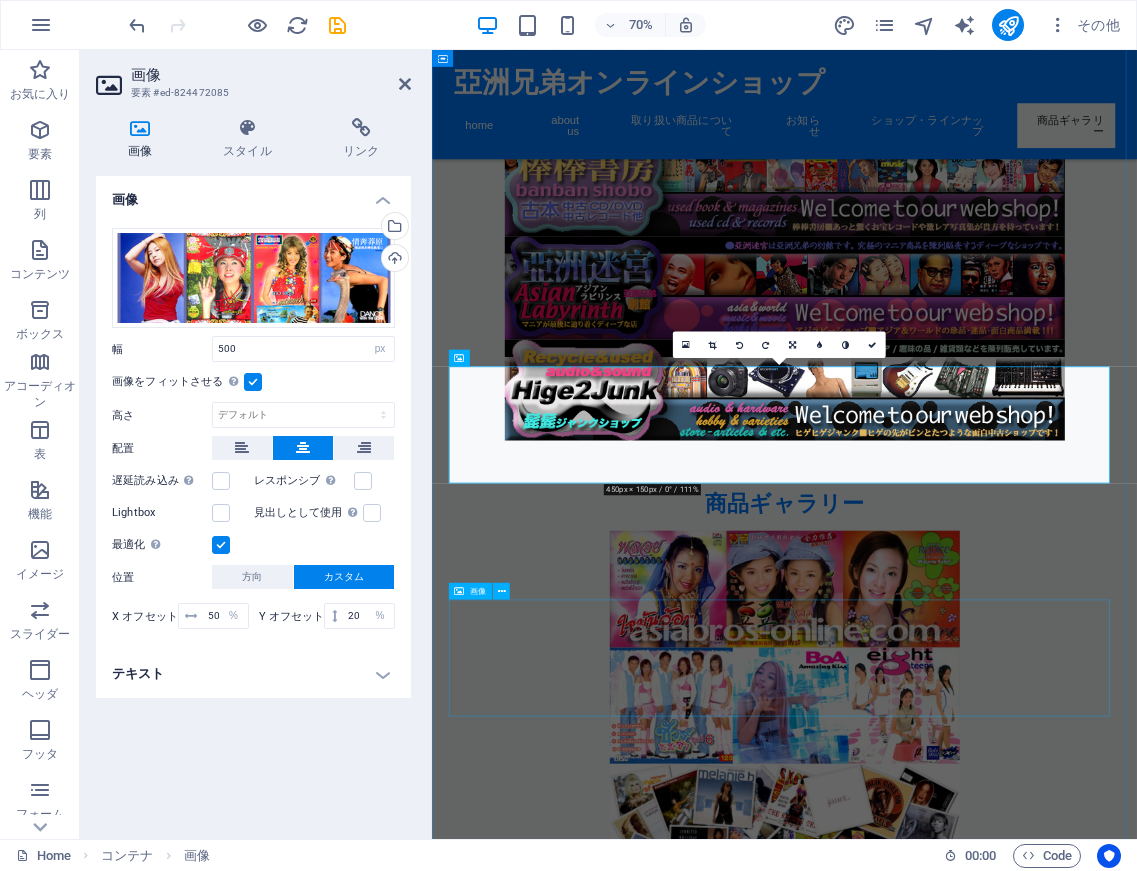 click at bounding box center [936, 3974] 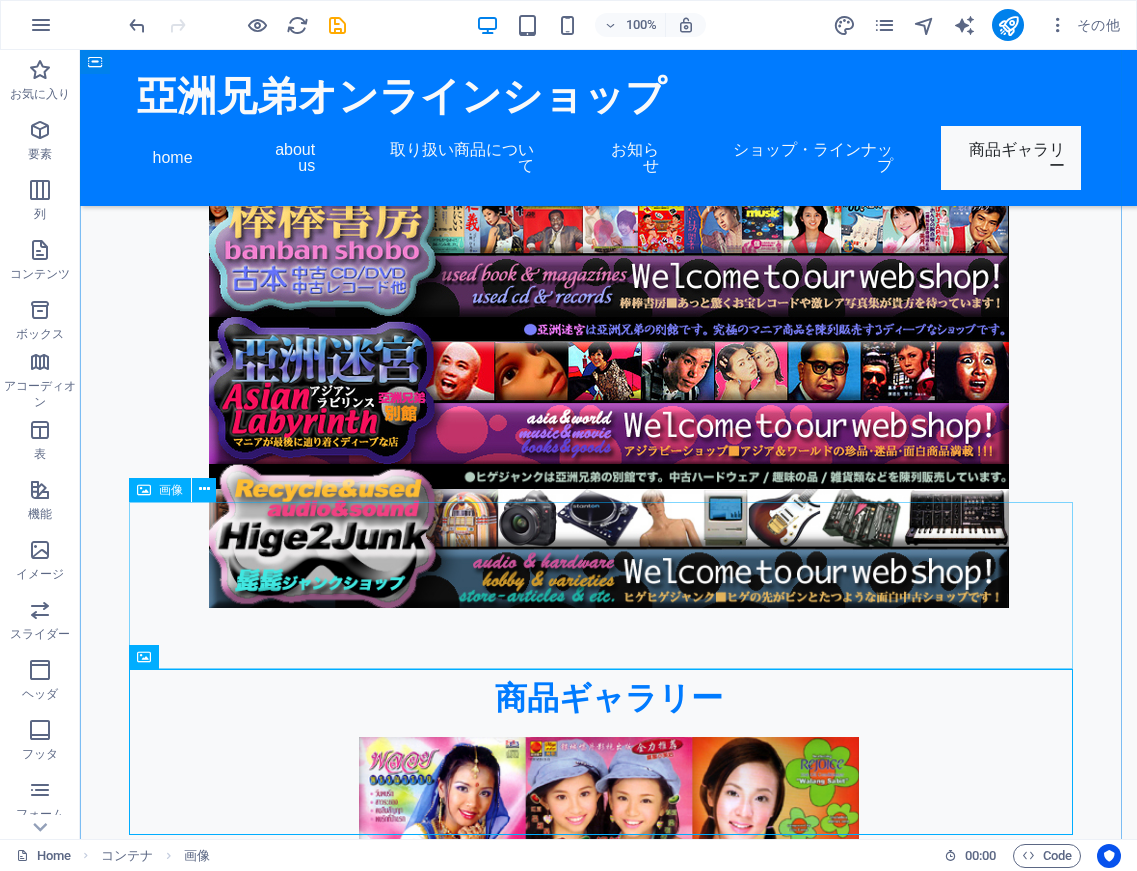 click at bounding box center (609, 3807) 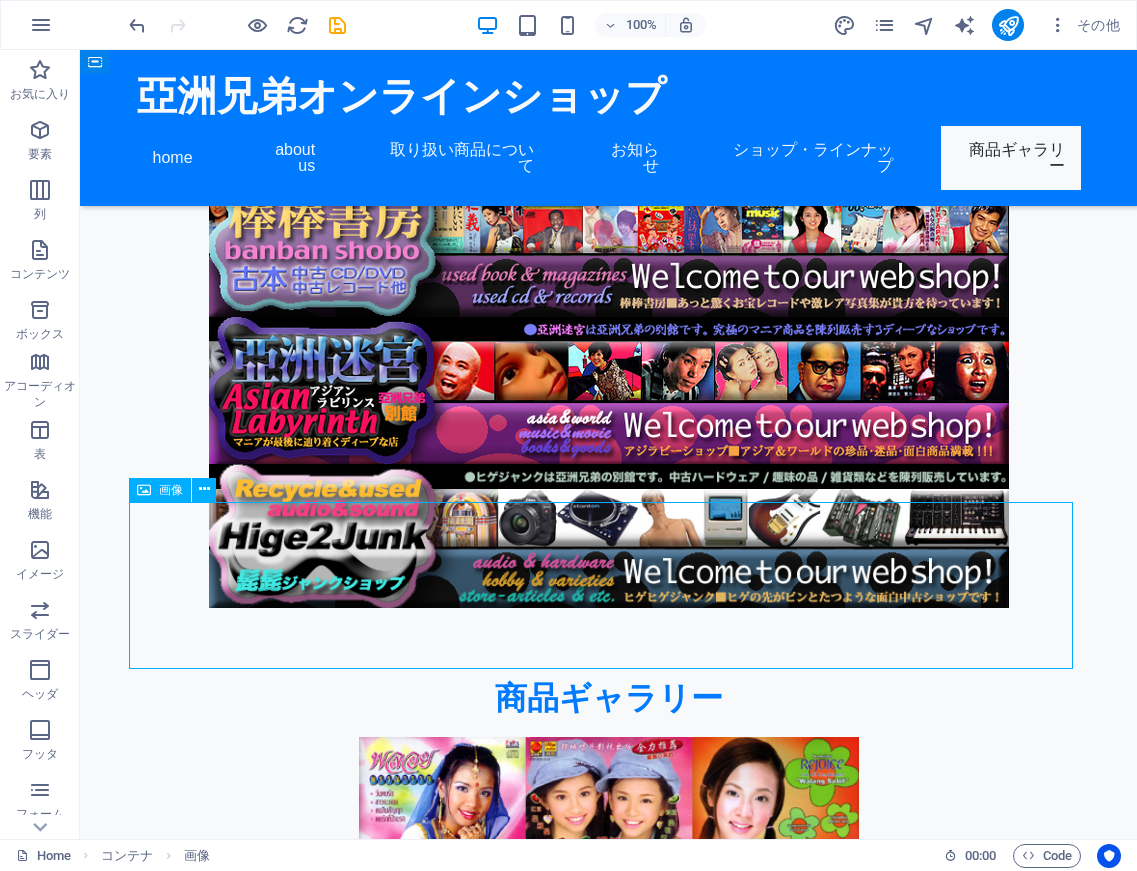 click at bounding box center [609, 3807] 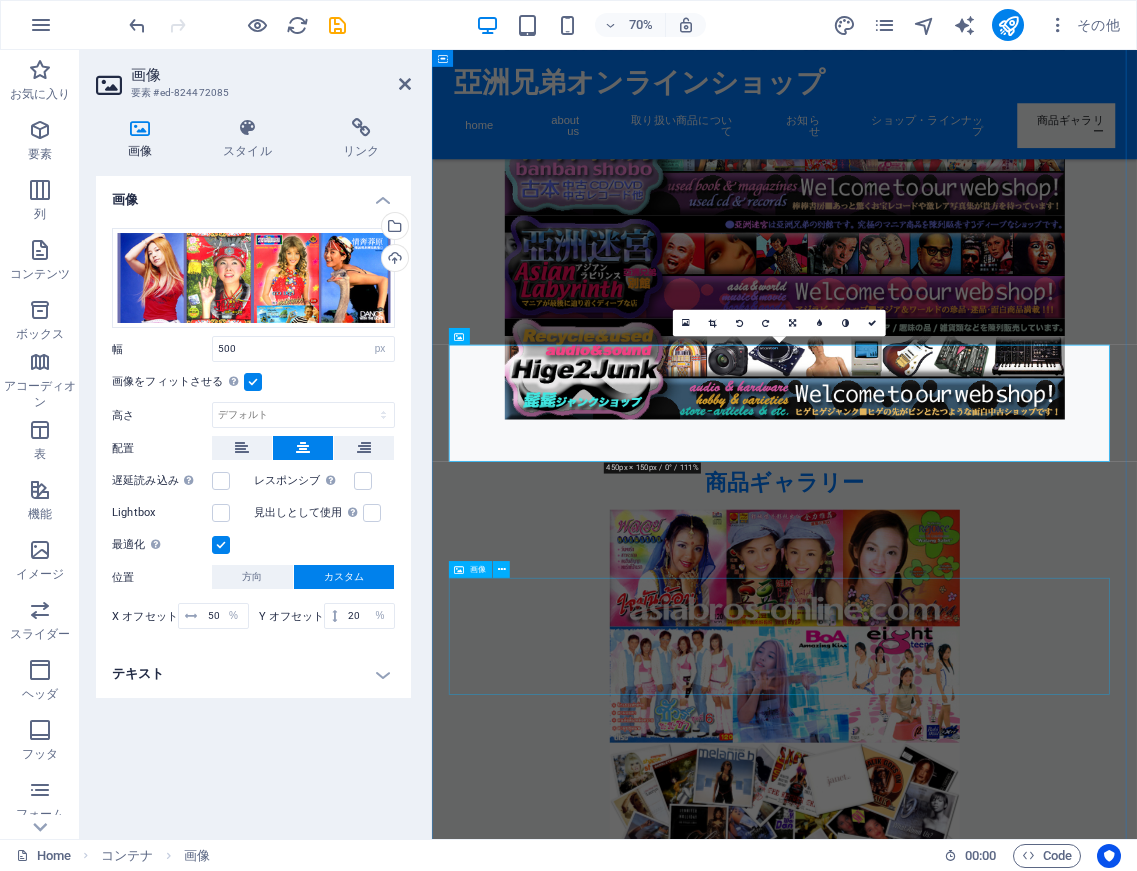 scroll, scrollTop: 6260, scrollLeft: 0, axis: vertical 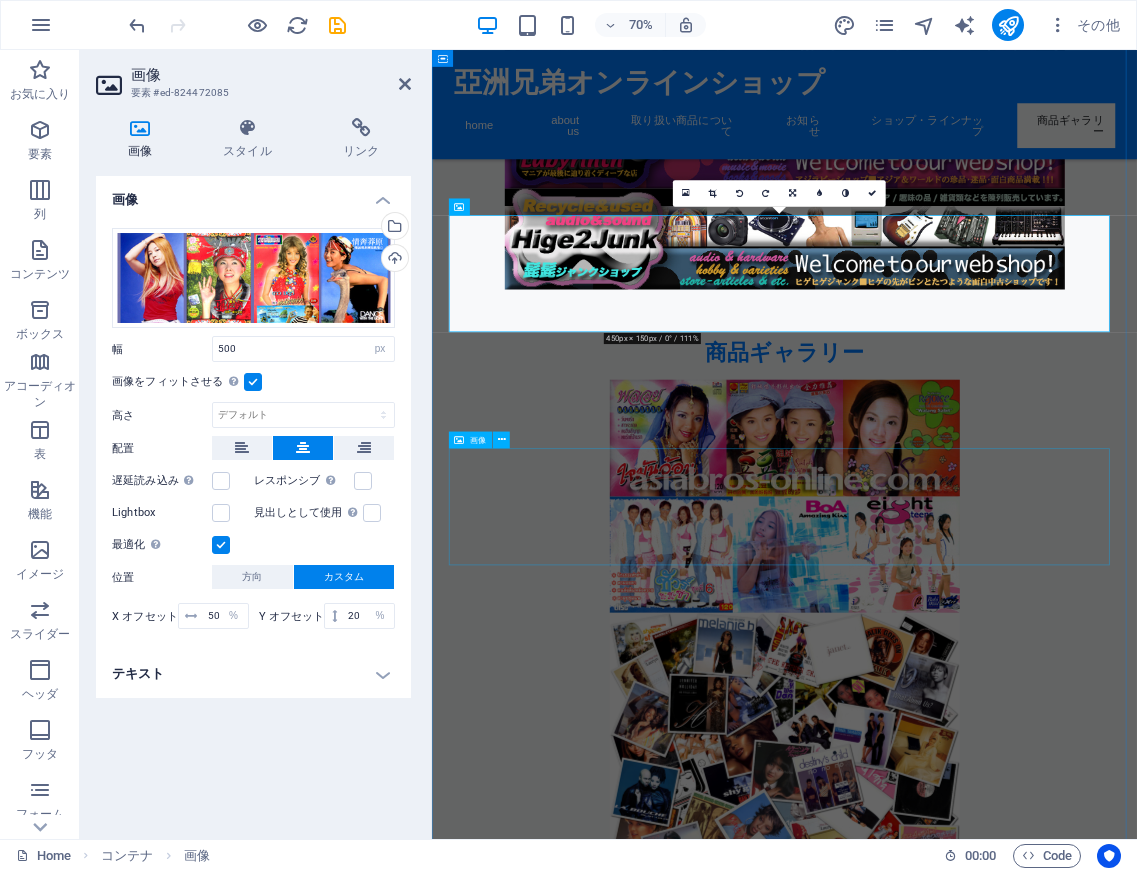click at bounding box center (936, 3924) 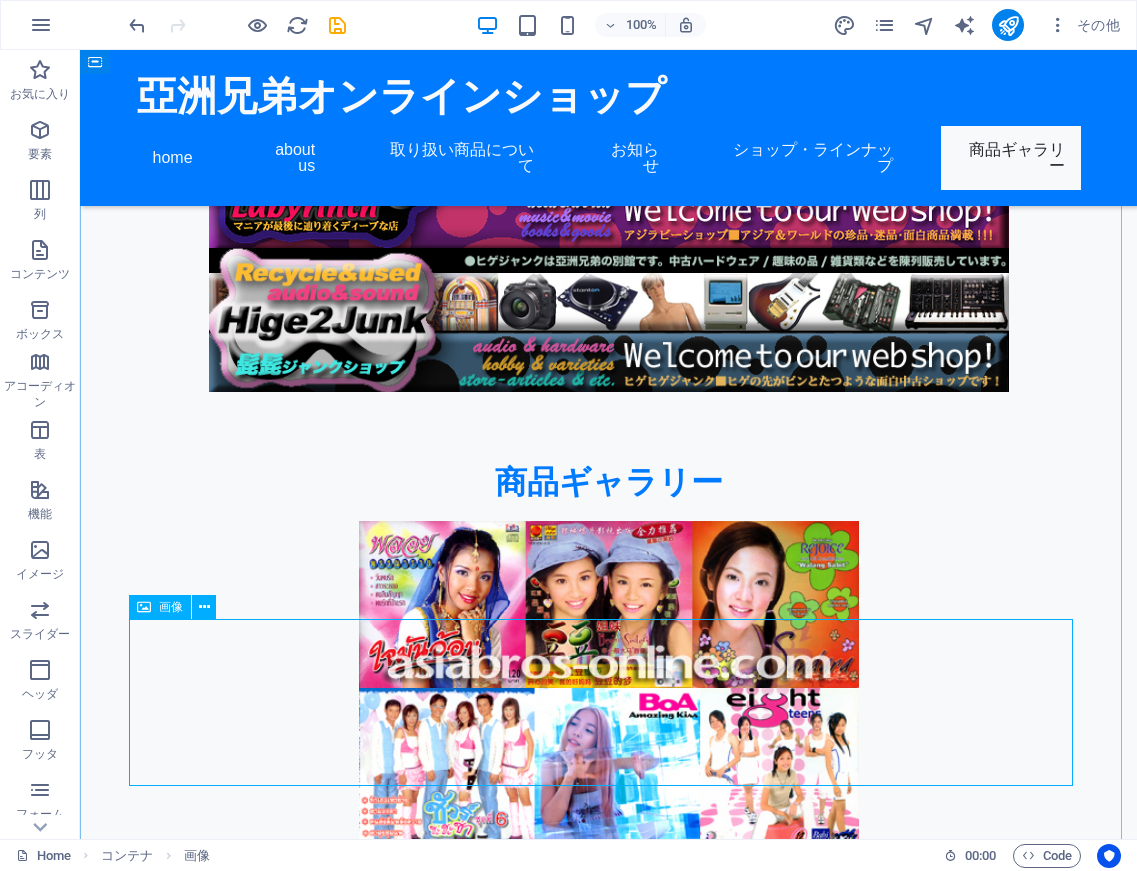 click at bounding box center [609, 3924] 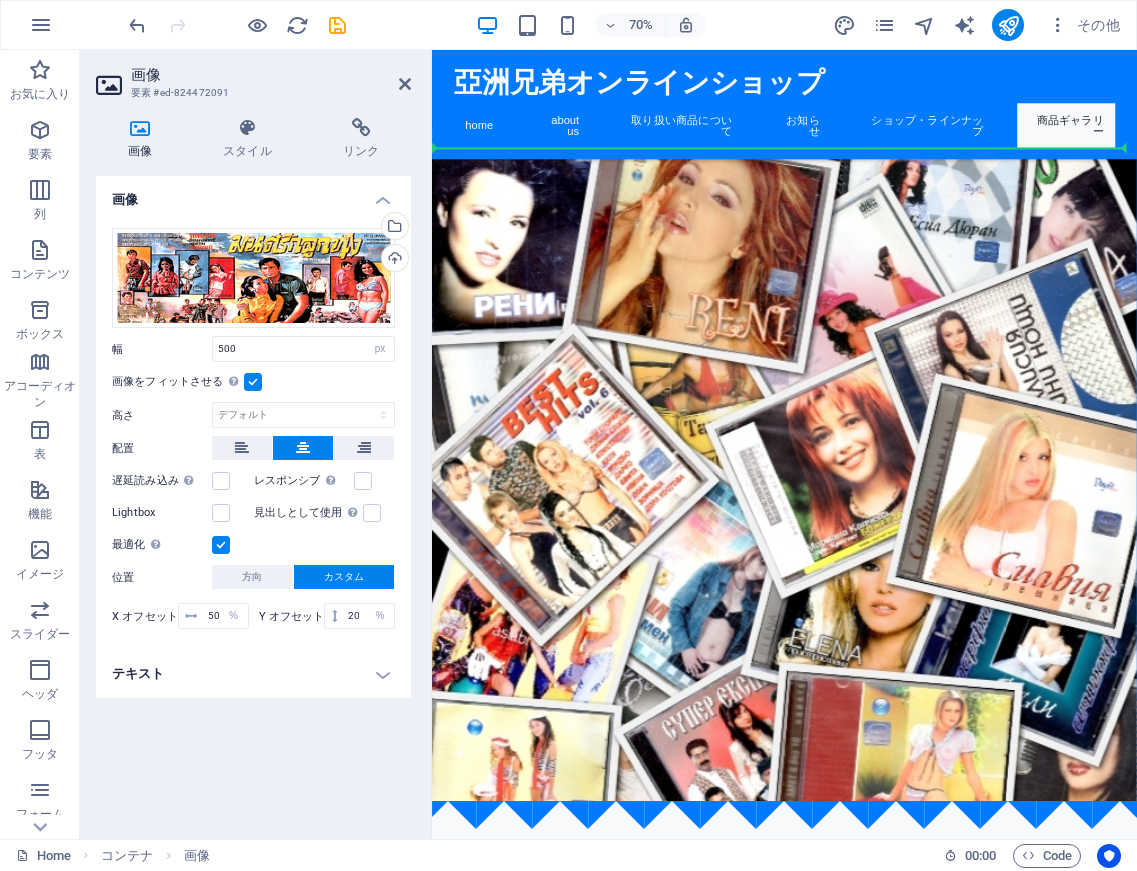 scroll, scrollTop: 4735, scrollLeft: 0, axis: vertical 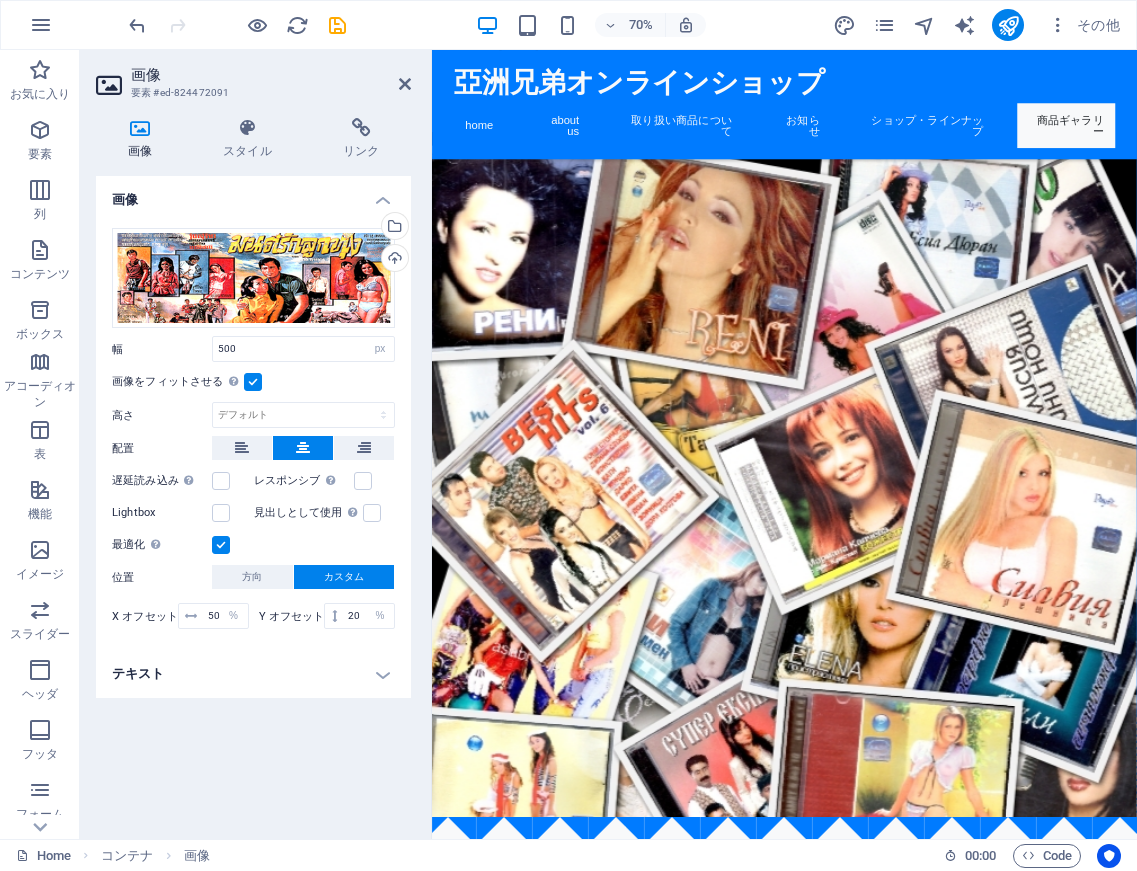drag, startPoint x: 936, startPoint y: 715, endPoint x: 955, endPoint y: 384, distance: 331.54486 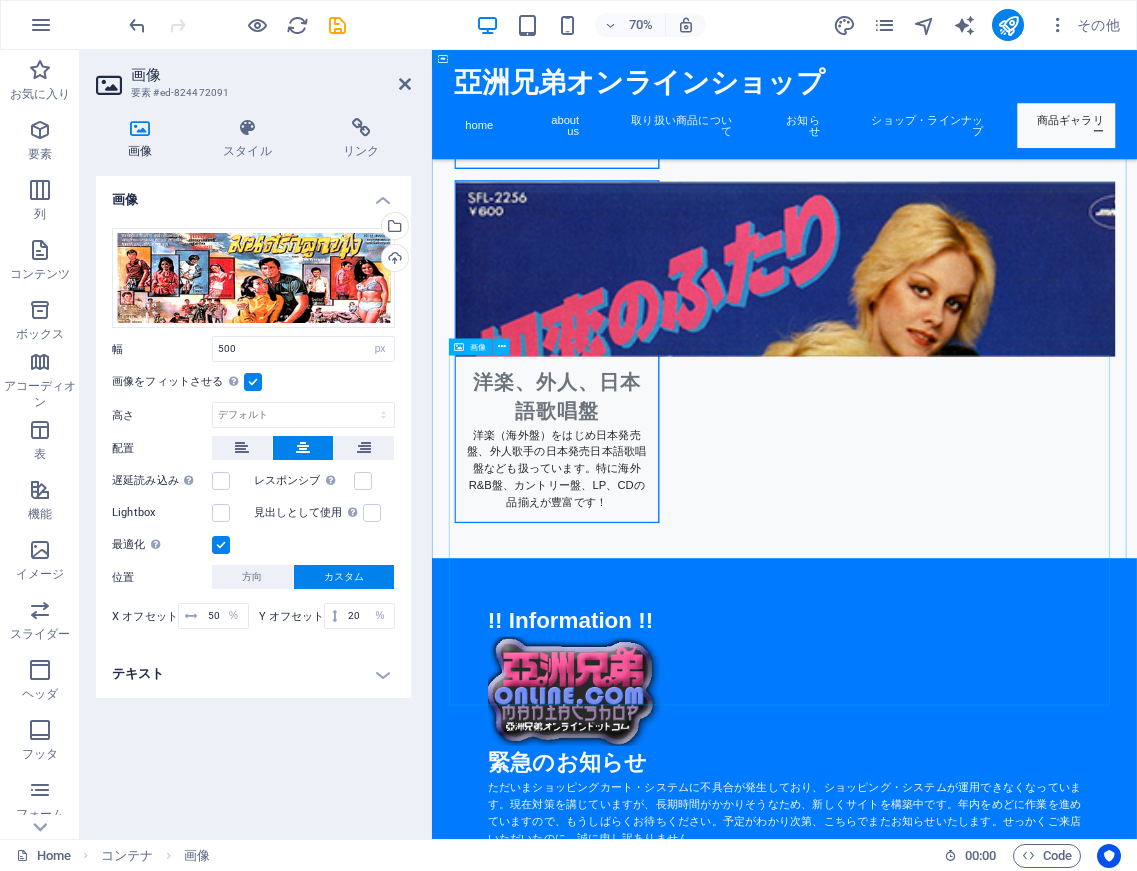 scroll, scrollTop: 3419, scrollLeft: 0, axis: vertical 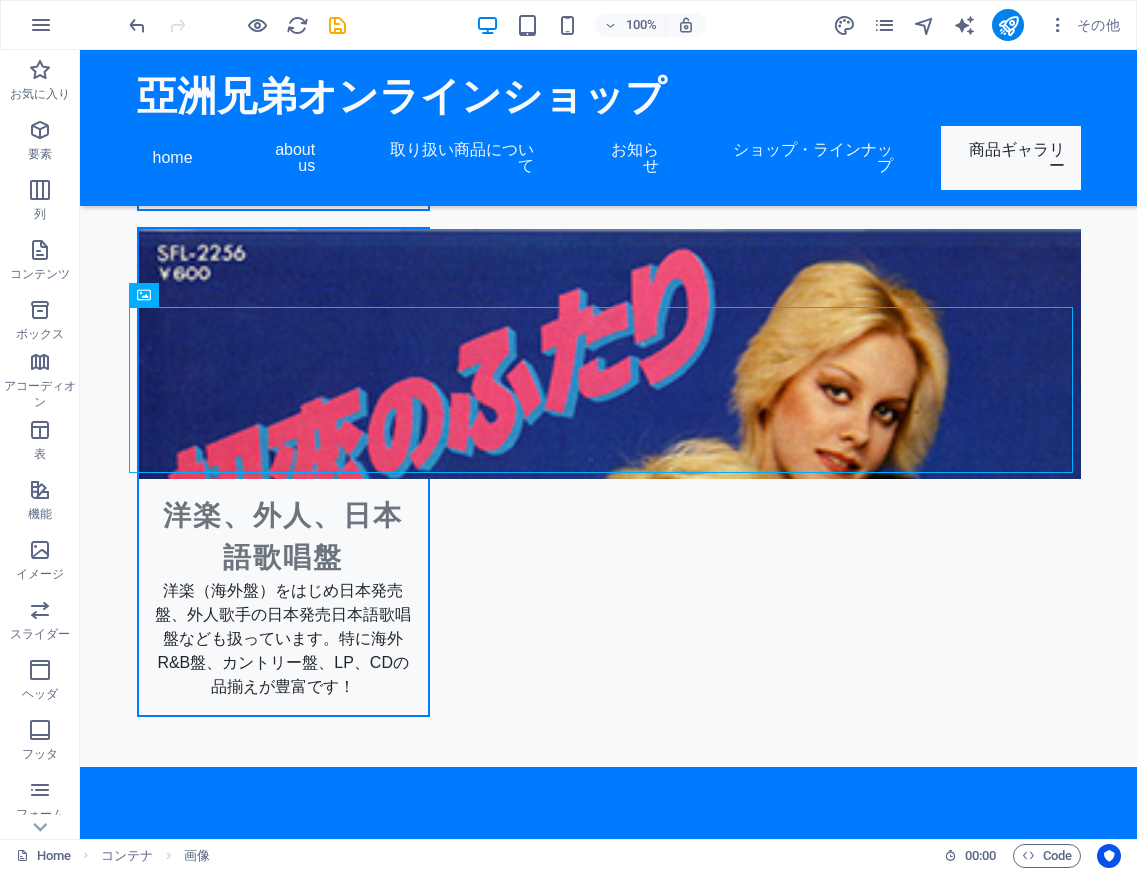 drag, startPoint x: 585, startPoint y: 410, endPoint x: 788, endPoint y: 456, distance: 208.14658 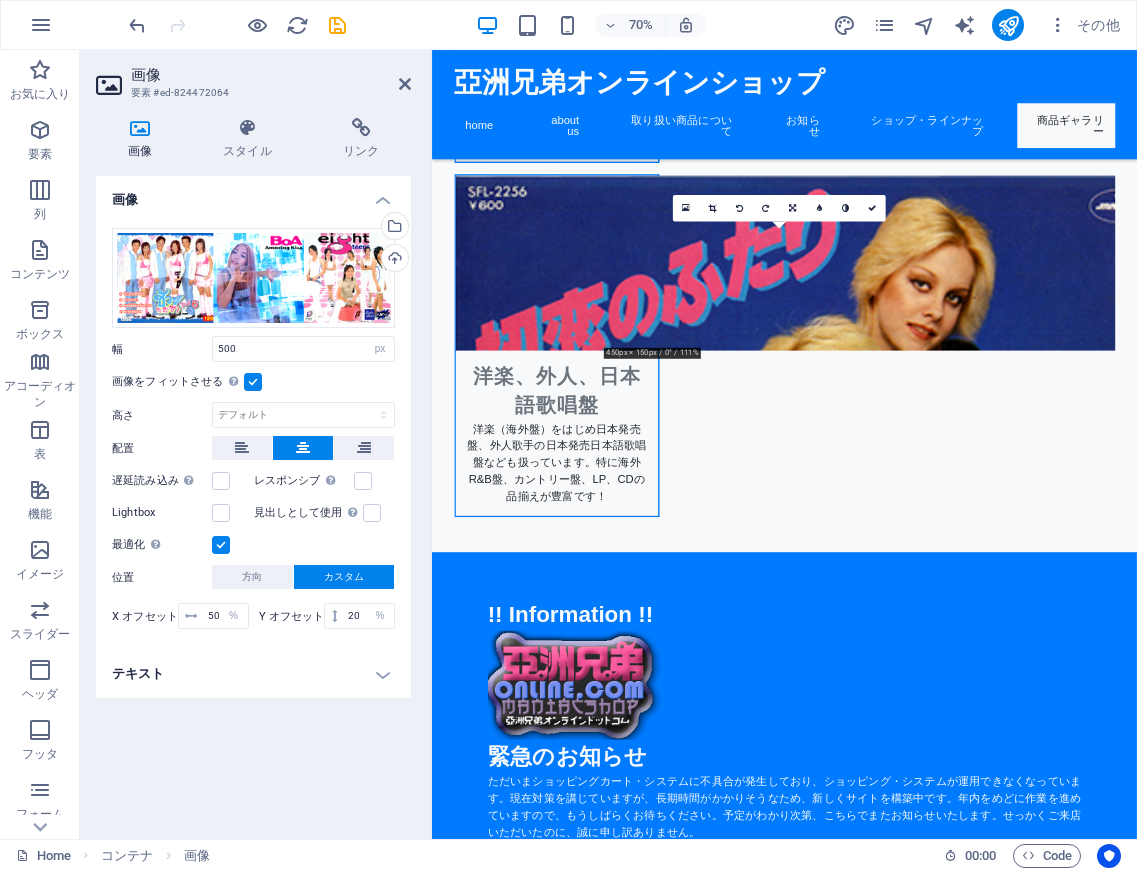drag, startPoint x: 928, startPoint y: 411, endPoint x: 934, endPoint y: 987, distance: 576.03125 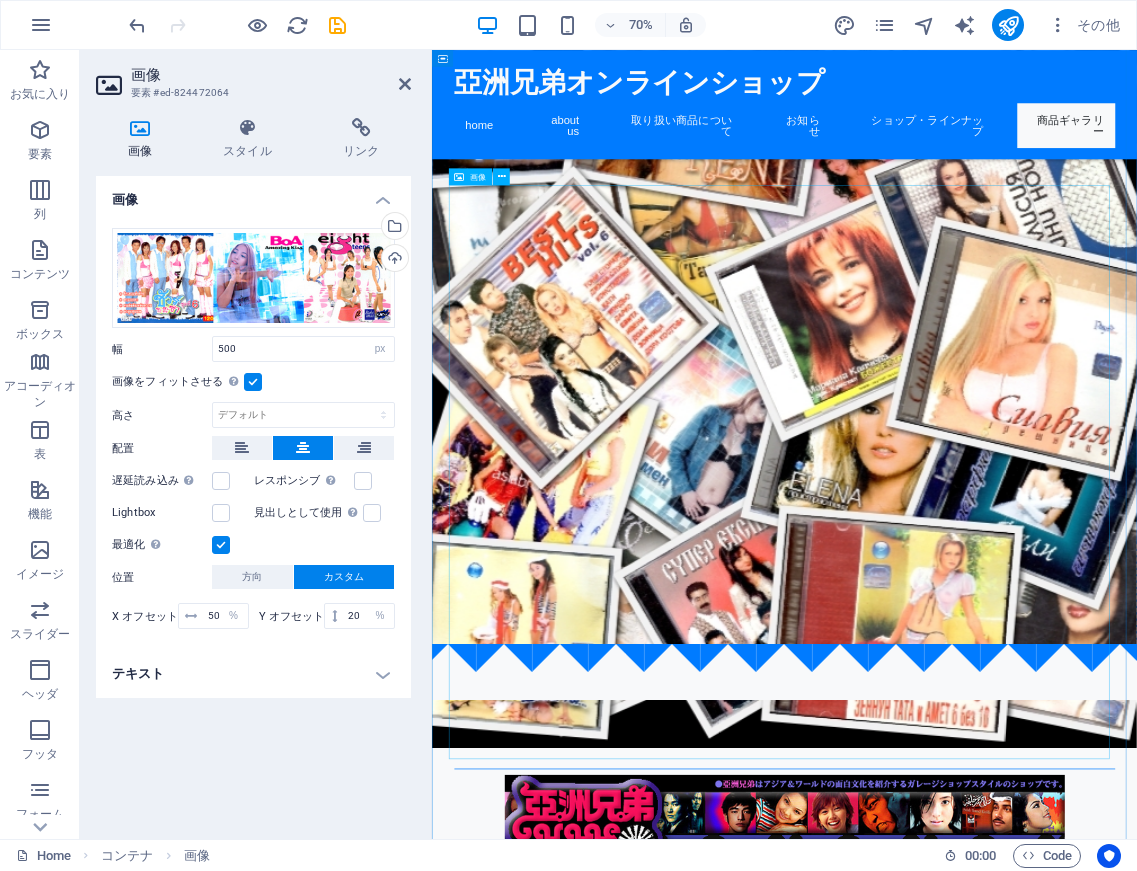 scroll, scrollTop: 4983, scrollLeft: 0, axis: vertical 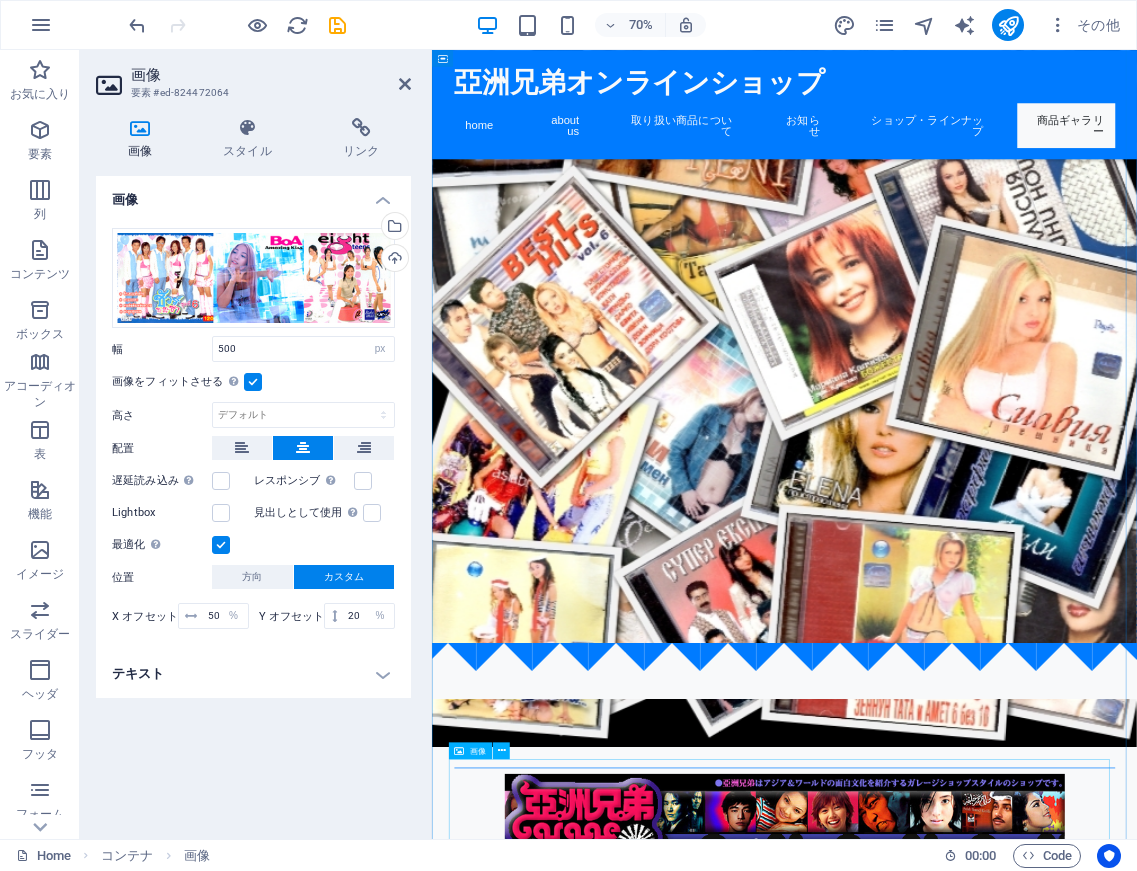 click at bounding box center [936, 4368] 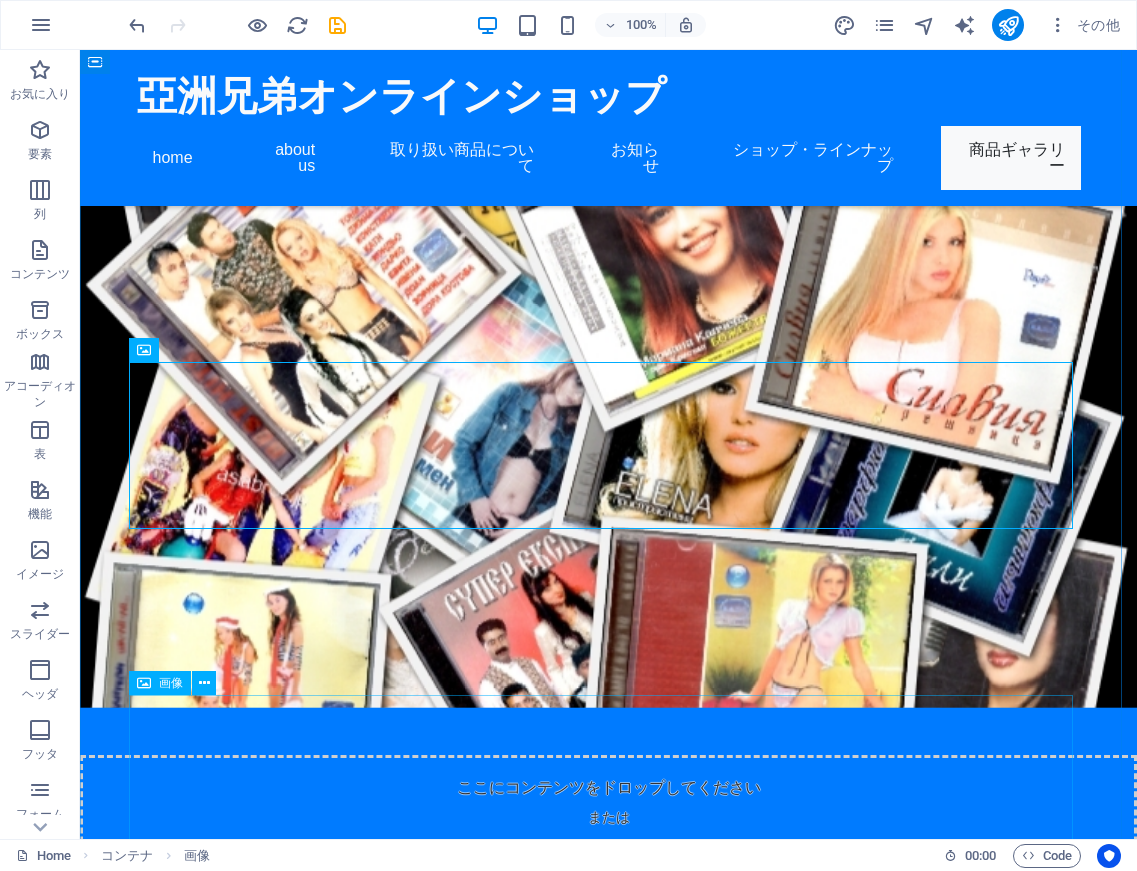 scroll, scrollTop: 5684, scrollLeft: 0, axis: vertical 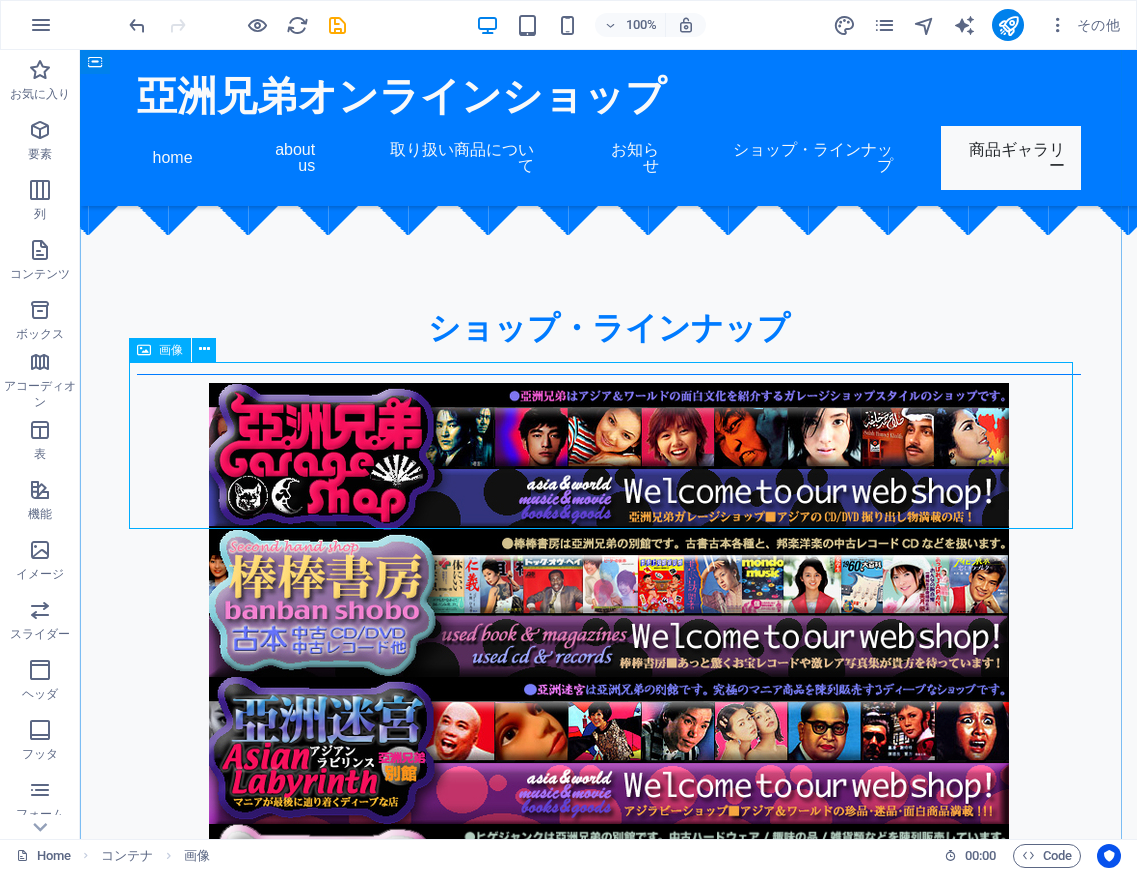 click at bounding box center (609, 3667) 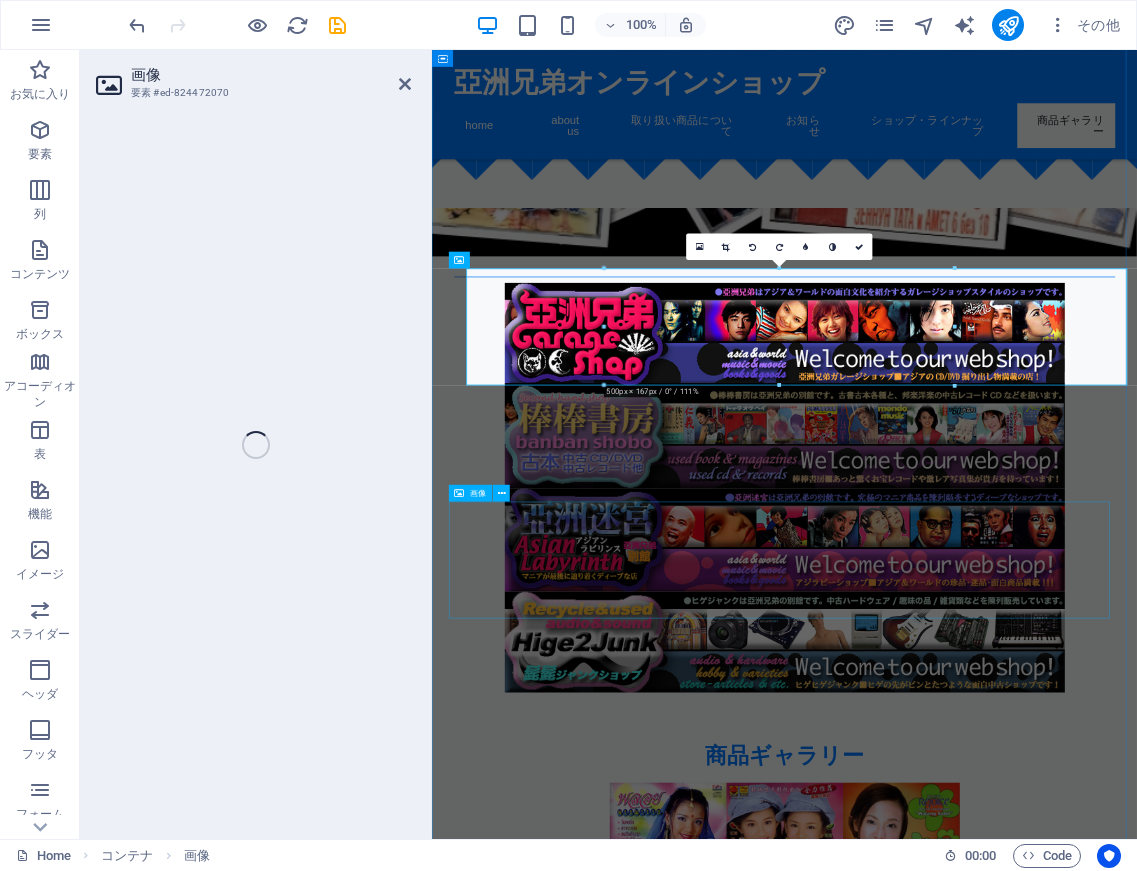 select on "px" 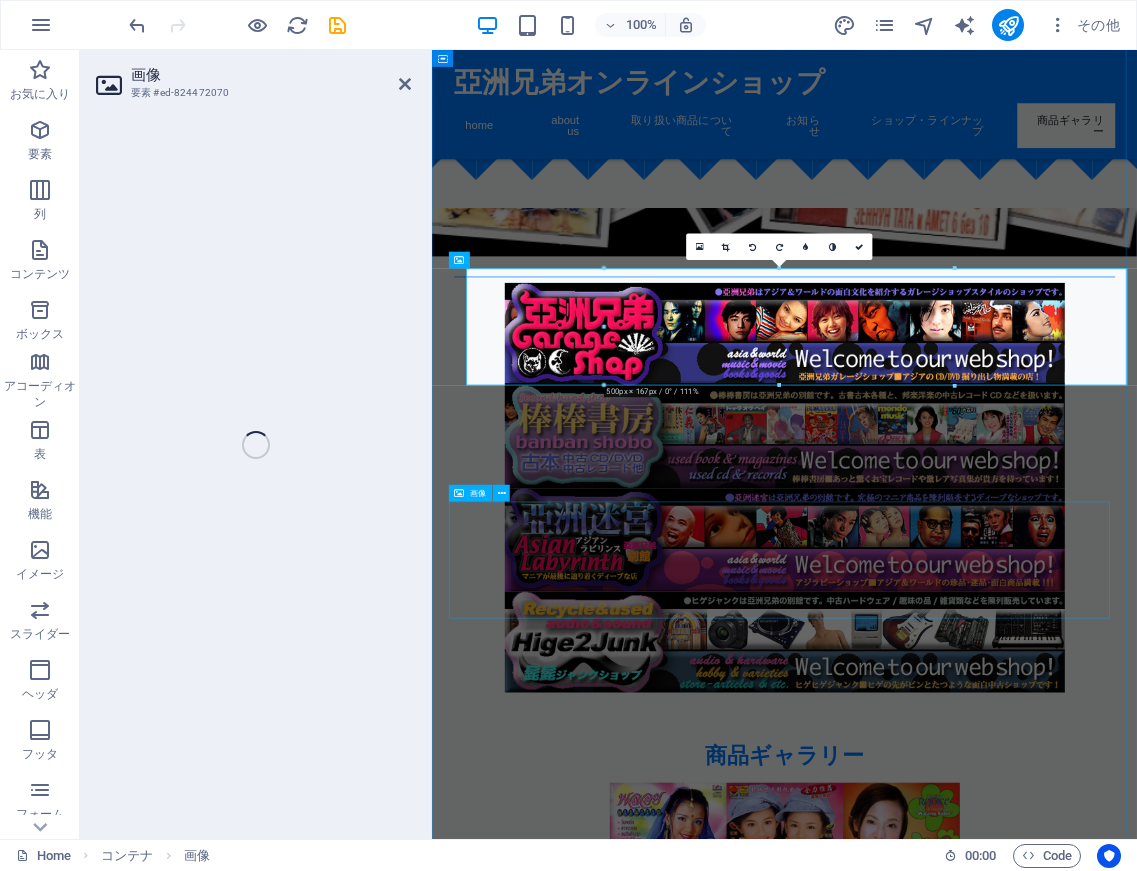 select on "%" 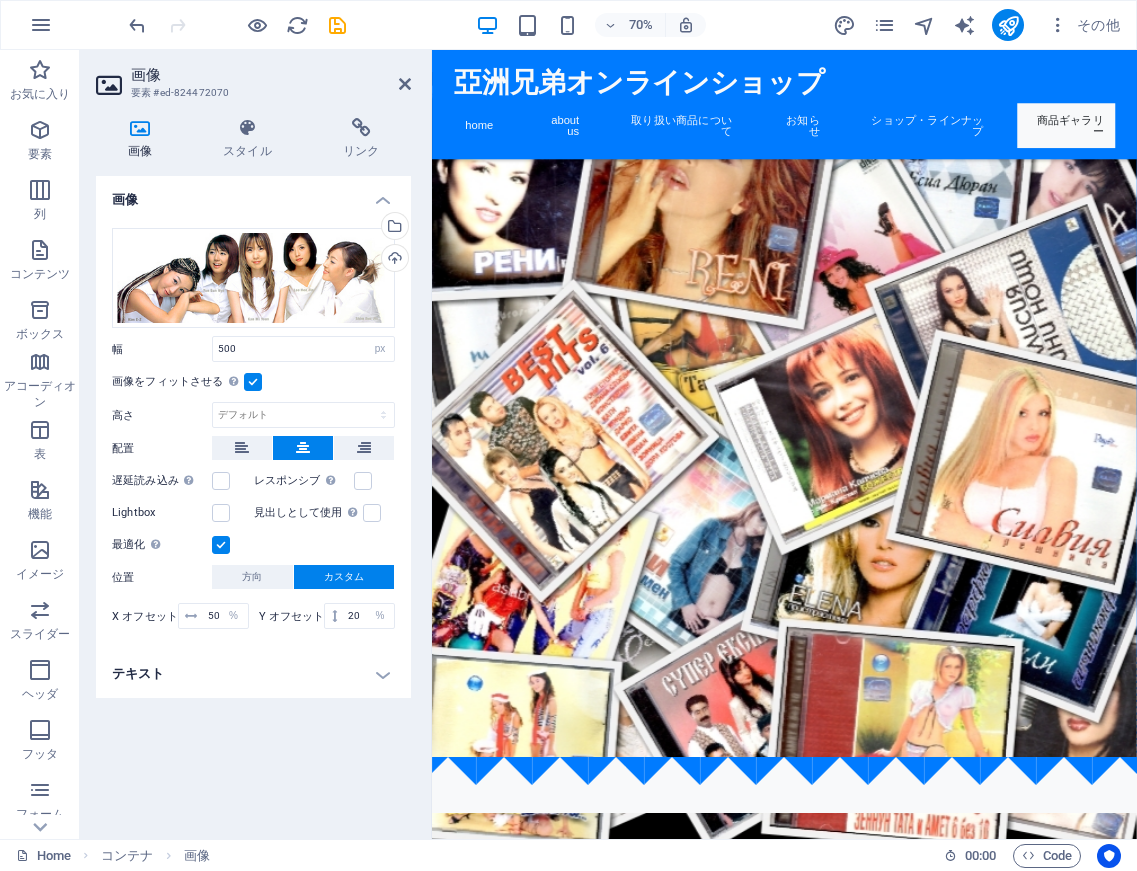 scroll, scrollTop: 4813, scrollLeft: 0, axis: vertical 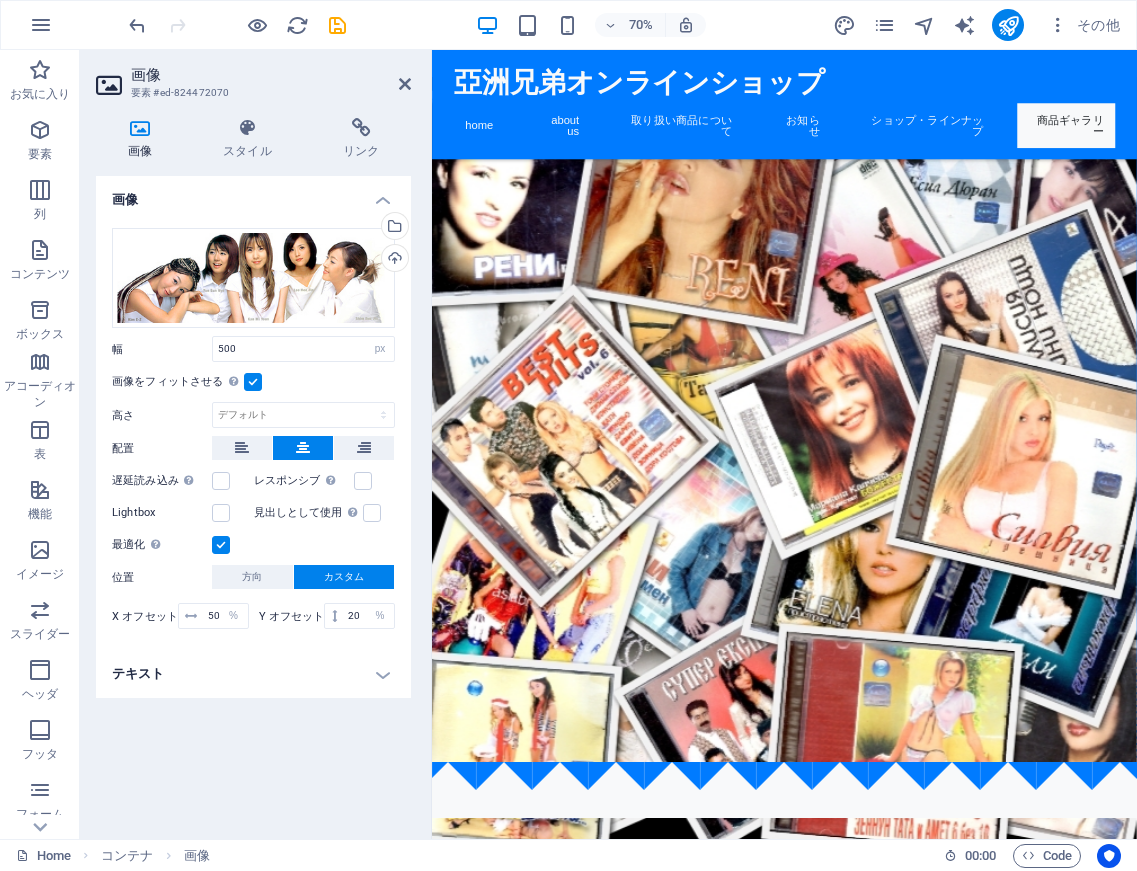 drag, startPoint x: 1018, startPoint y: 456, endPoint x: 1015, endPoint y: 381, distance: 75.059975 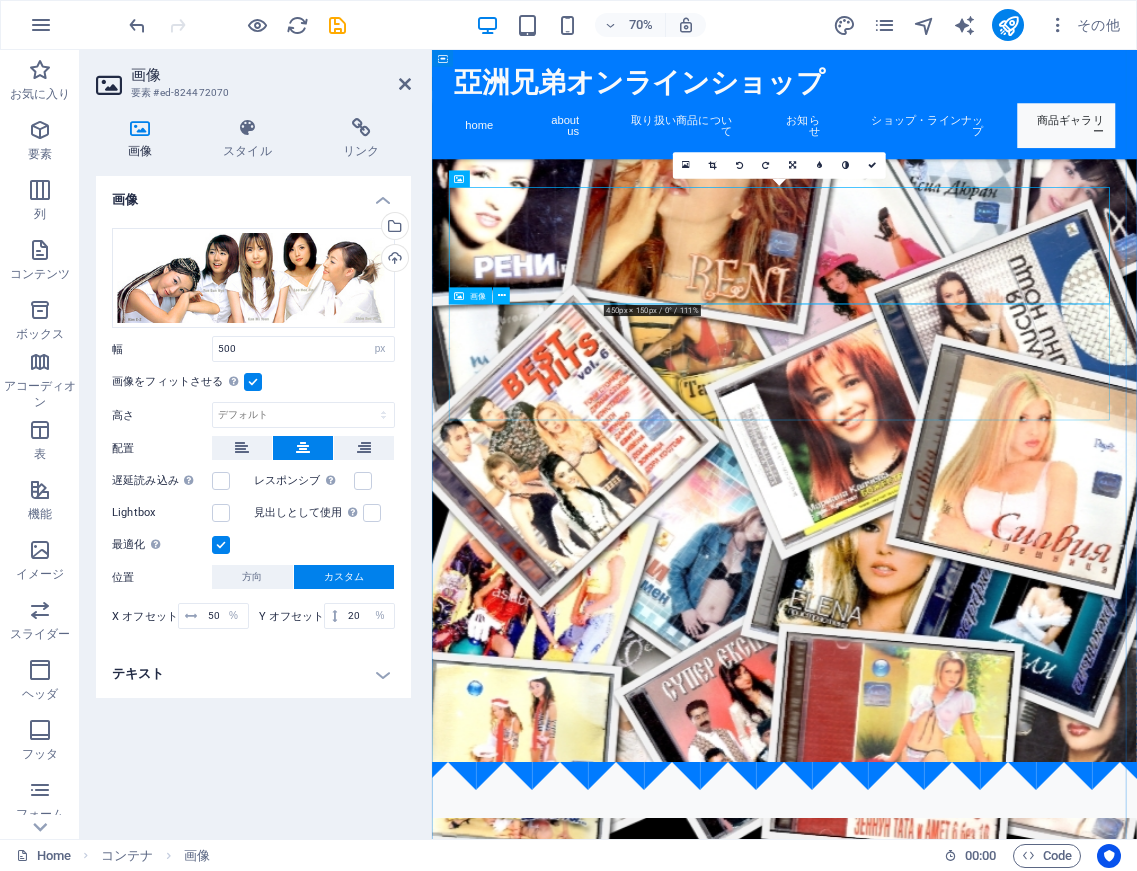 click at bounding box center (936, 3718) 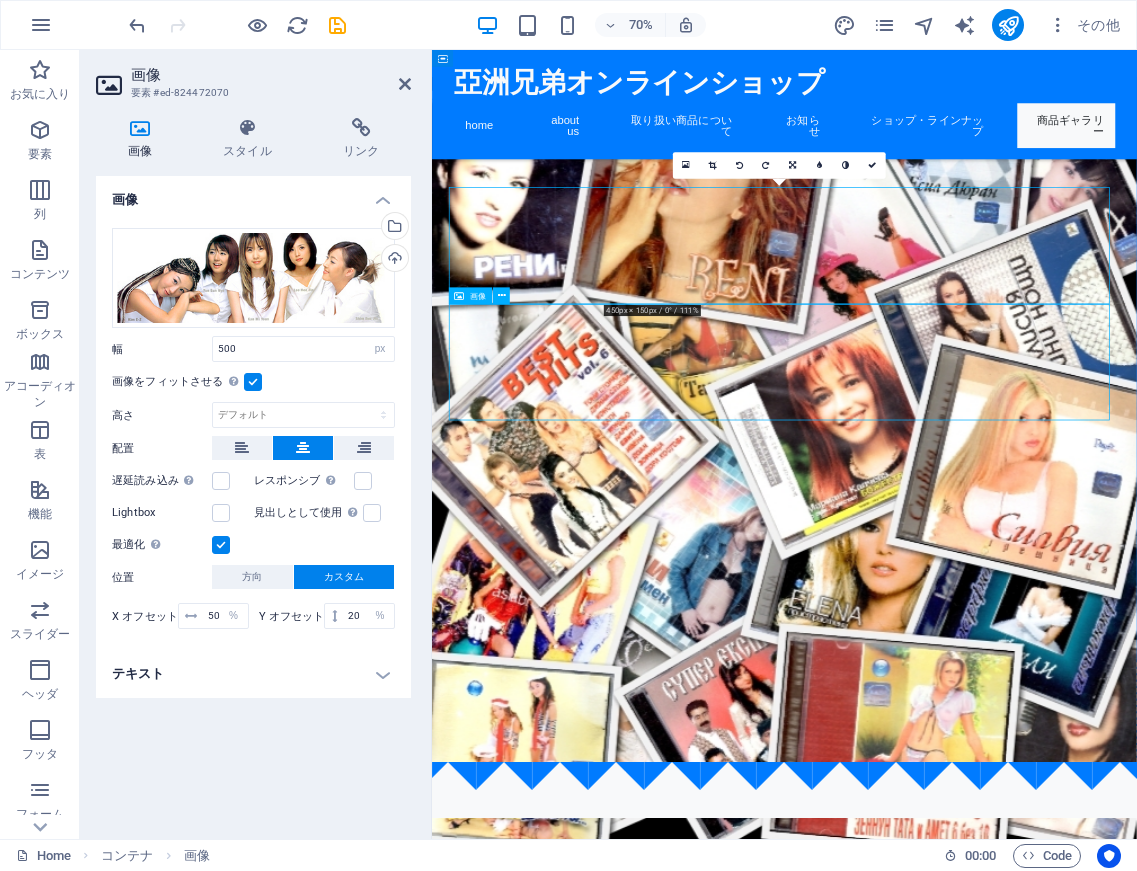 click at bounding box center (936, 3718) 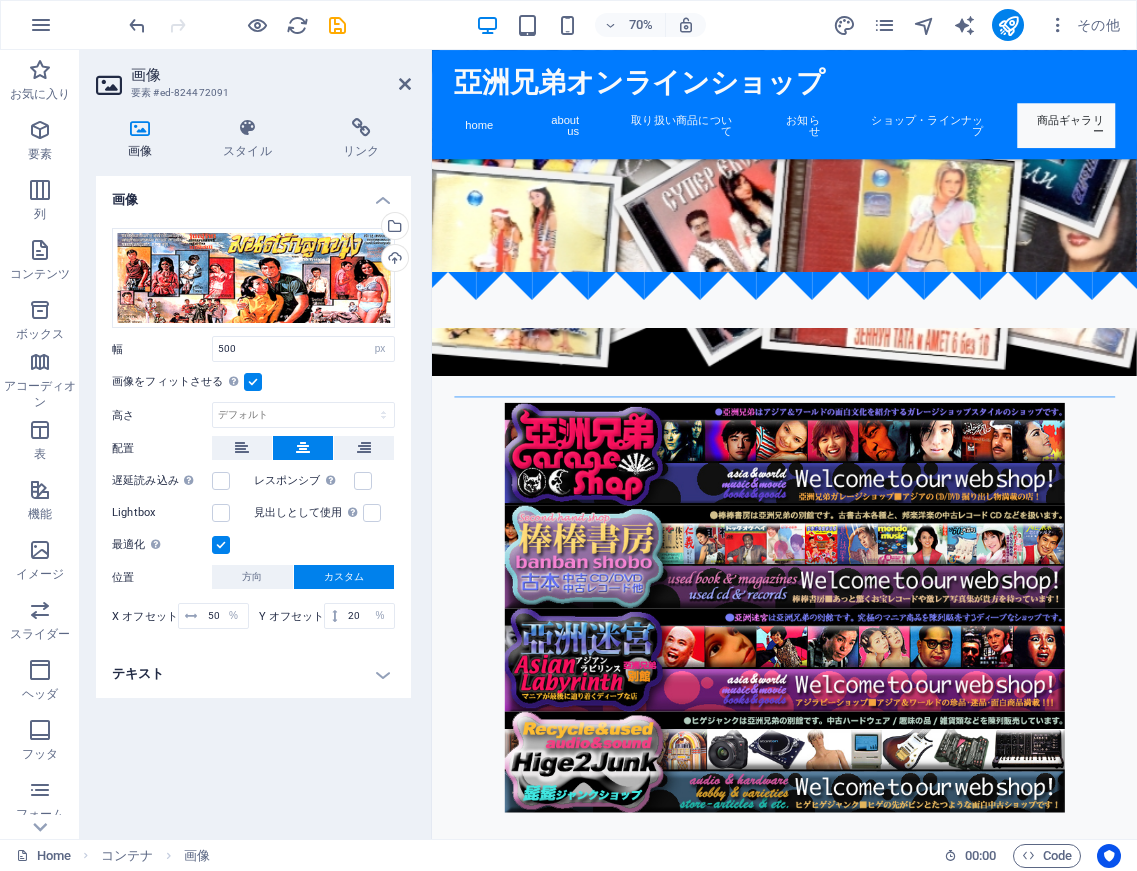 scroll, scrollTop: 5527, scrollLeft: 0, axis: vertical 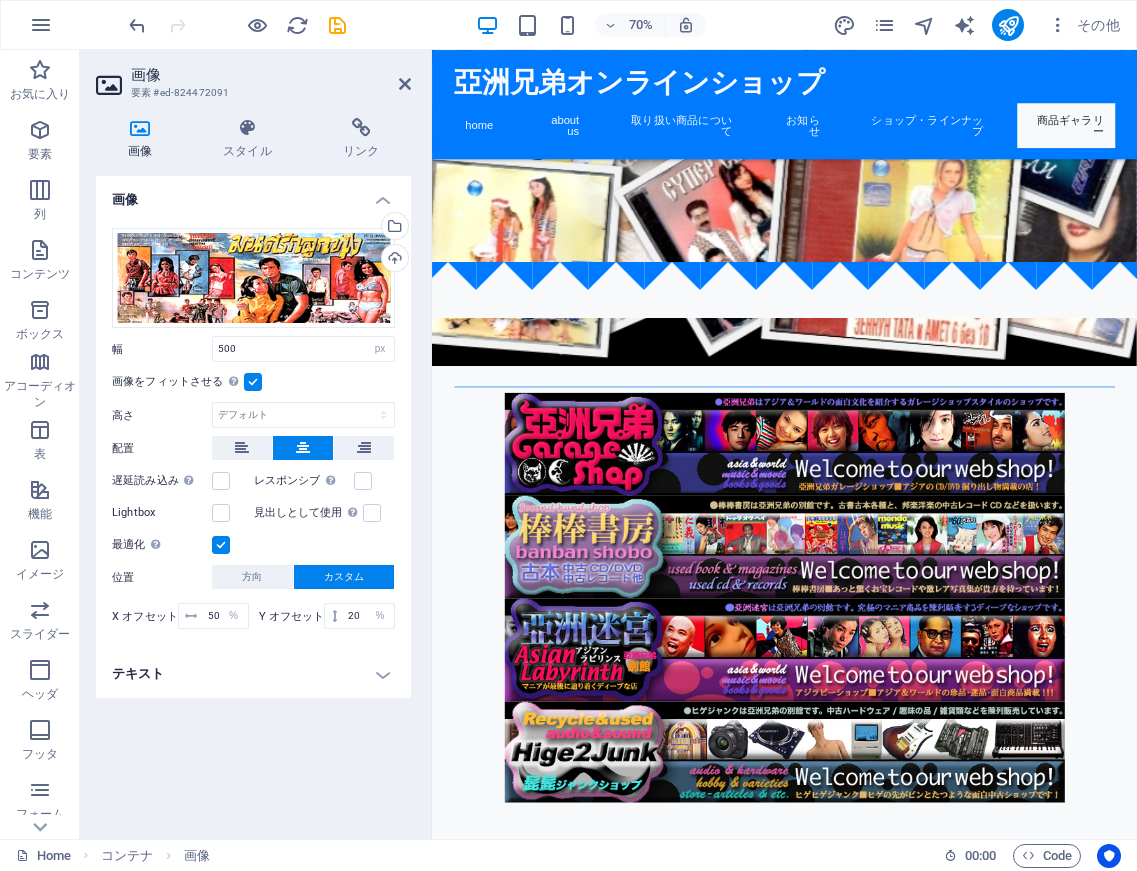 drag, startPoint x: 988, startPoint y: 477, endPoint x: 1062, endPoint y: 598, distance: 141.83441 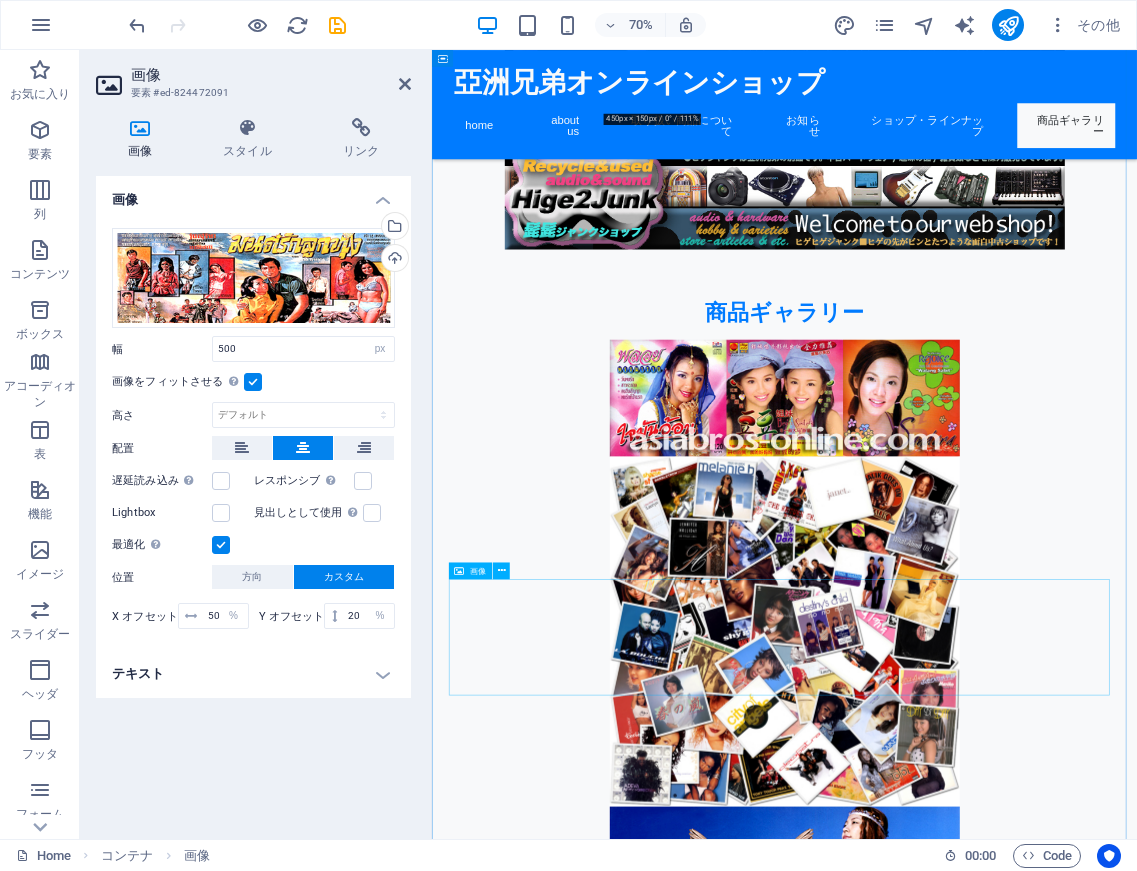 scroll, scrollTop: 6383, scrollLeft: 0, axis: vertical 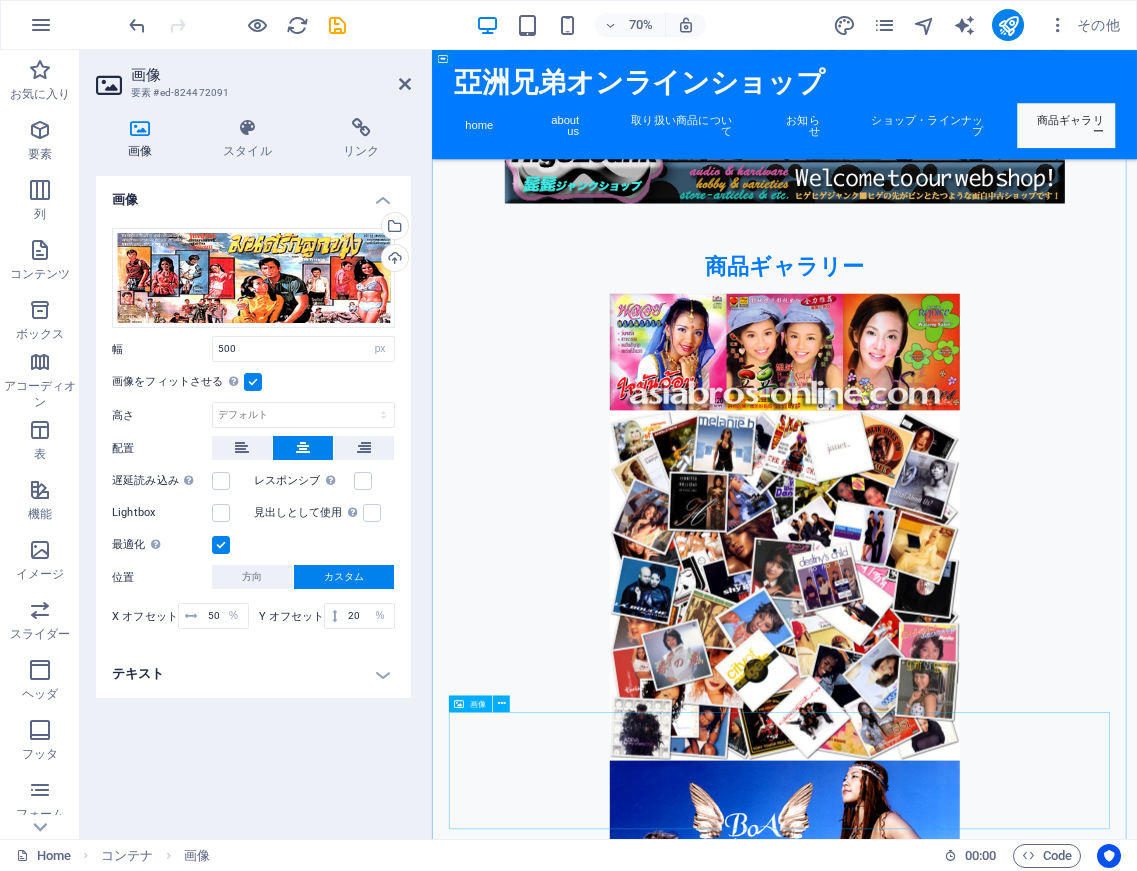 click at bounding box center (936, 4301) 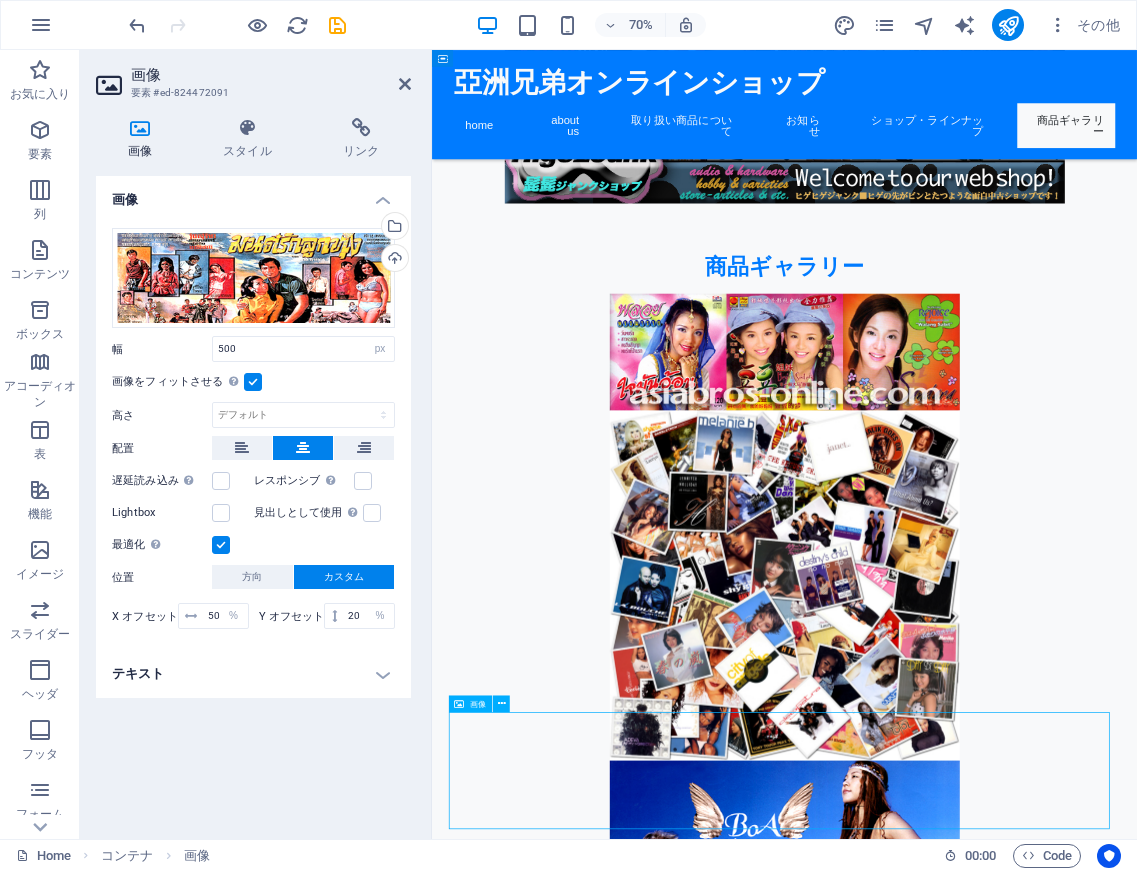 click at bounding box center [936, 4301] 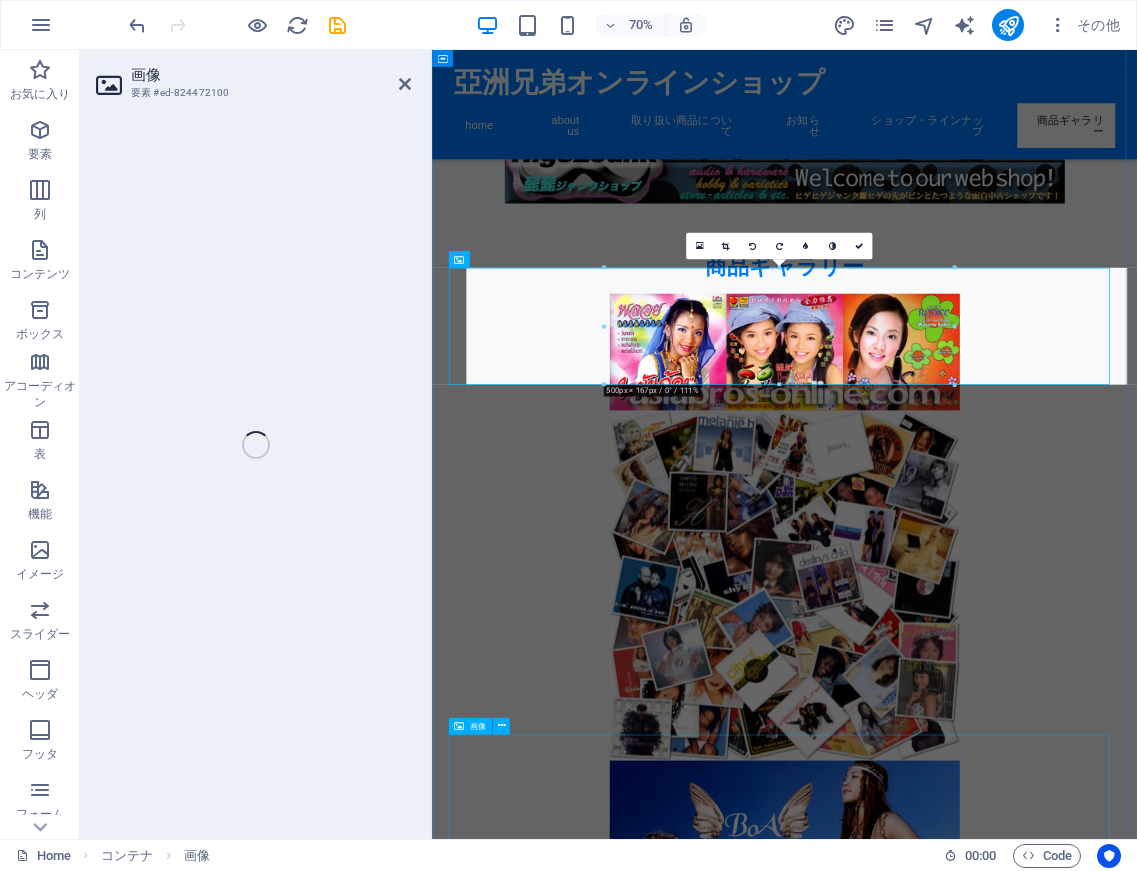 scroll, scrollTop: 7018, scrollLeft: 0, axis: vertical 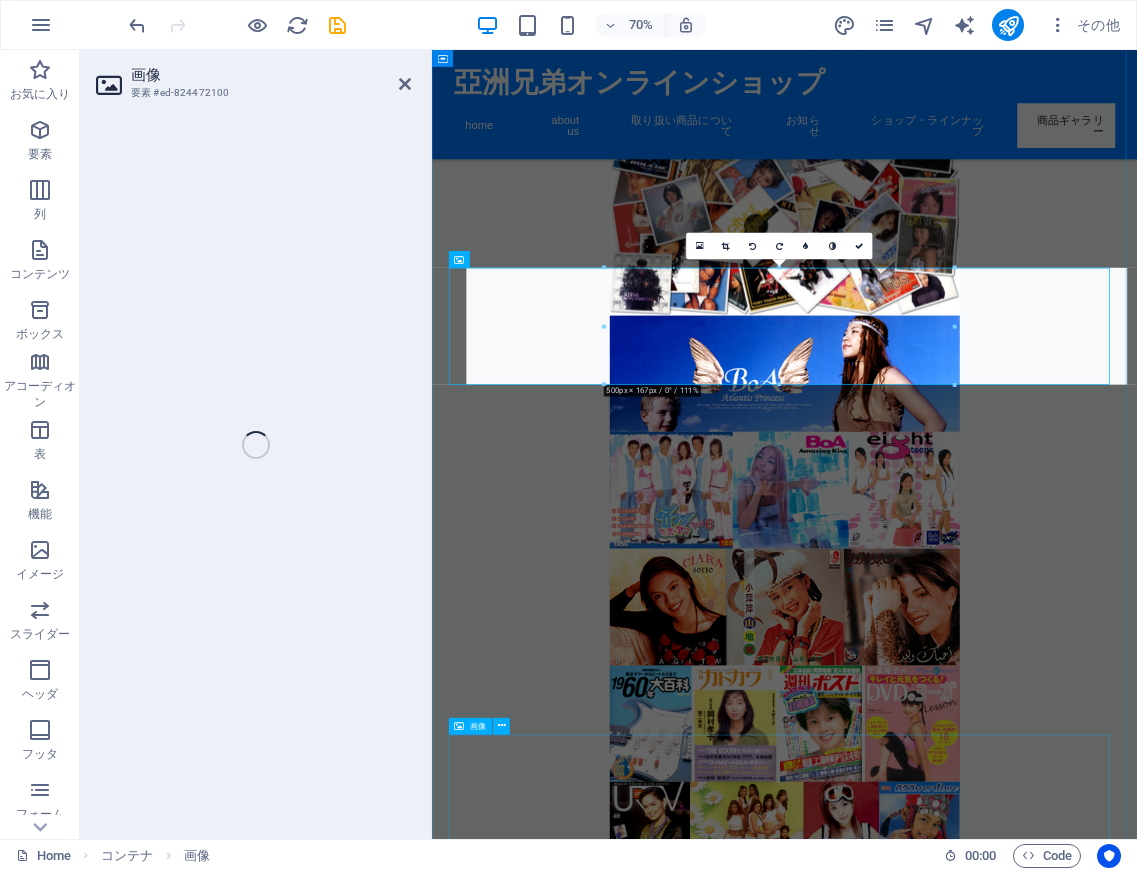 select on "px" 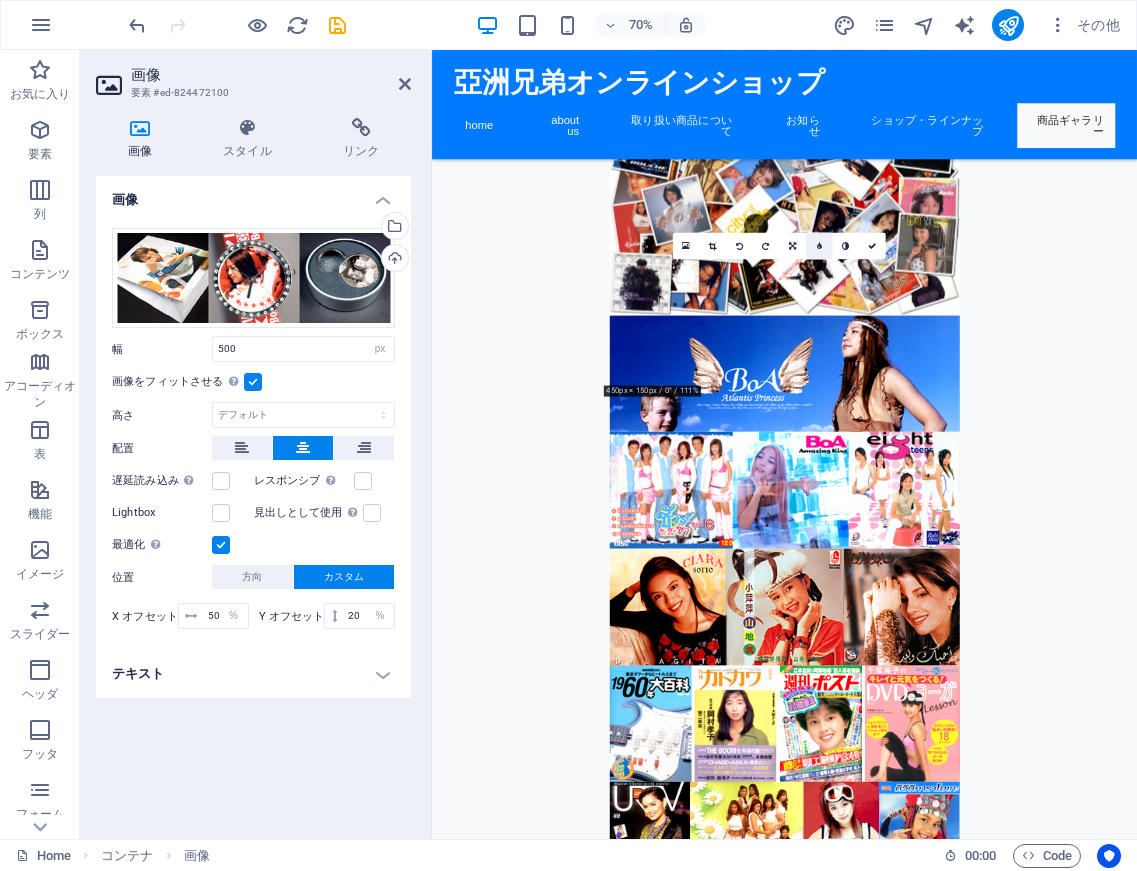drag, startPoint x: 521, startPoint y: 377, endPoint x: 808, endPoint y: 237, distance: 319.32587 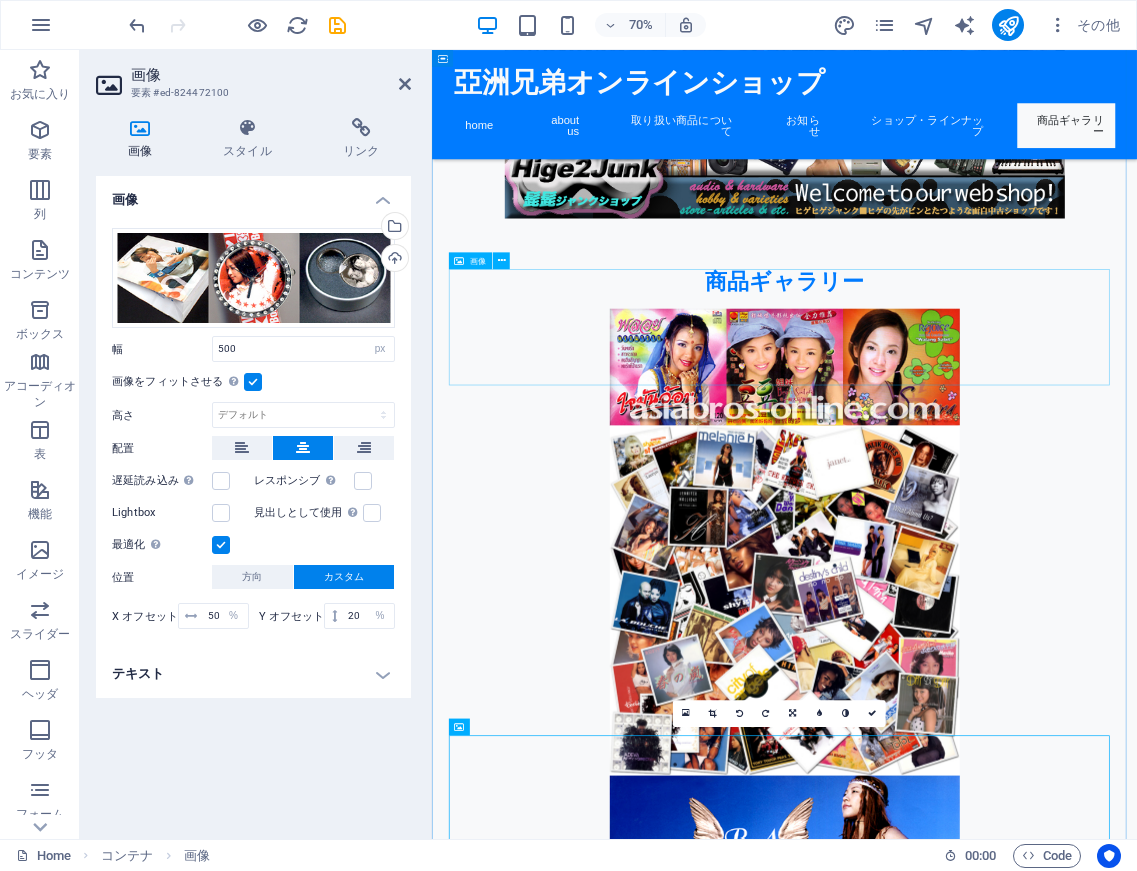 scroll, scrollTop: 6350, scrollLeft: 0, axis: vertical 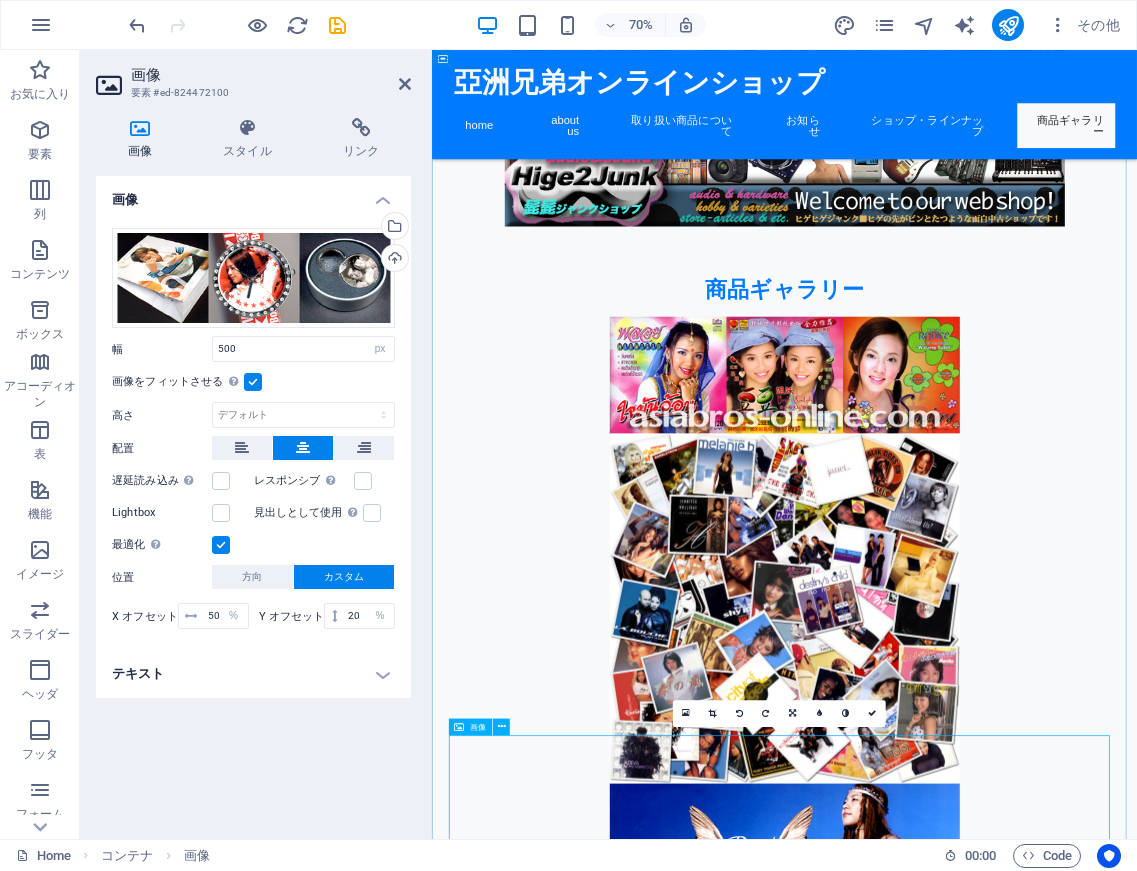 click at bounding box center (936, 4334) 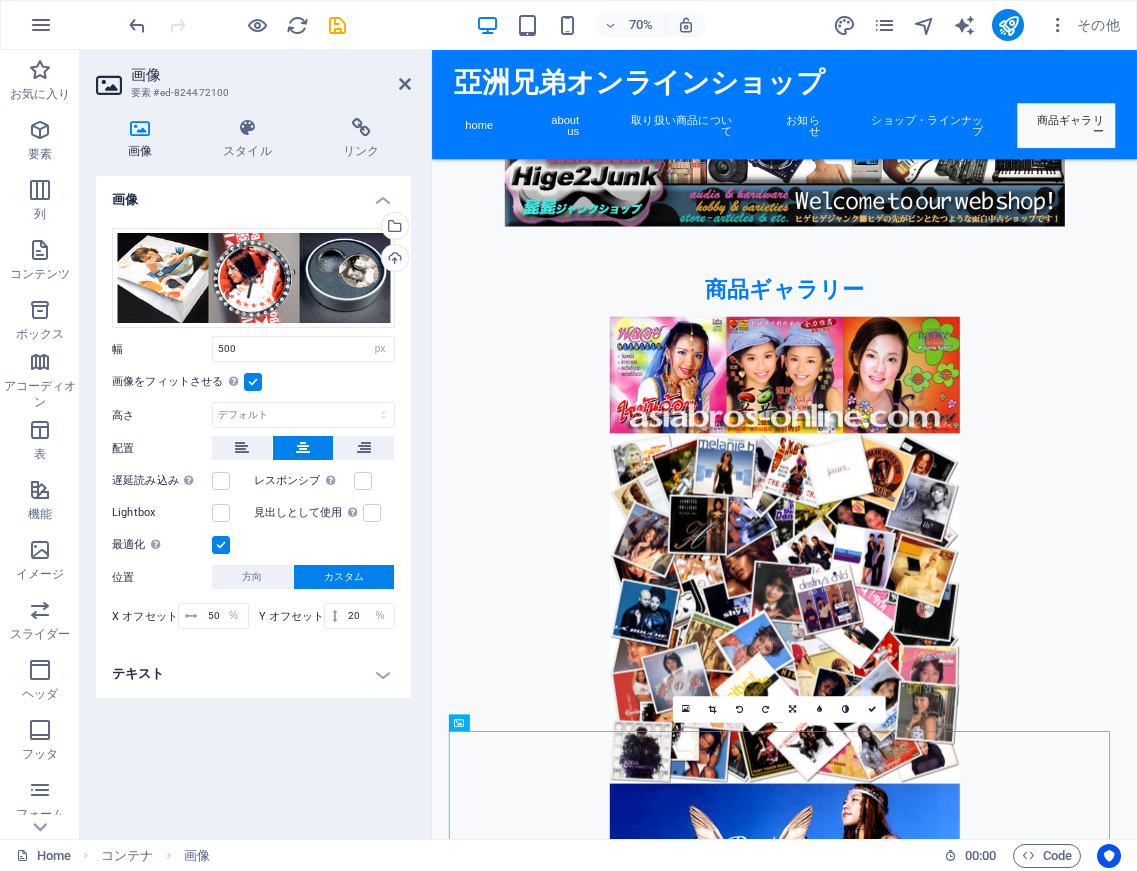 scroll, scrollTop: 6368, scrollLeft: 0, axis: vertical 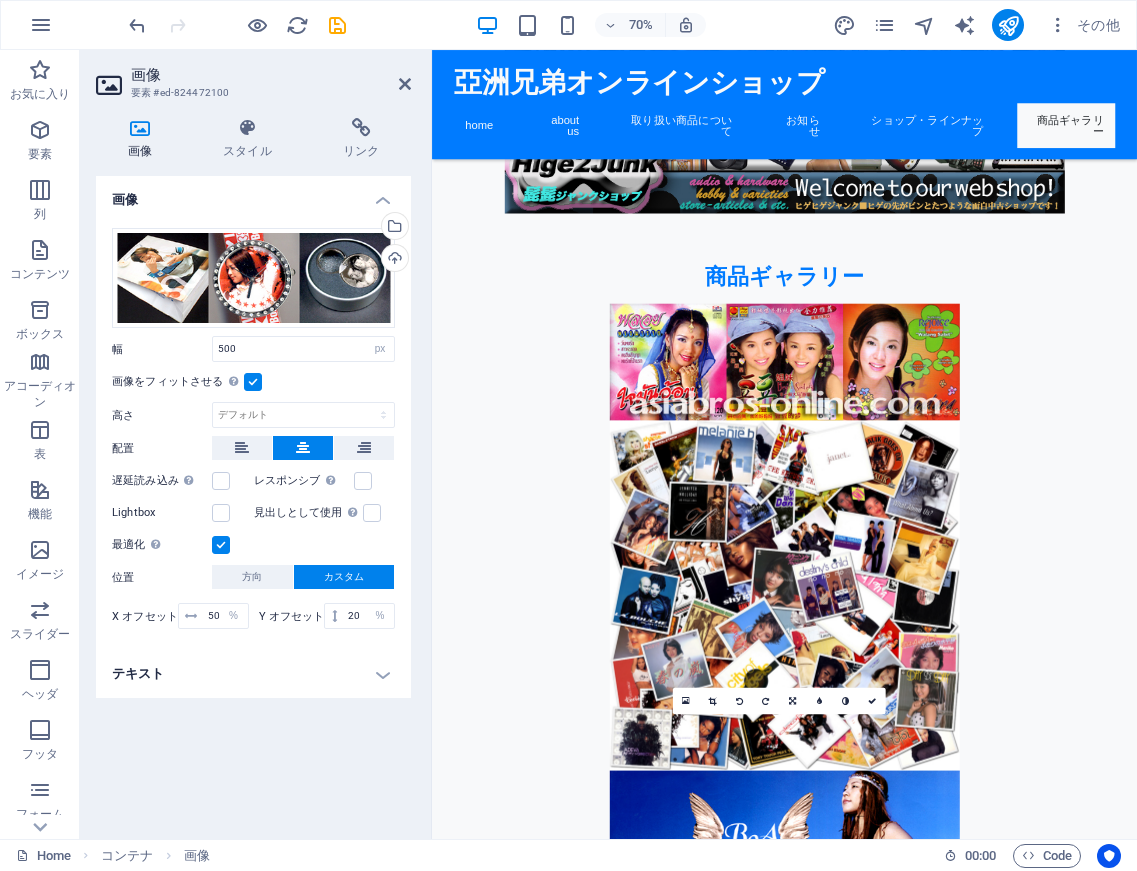 drag, startPoint x: 1048, startPoint y: 1089, endPoint x: 1043, endPoint y: 884, distance: 205.06097 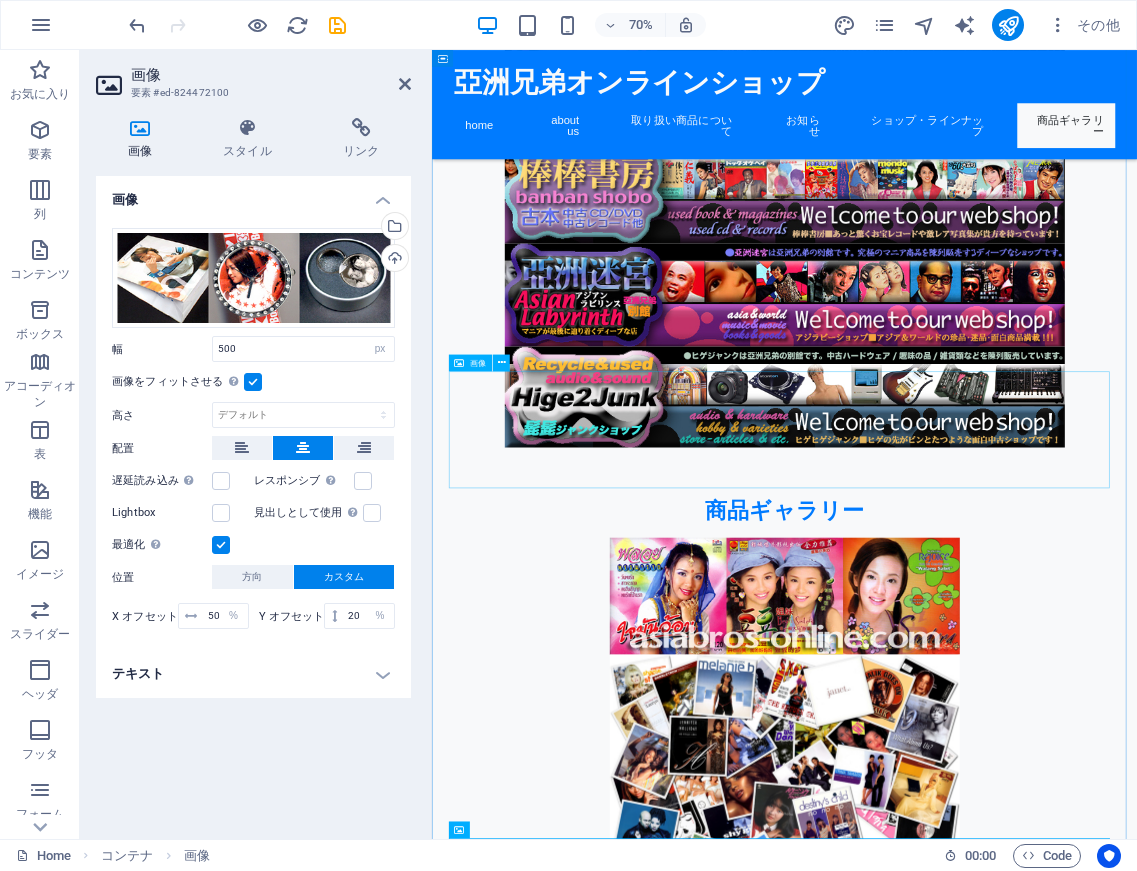 scroll, scrollTop: 6037, scrollLeft: 0, axis: vertical 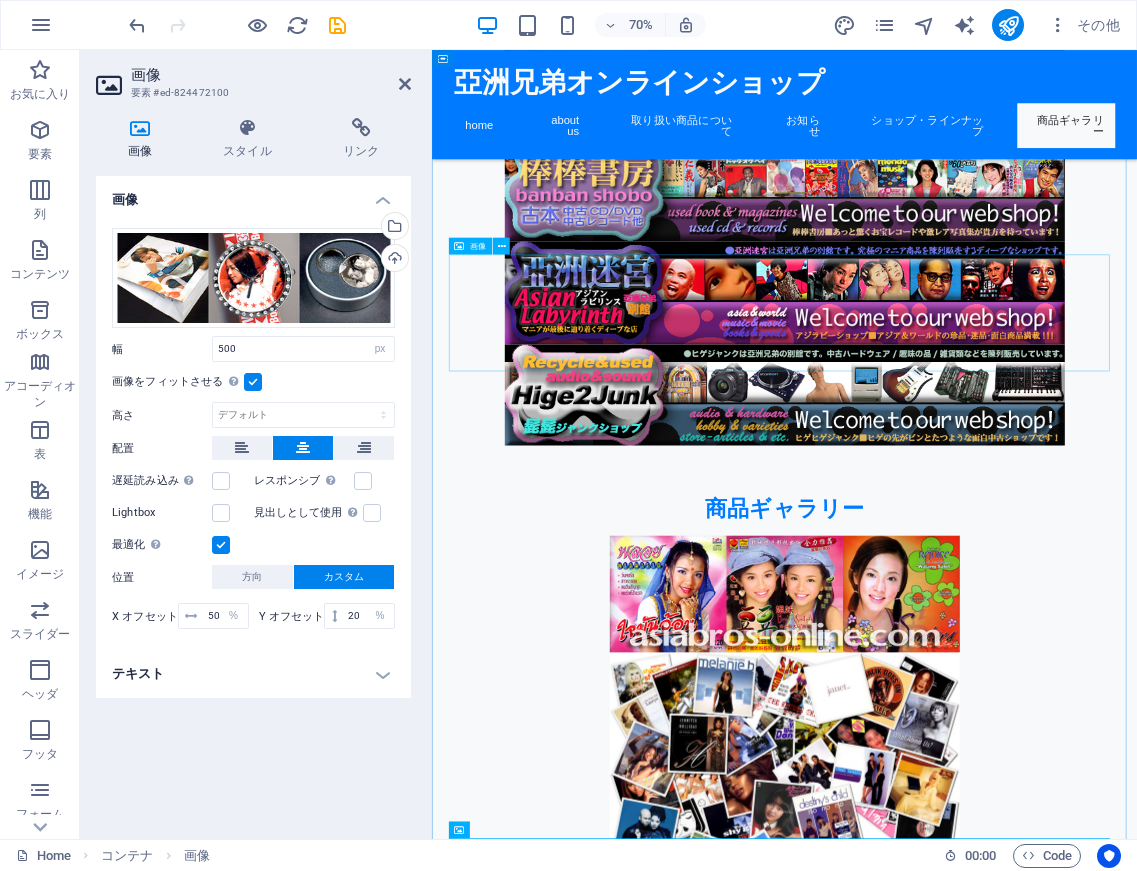 click at bounding box center [936, 3647] 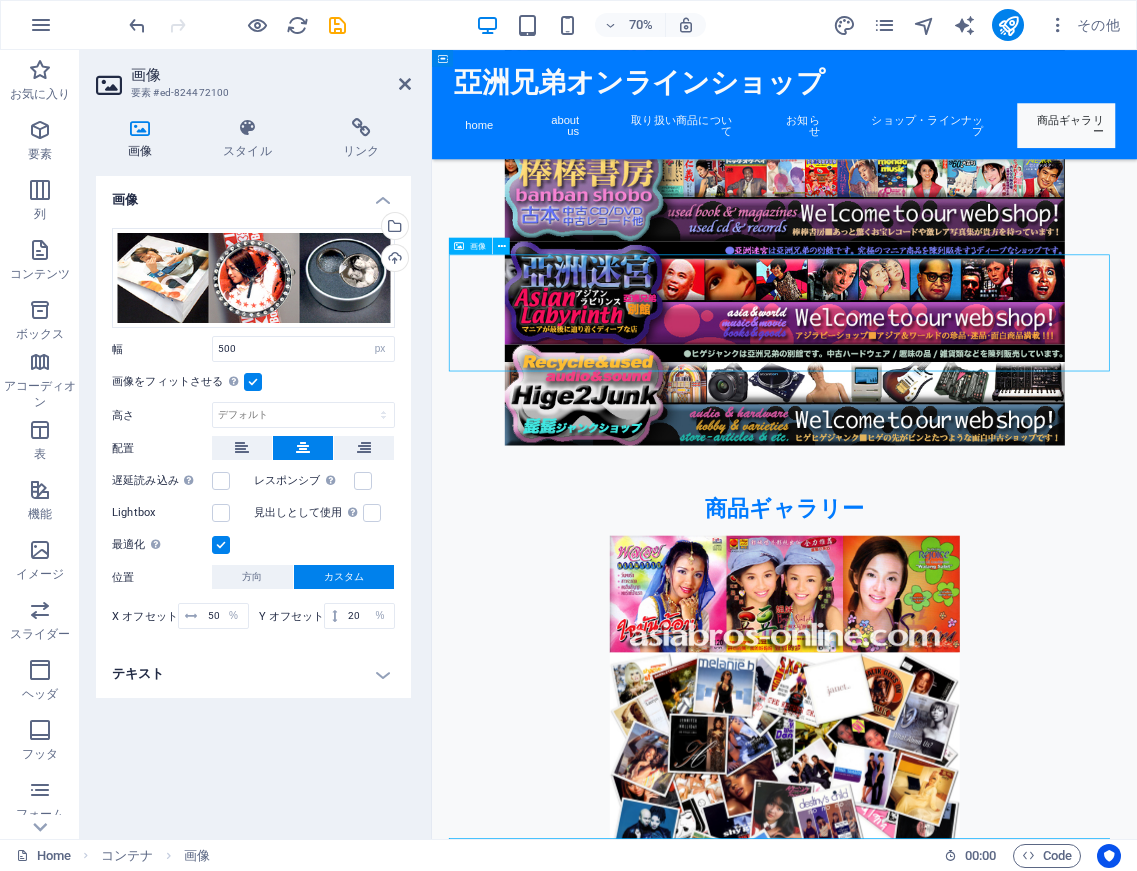 click at bounding box center [936, 3647] 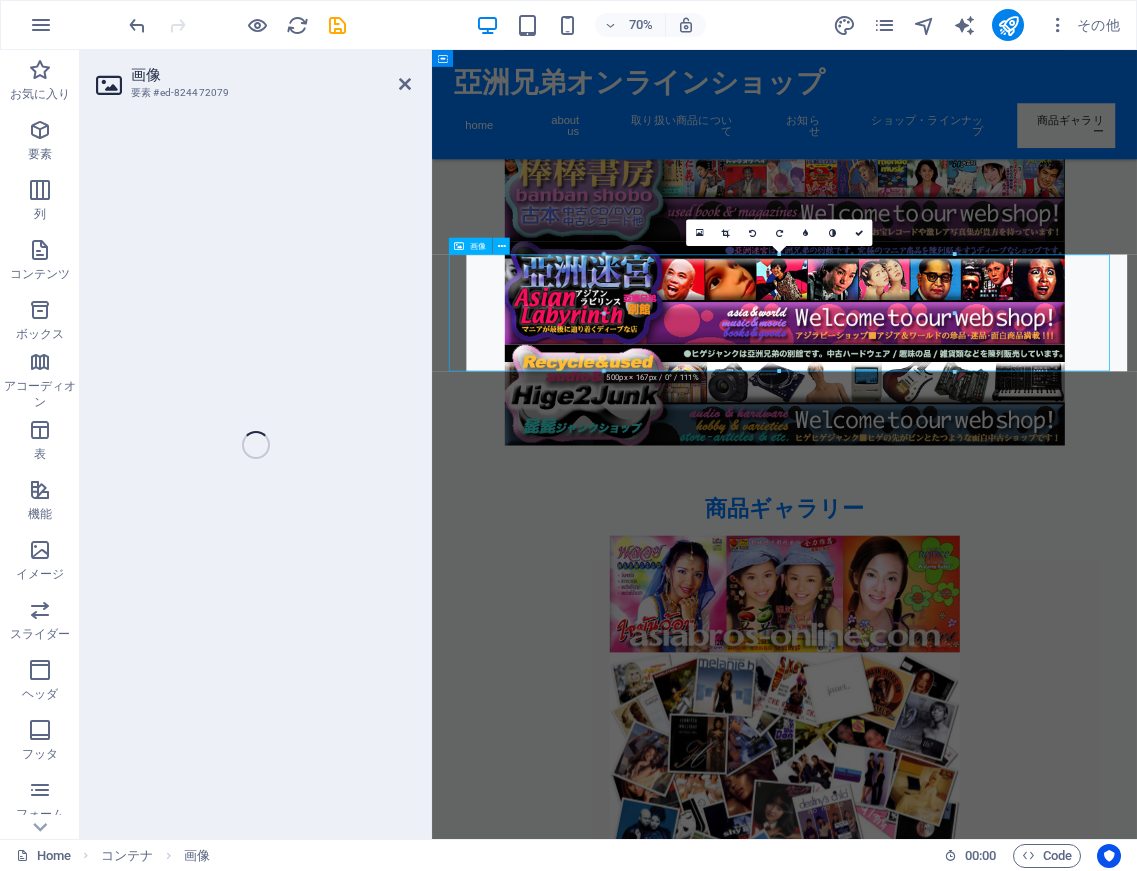 select on "px" 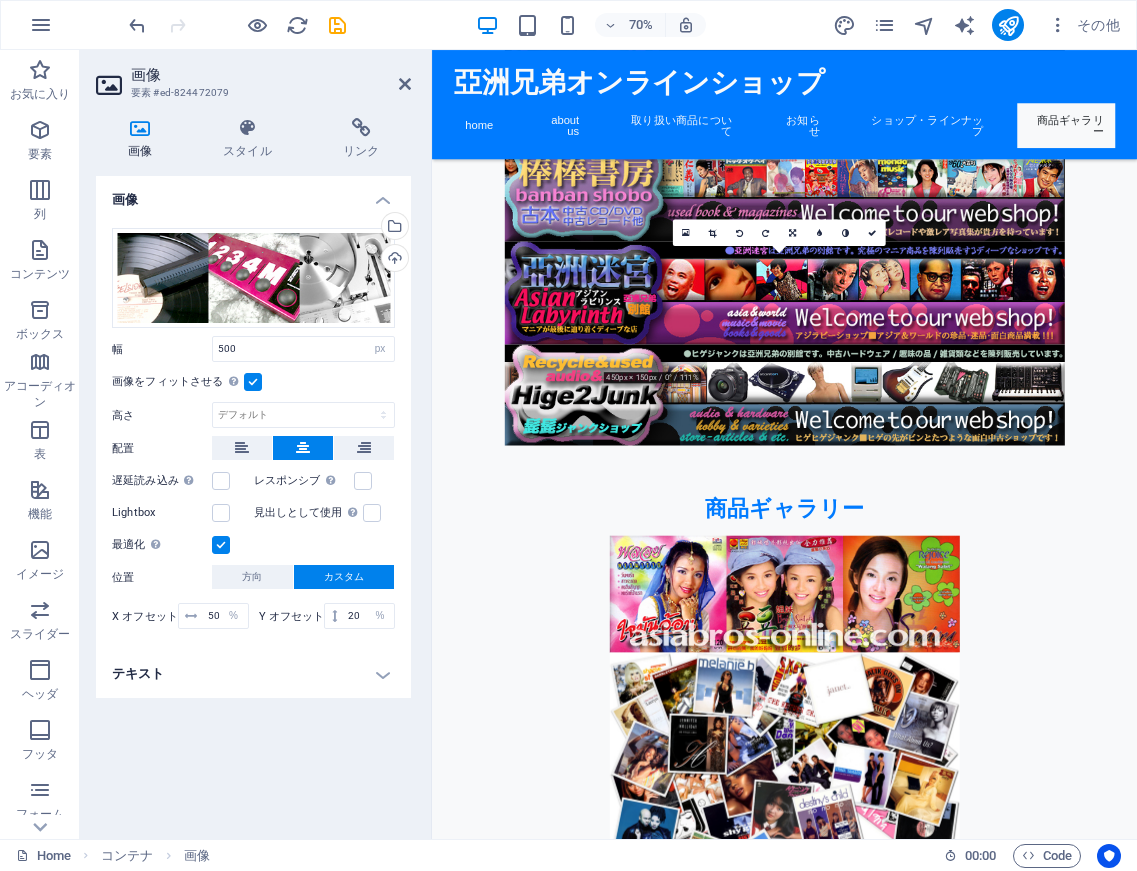 drag, startPoint x: 993, startPoint y: 434, endPoint x: 992, endPoint y: 542, distance: 108.00463 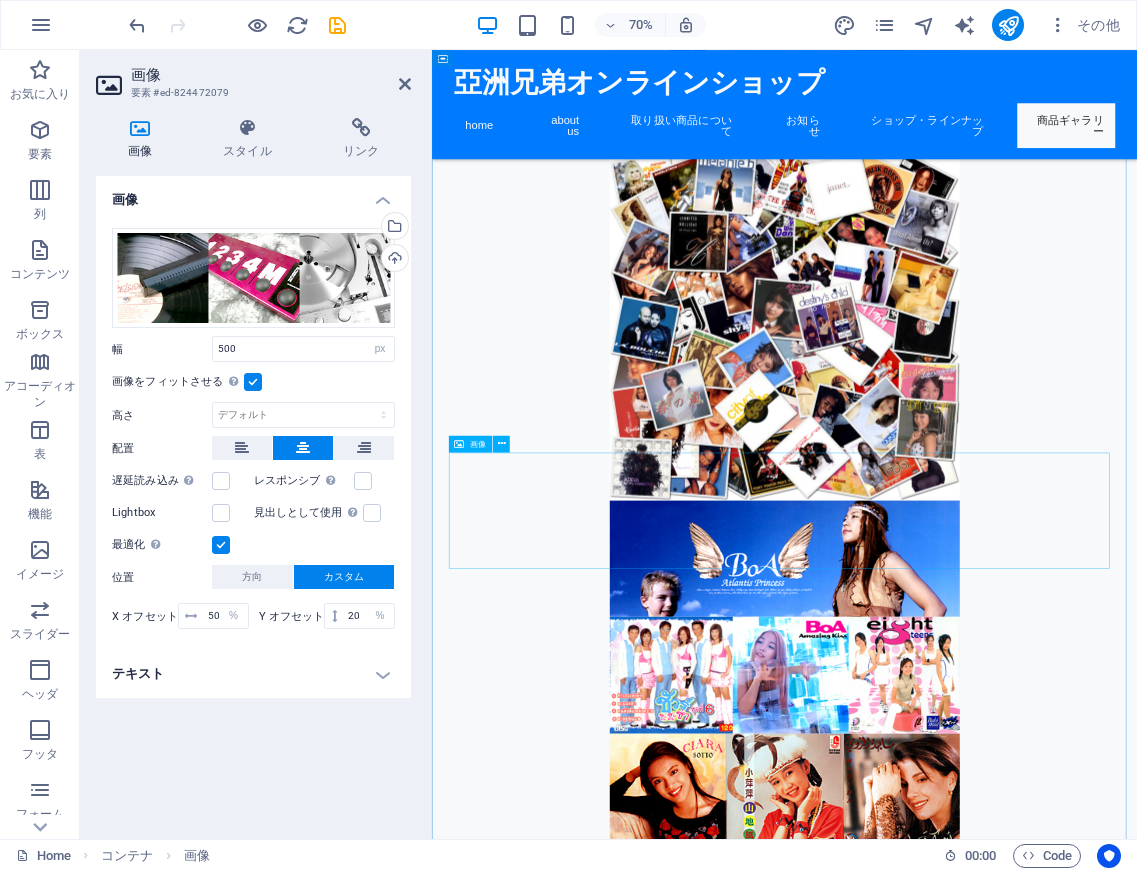 scroll, scrollTop: 7009, scrollLeft: 0, axis: vertical 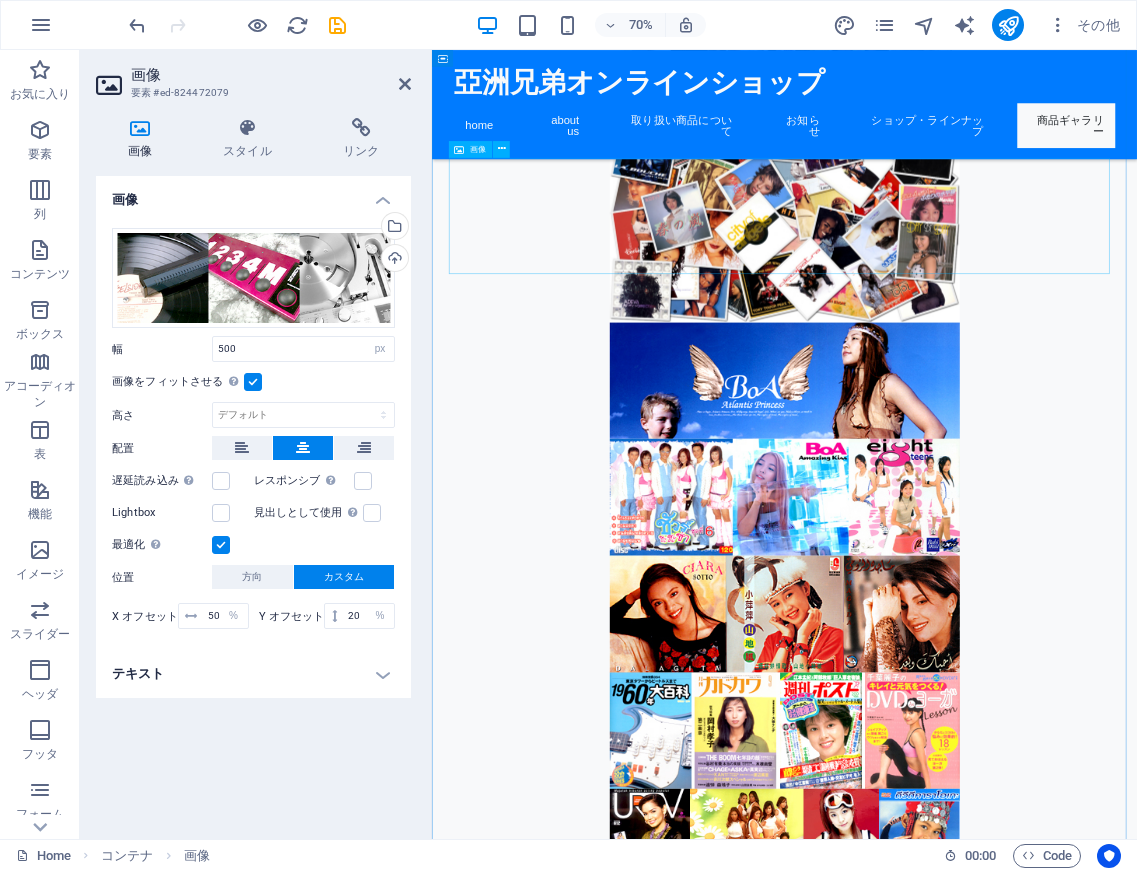 click at bounding box center (936, 3509) 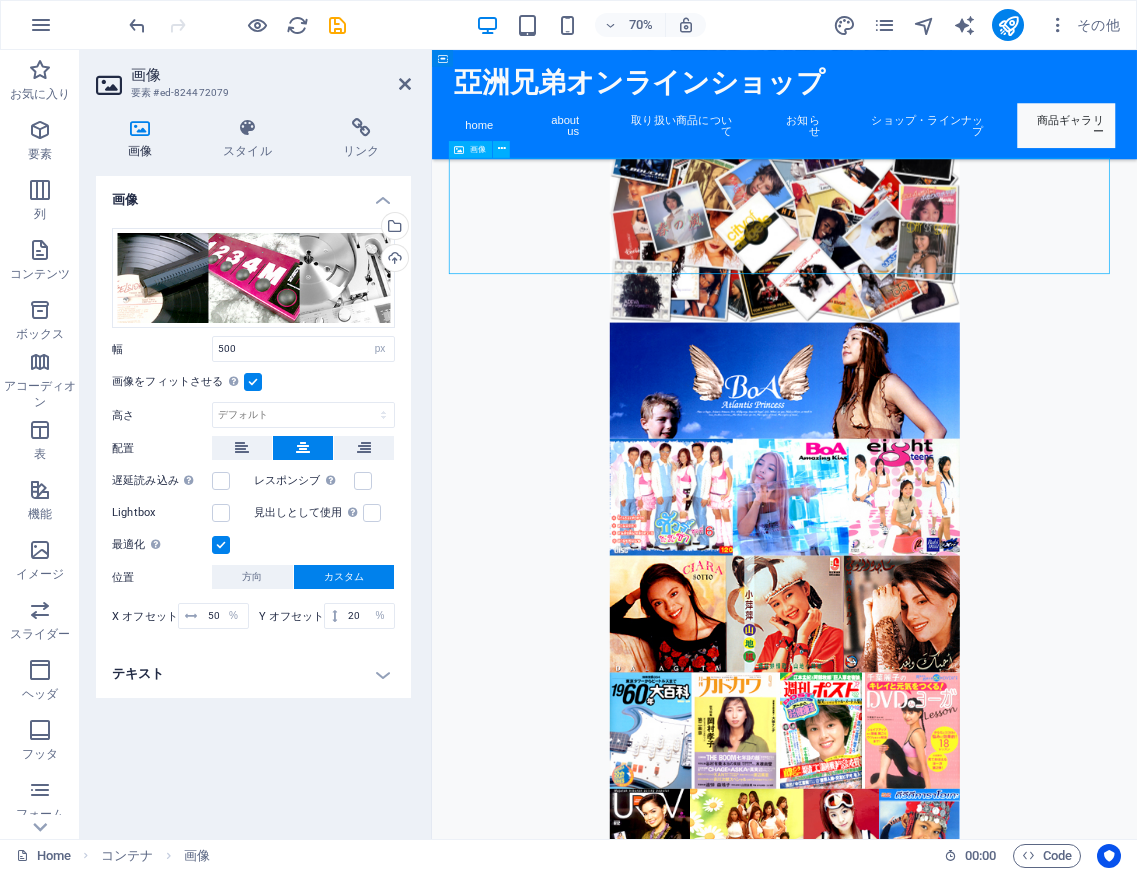 click at bounding box center (936, 3509) 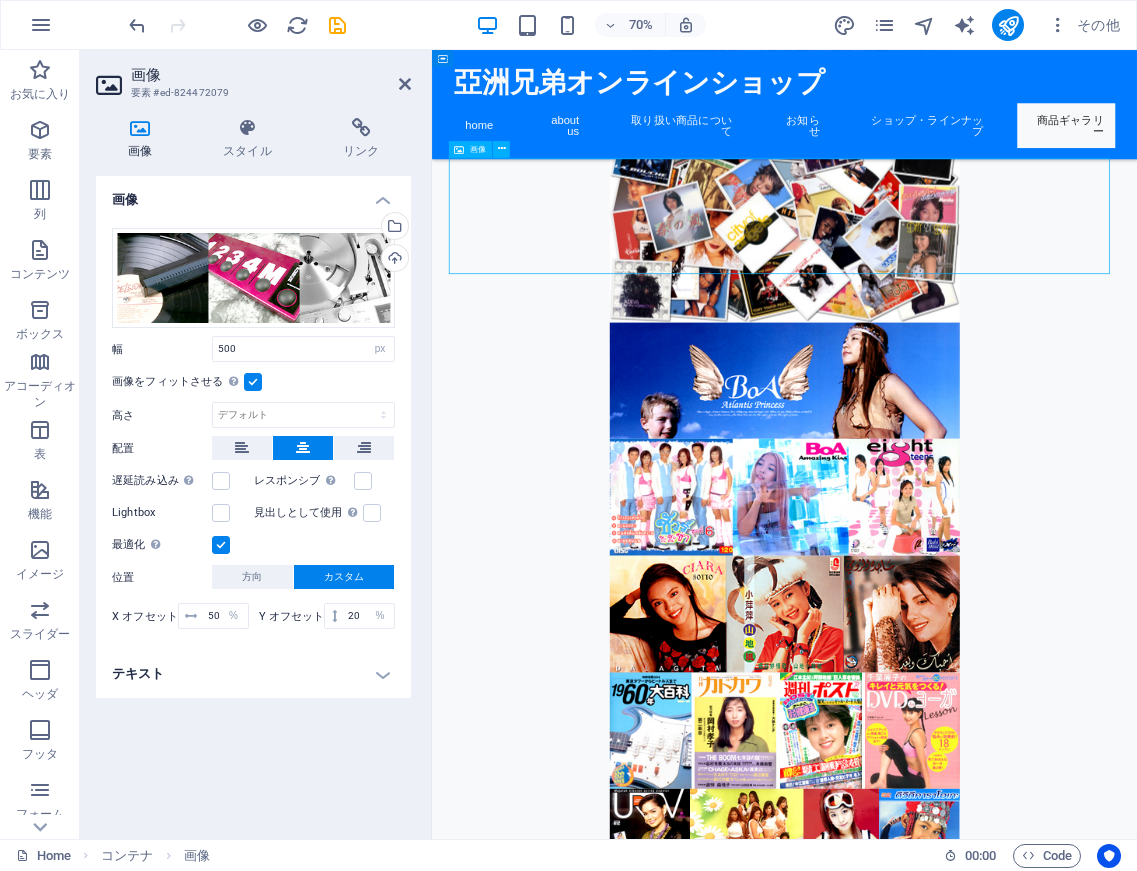 select on "px" 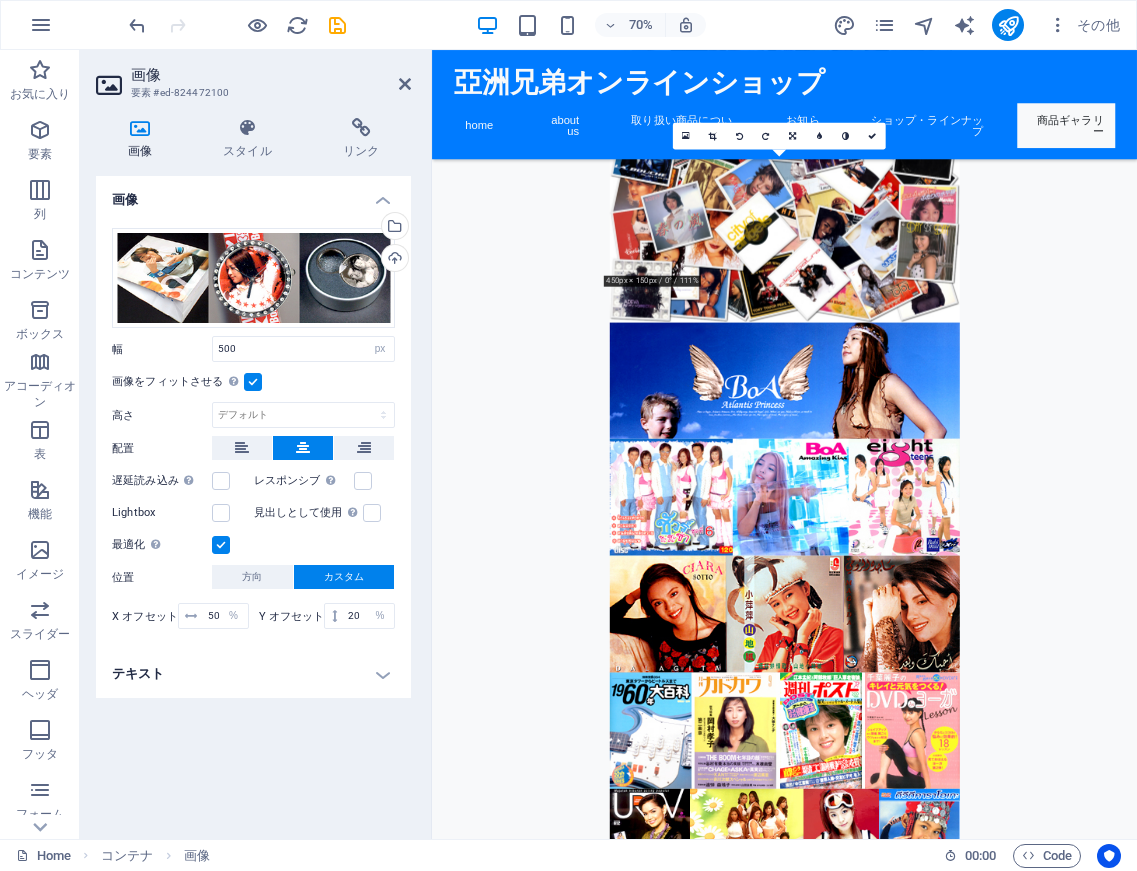 drag, startPoint x: 944, startPoint y: 333, endPoint x: 928, endPoint y: 464, distance: 131.97348 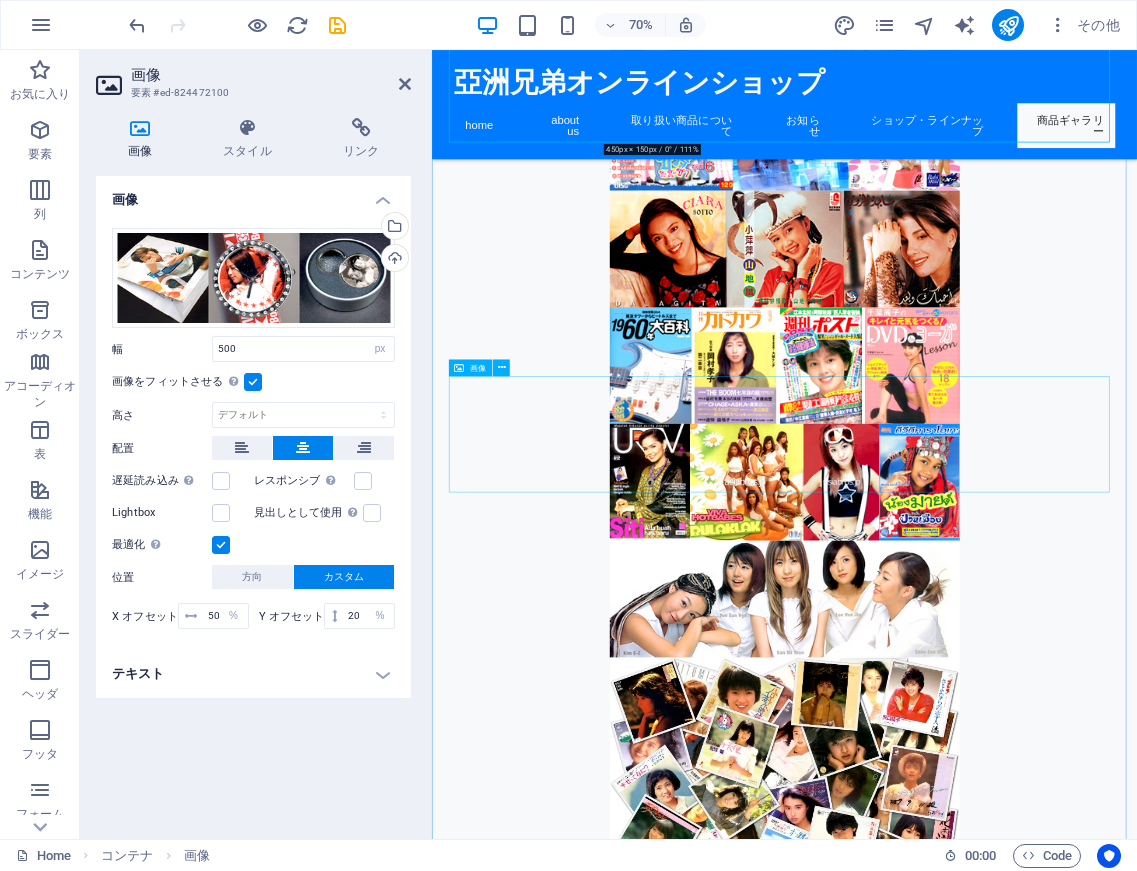 scroll, scrollTop: 7757, scrollLeft: 0, axis: vertical 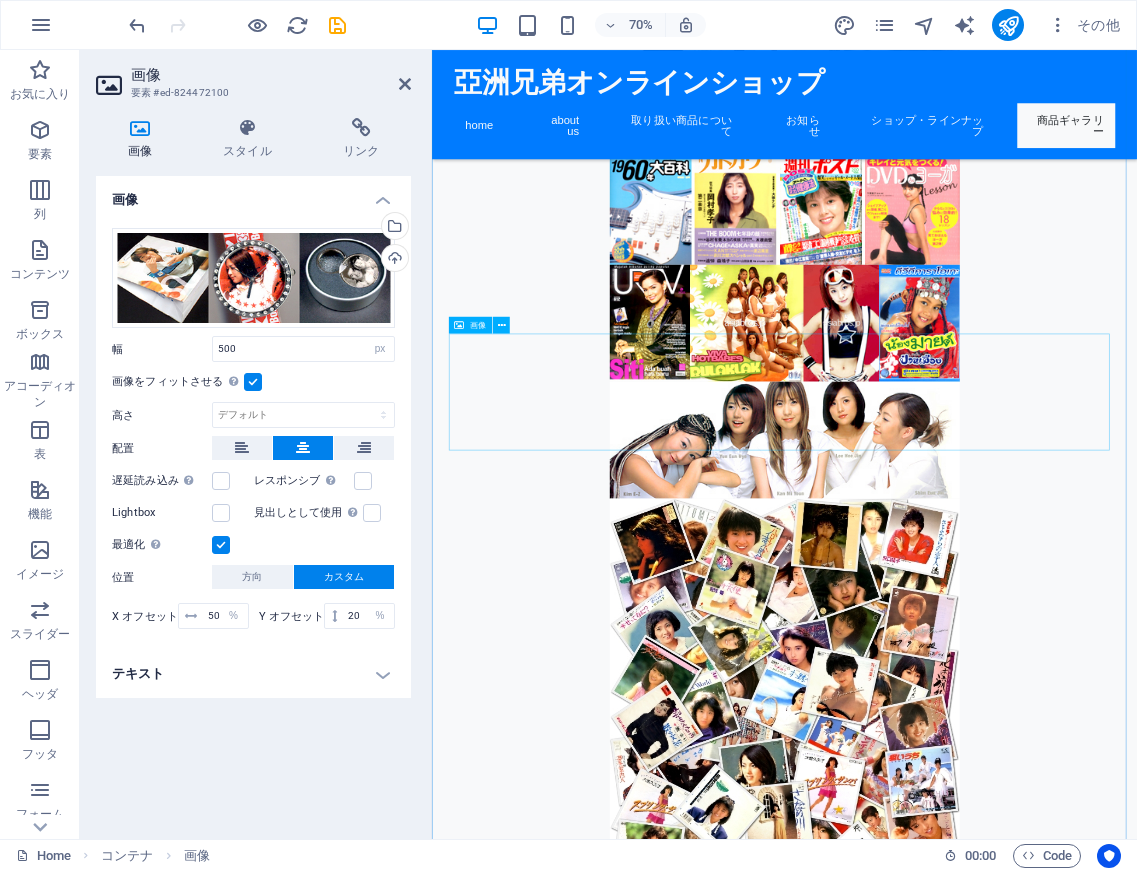 click at bounding box center [936, 3760] 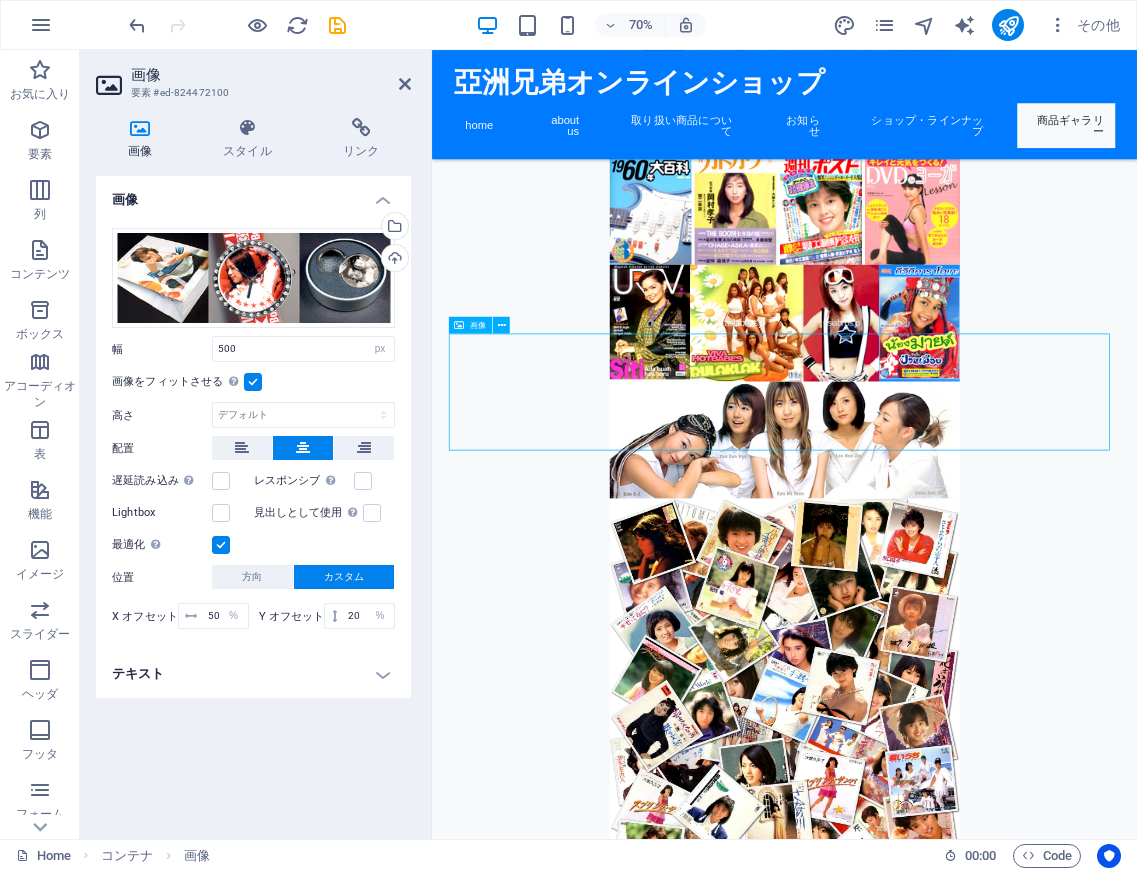 click at bounding box center (936, 3760) 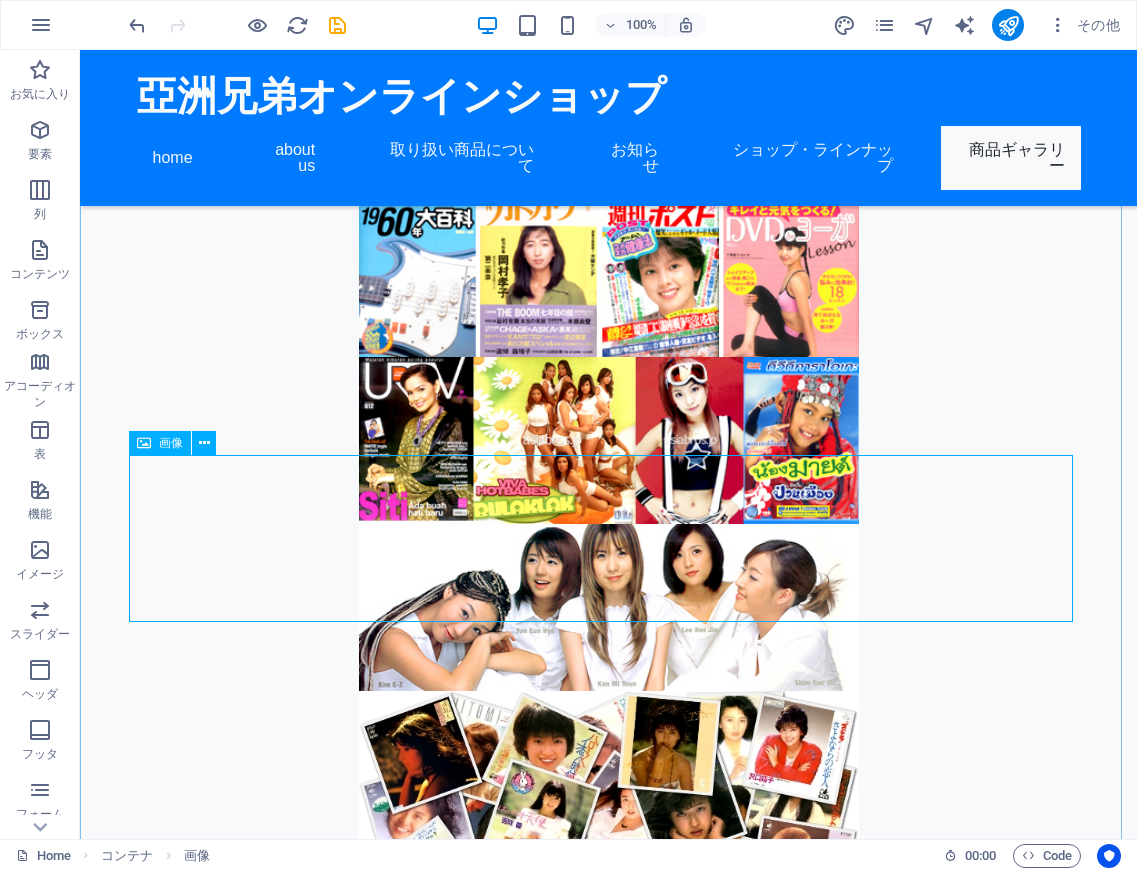 click at bounding box center [609, 3760] 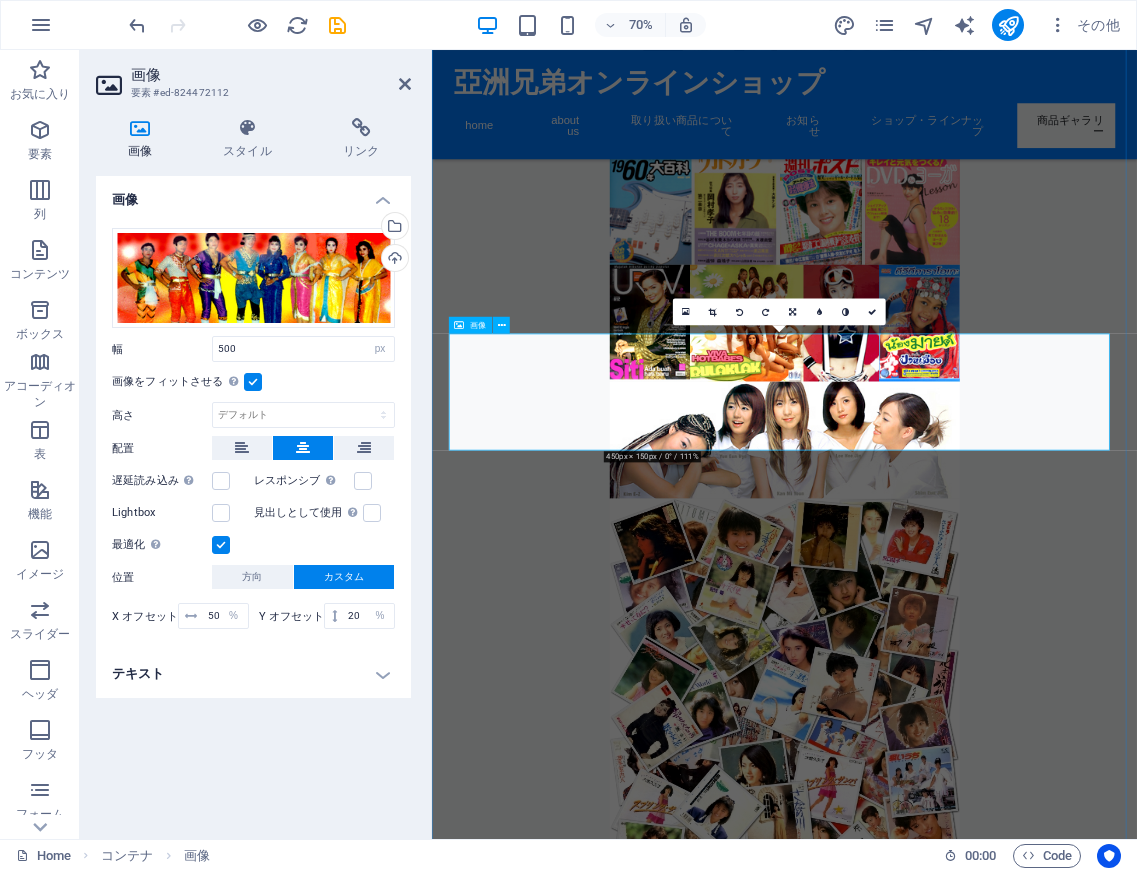 drag, startPoint x: 918, startPoint y: 572, endPoint x: 987, endPoint y: 531, distance: 80.26207 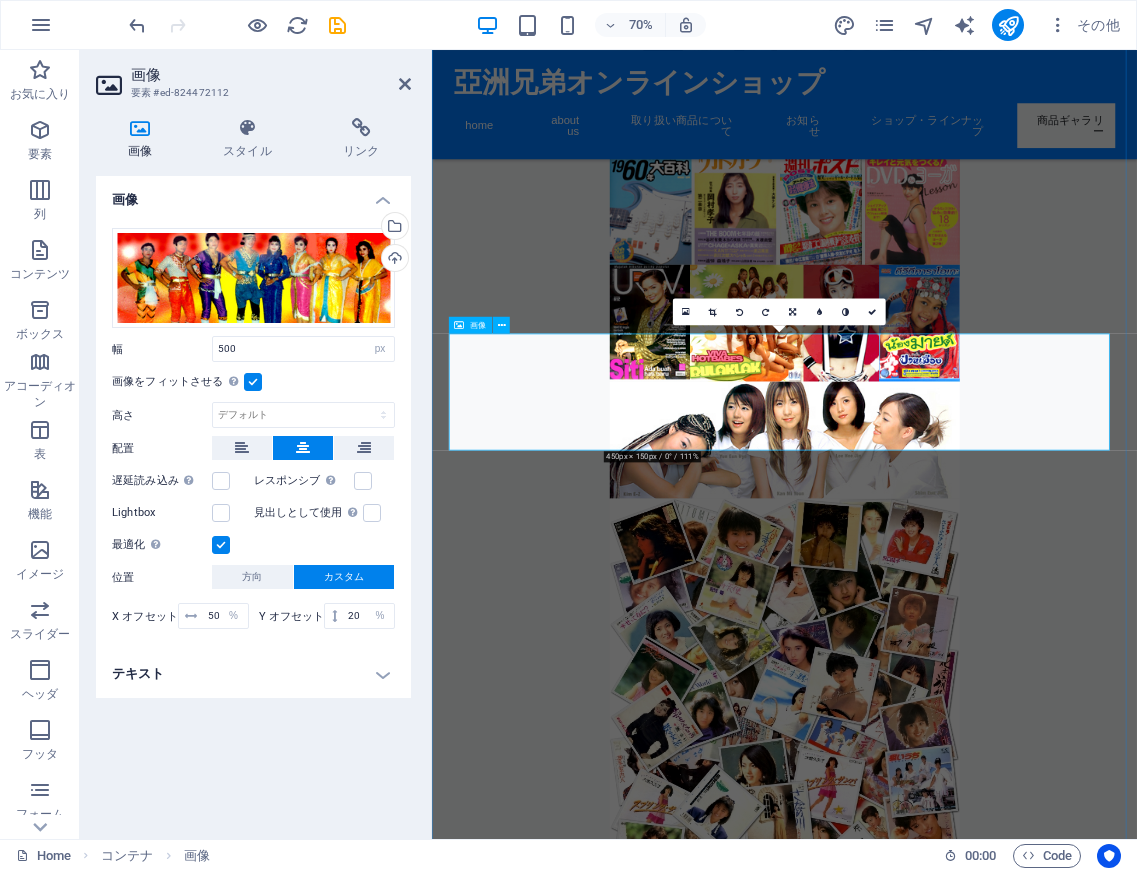 click at bounding box center (936, 3760) 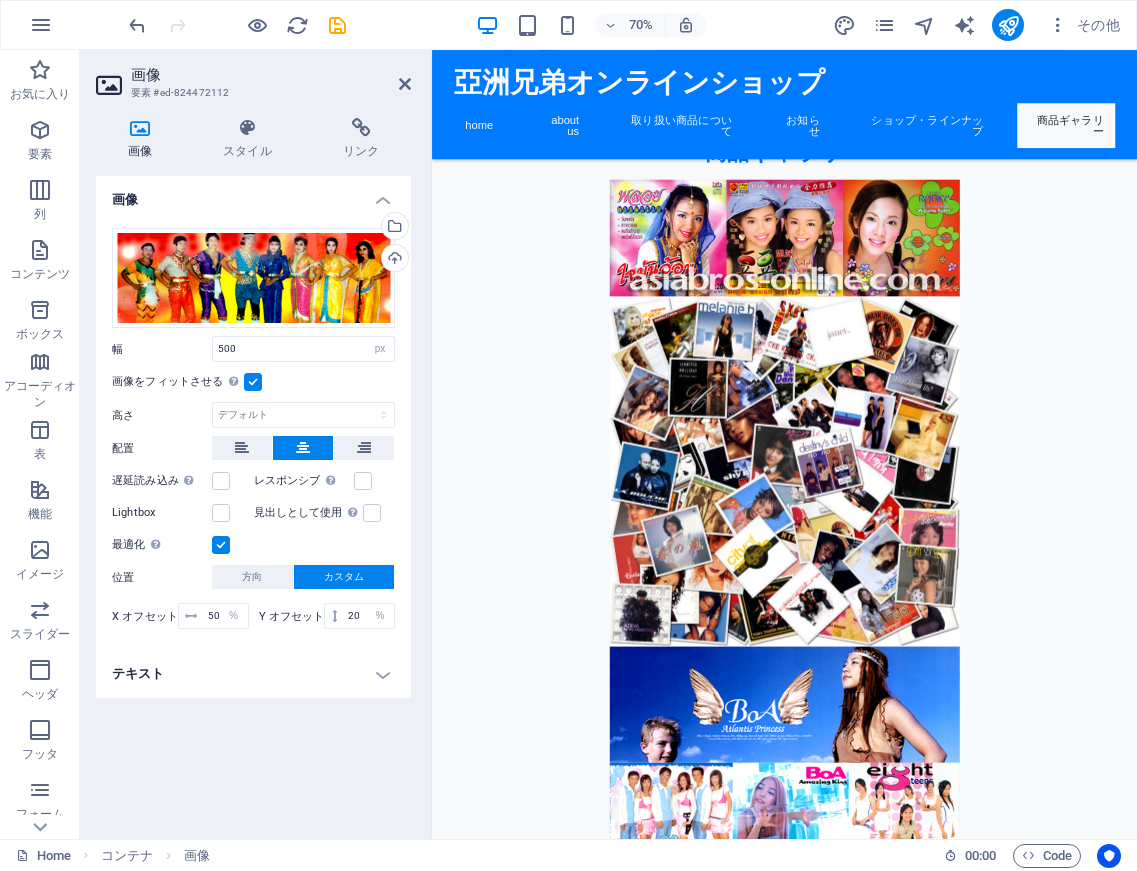 scroll, scrollTop: 6537, scrollLeft: 0, axis: vertical 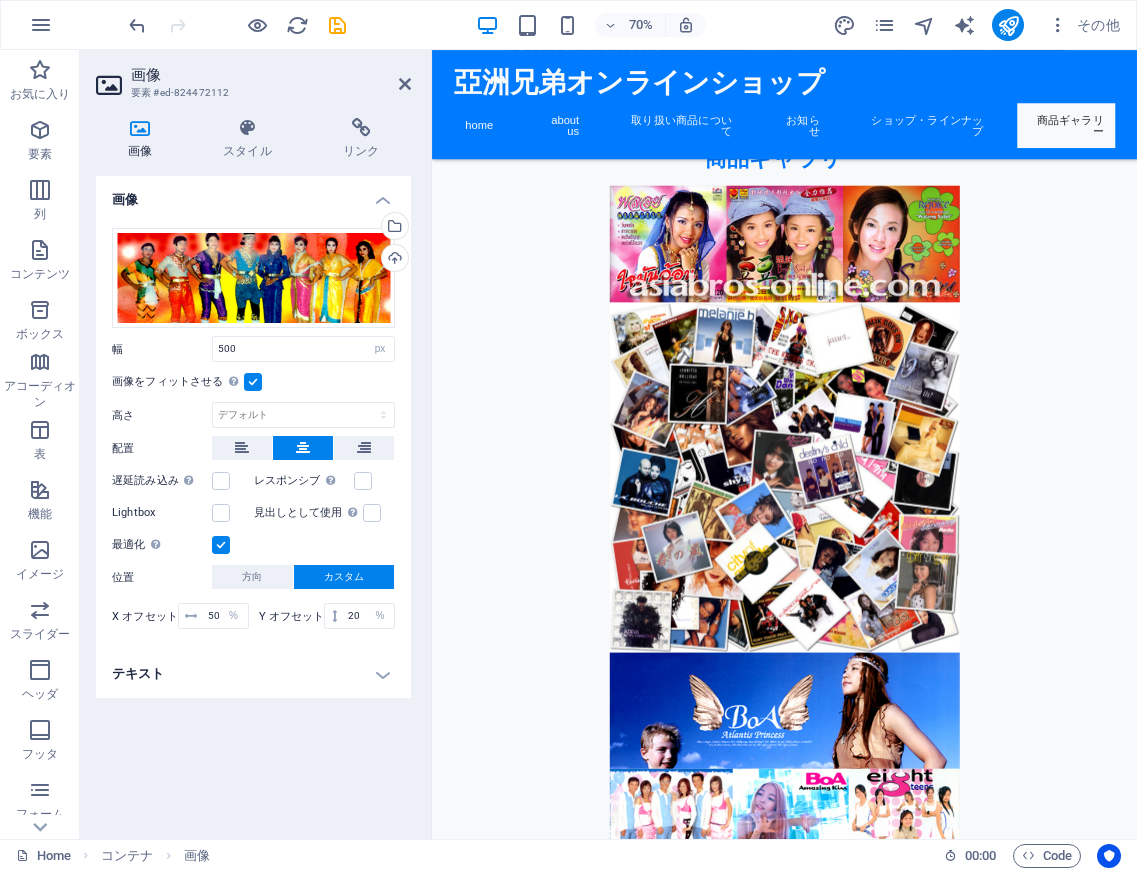 drag, startPoint x: 996, startPoint y: 531, endPoint x: 999, endPoint y: 586, distance: 55.081757 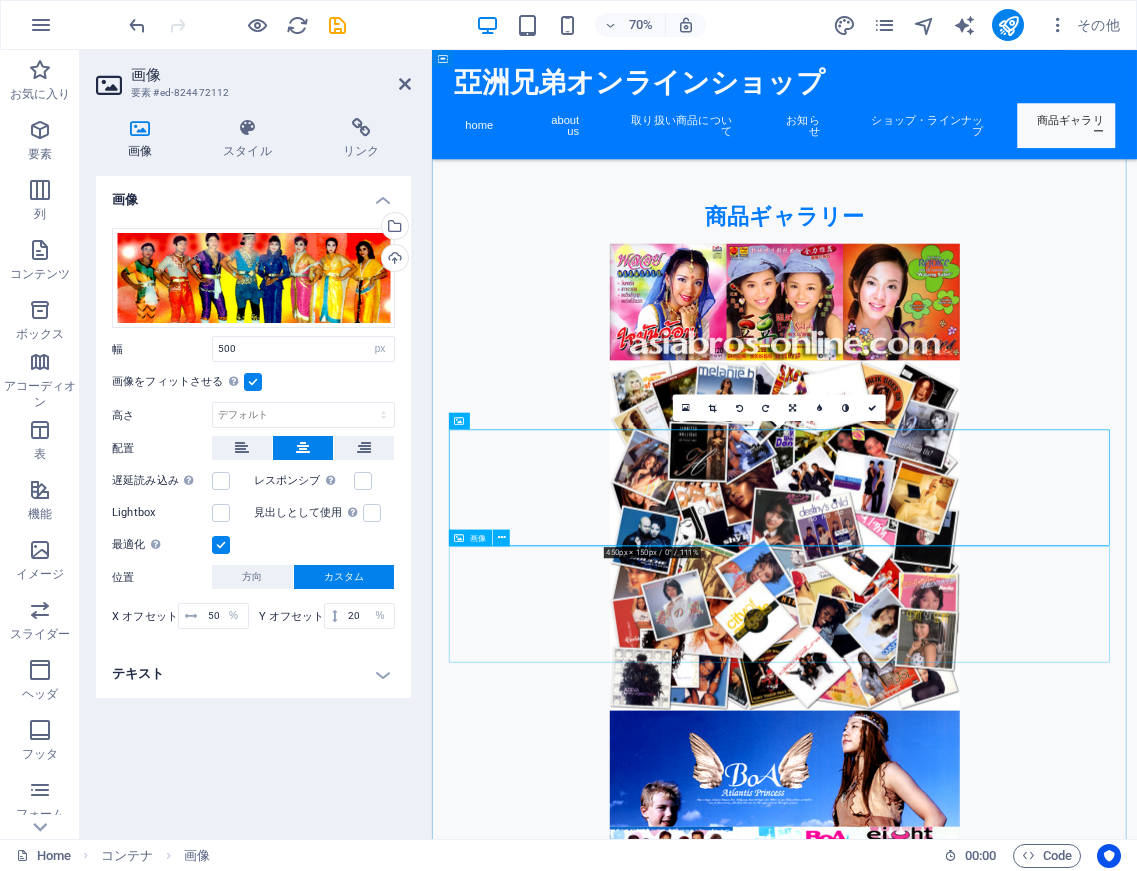 scroll, scrollTop: 6362, scrollLeft: 0, axis: vertical 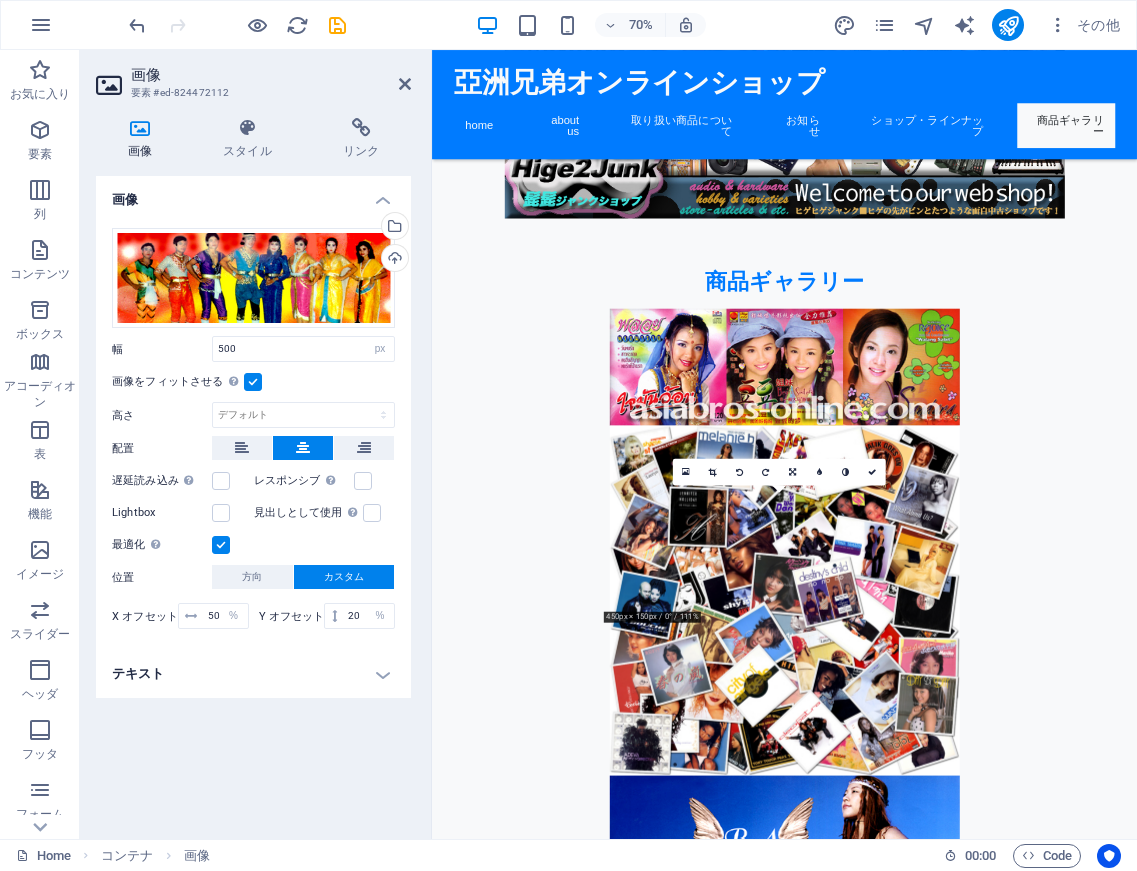 drag, startPoint x: 915, startPoint y: 792, endPoint x: 903, endPoint y: 880, distance: 88.814415 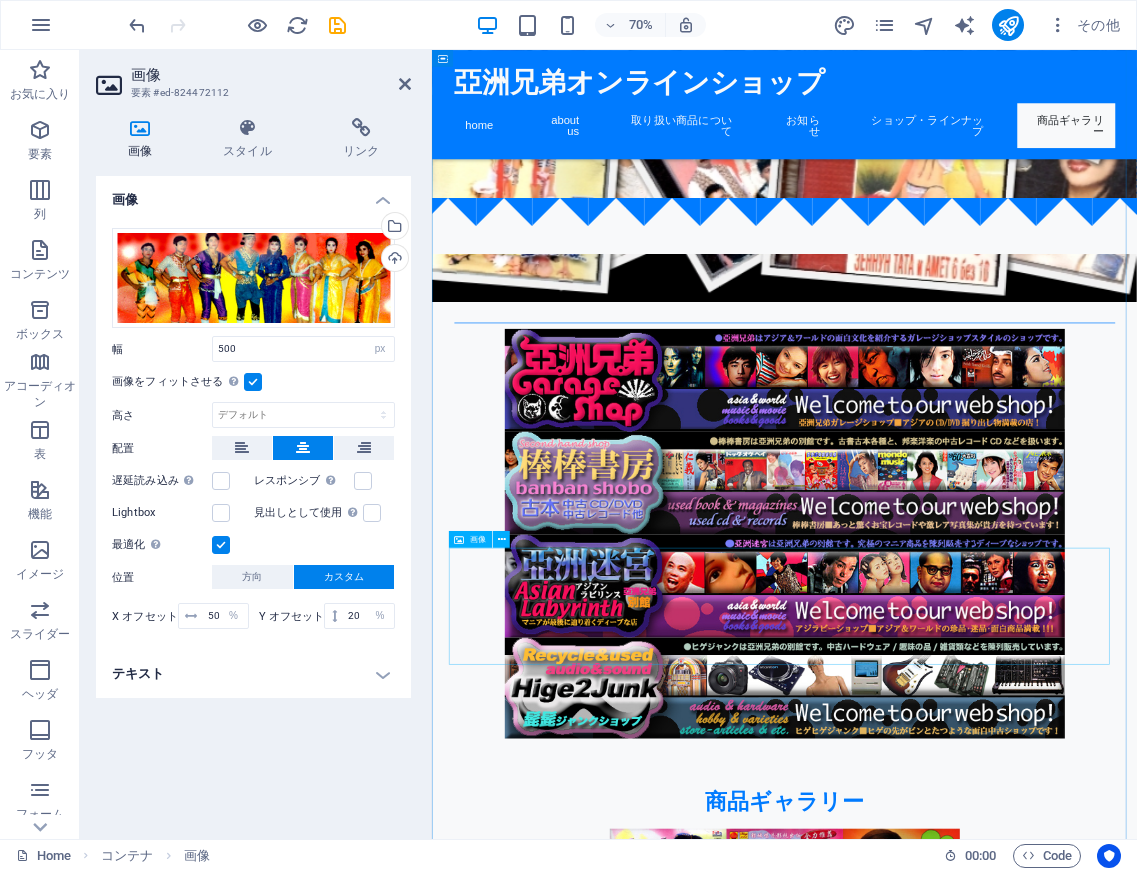 scroll, scrollTop: 5626, scrollLeft: 0, axis: vertical 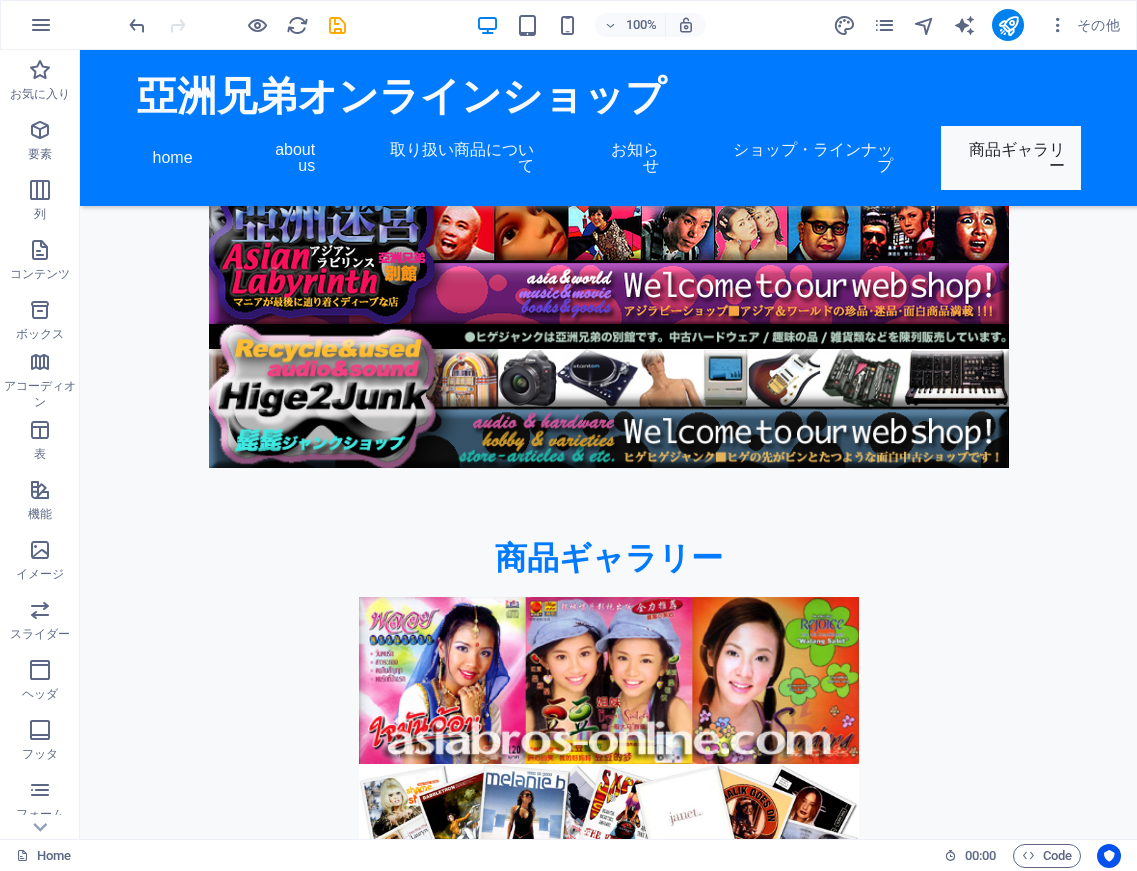 drag, startPoint x: 736, startPoint y: 1017, endPoint x: 892, endPoint y: 710, distance: 344.36172 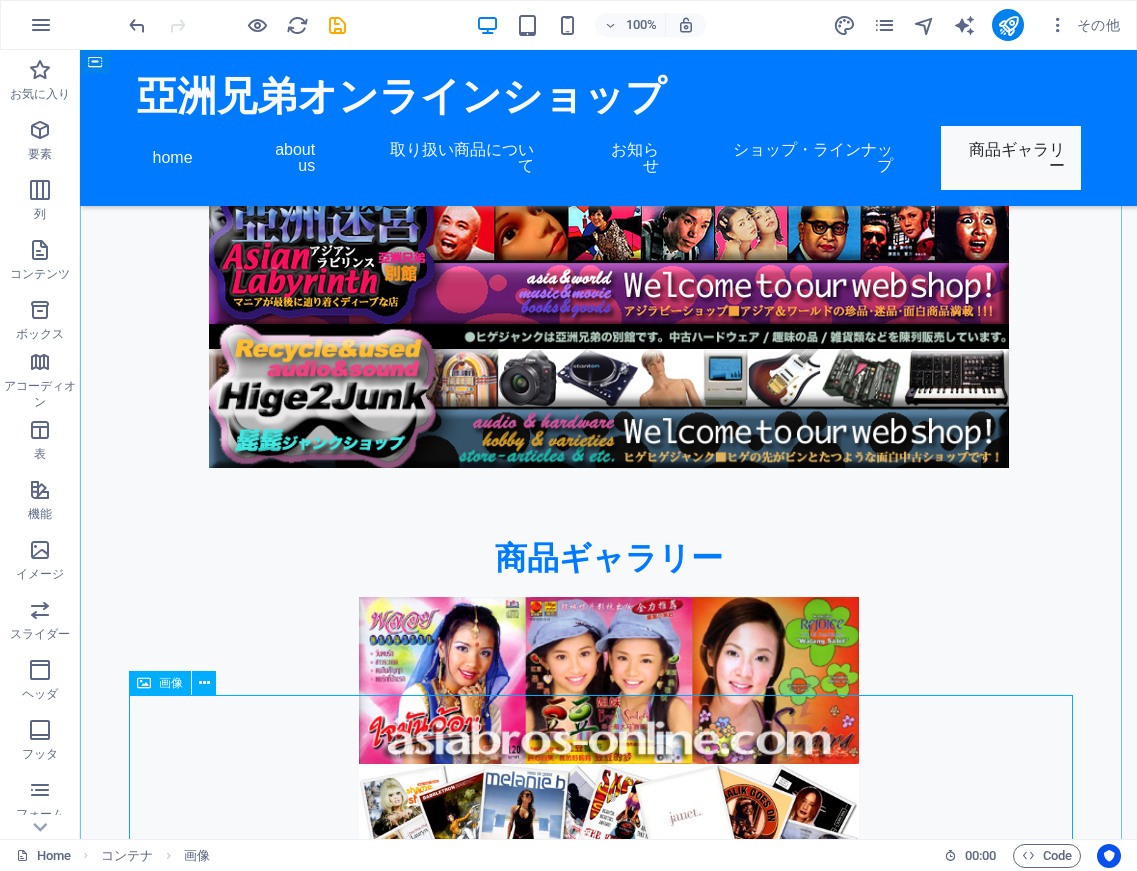 click at bounding box center (609, 4000) 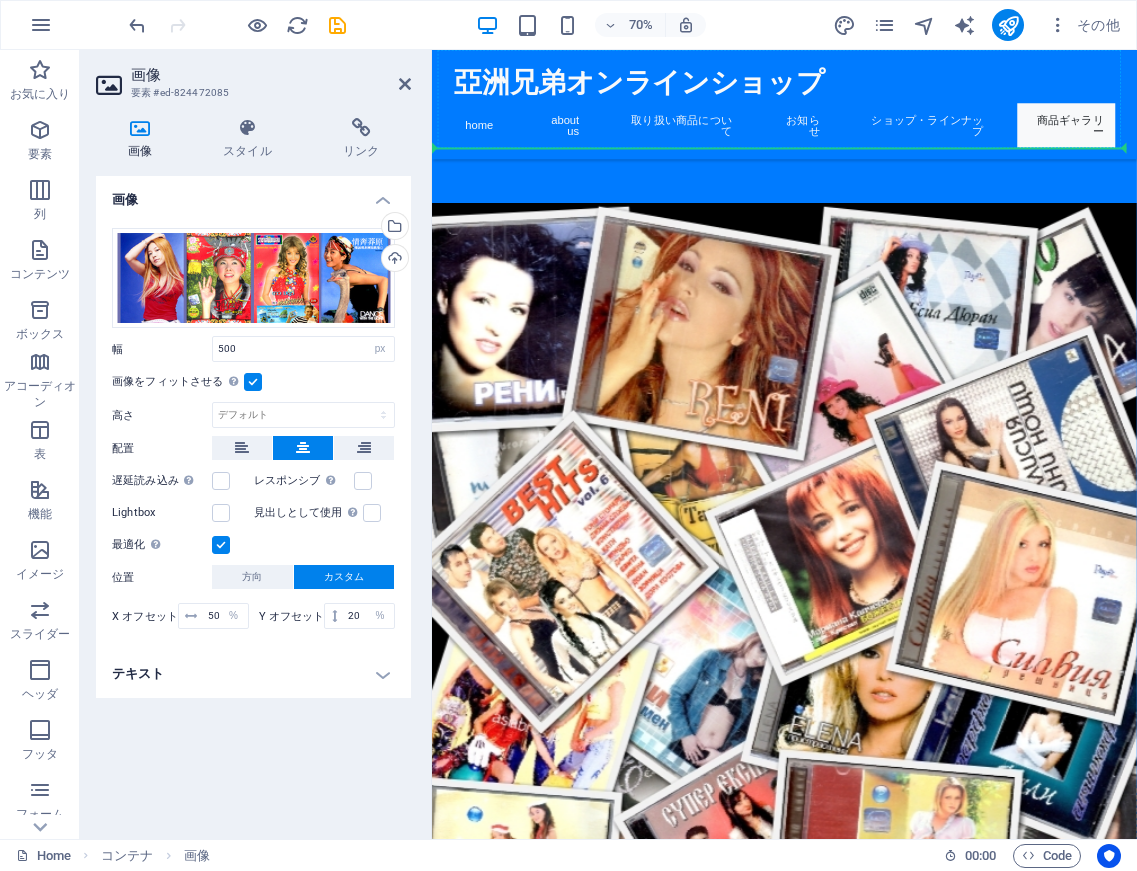 scroll, scrollTop: 4610, scrollLeft: 0, axis: vertical 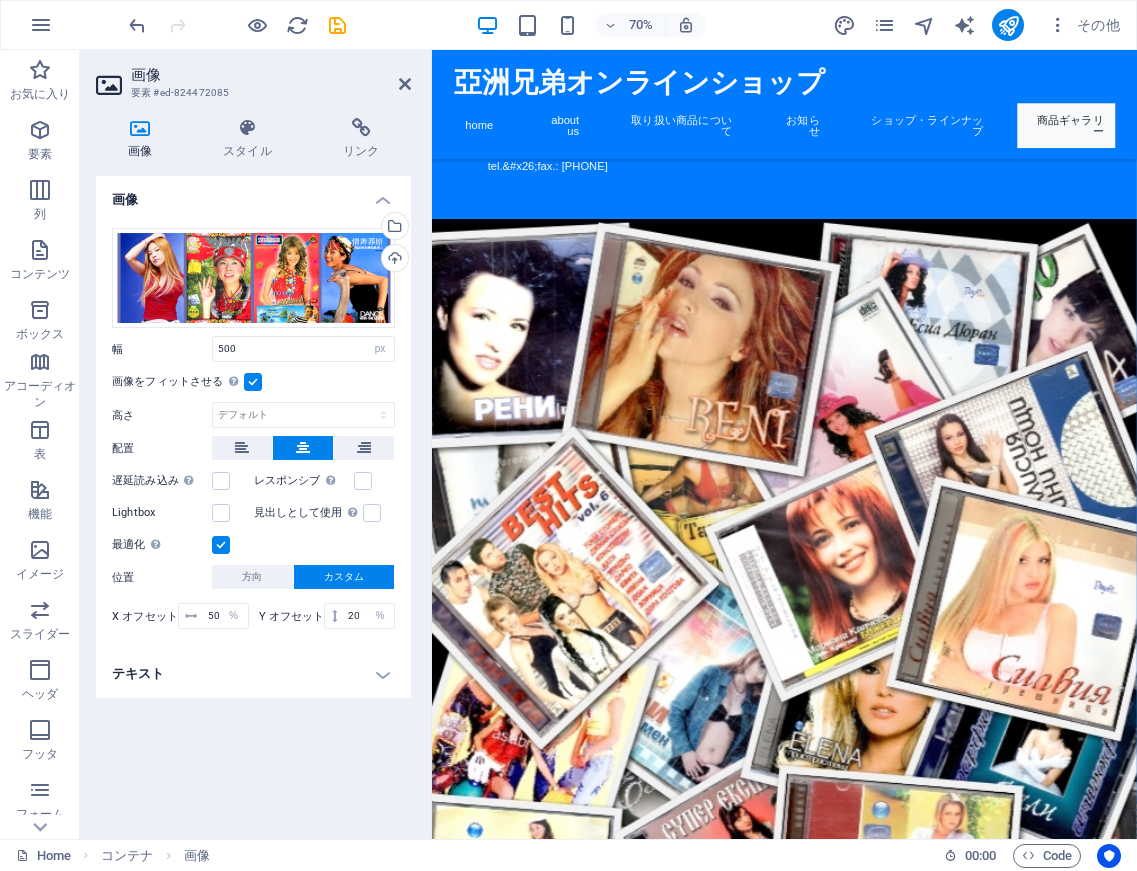 drag, startPoint x: 1086, startPoint y: 788, endPoint x: 1003, endPoint y: 444, distance: 353.87146 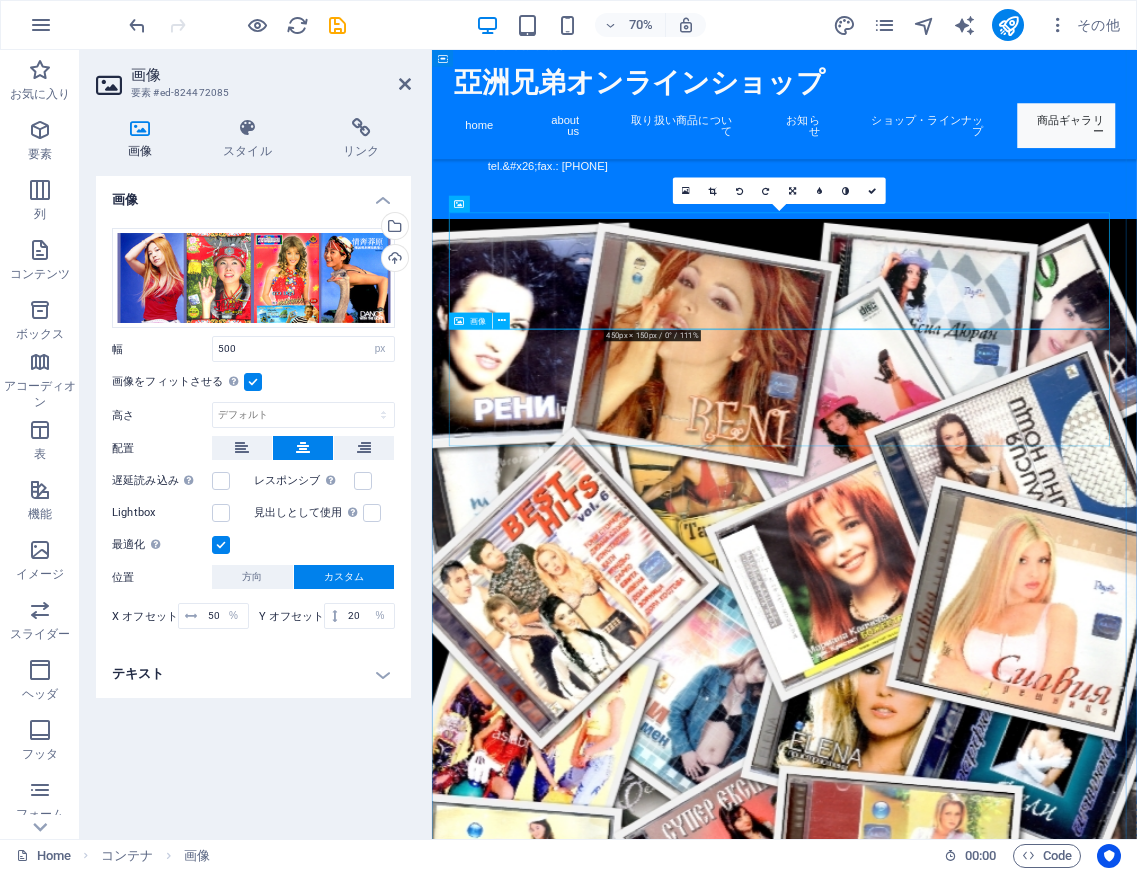 click at bounding box center (936, 3754) 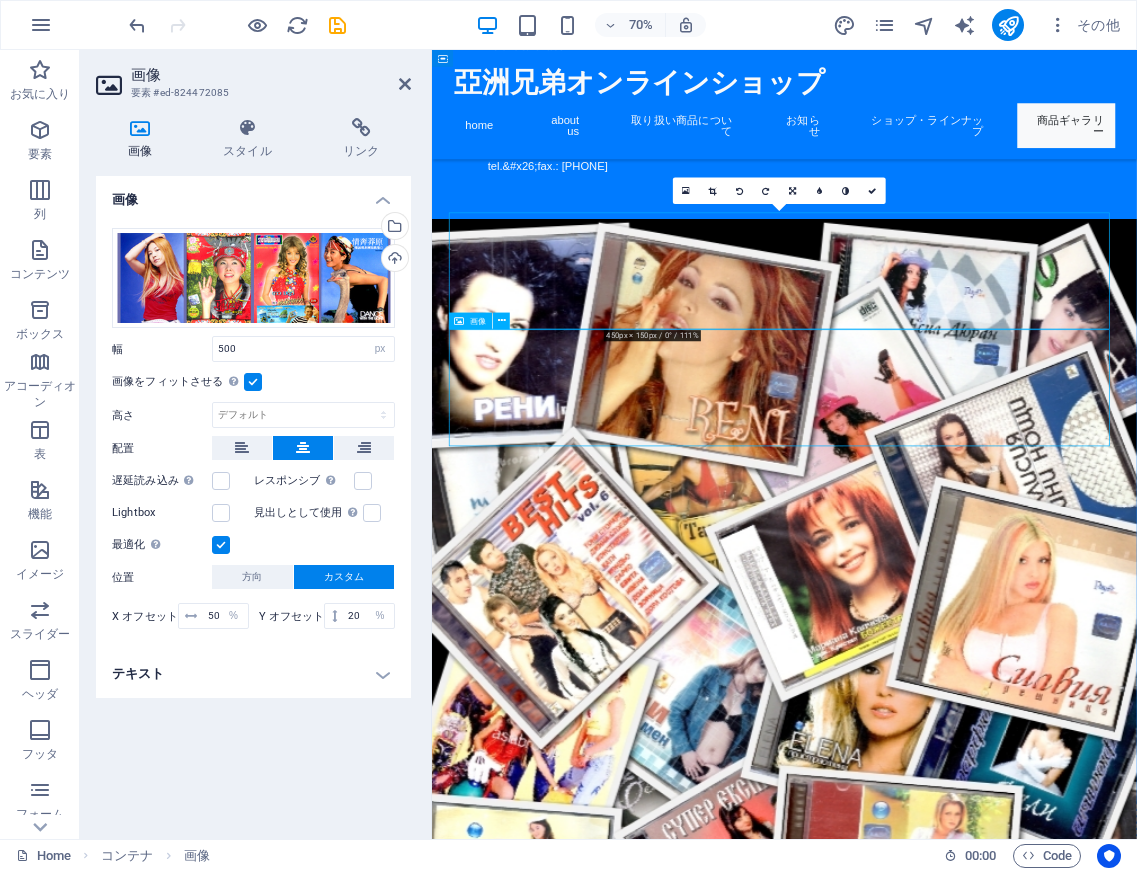 click at bounding box center (936, 3754) 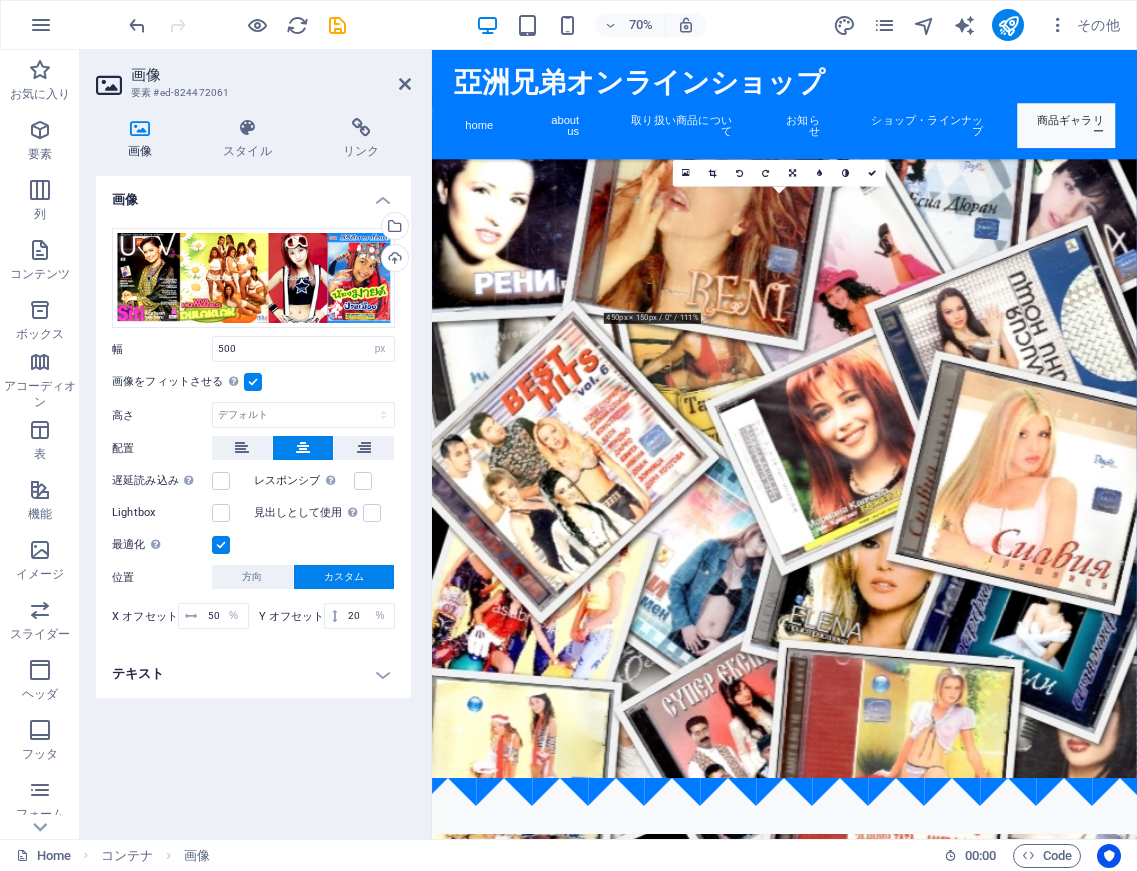 scroll, scrollTop: 4826, scrollLeft: 0, axis: vertical 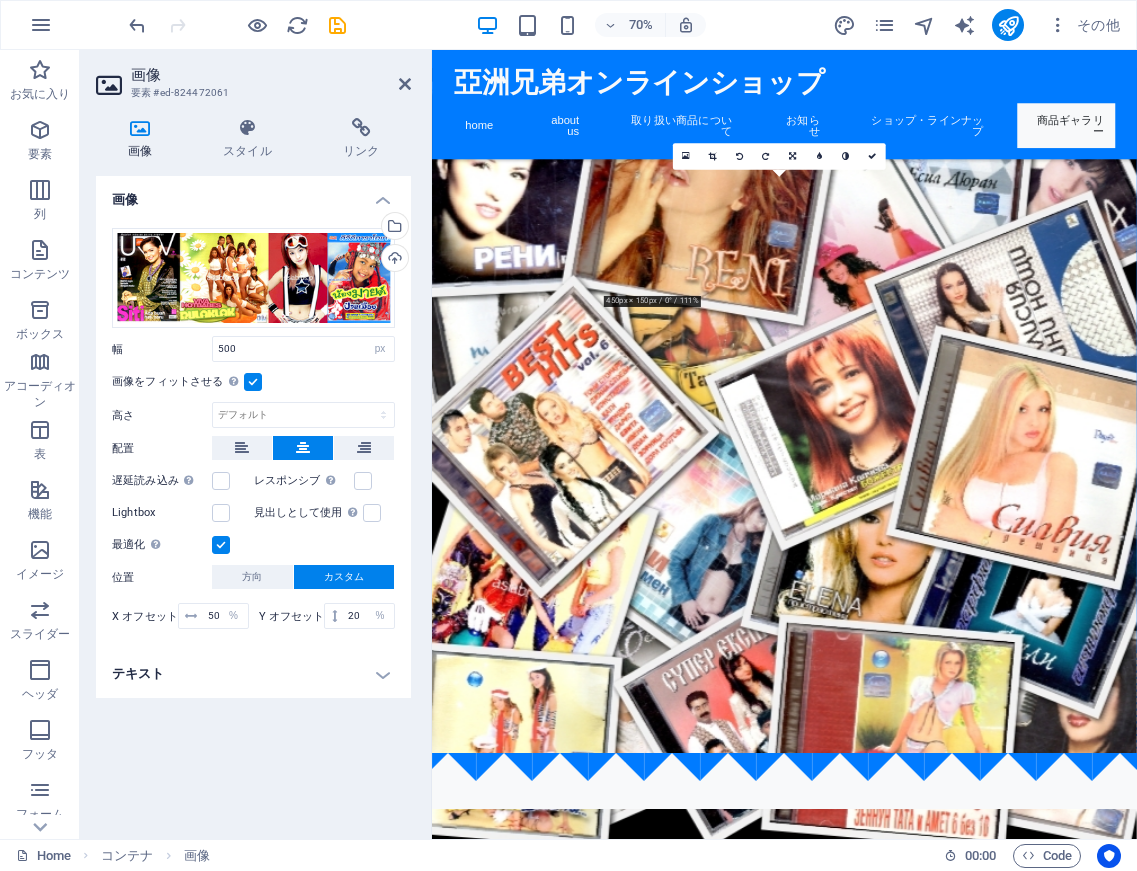 drag, startPoint x: 985, startPoint y: 555, endPoint x: 986, endPoint y: 434, distance: 121.004135 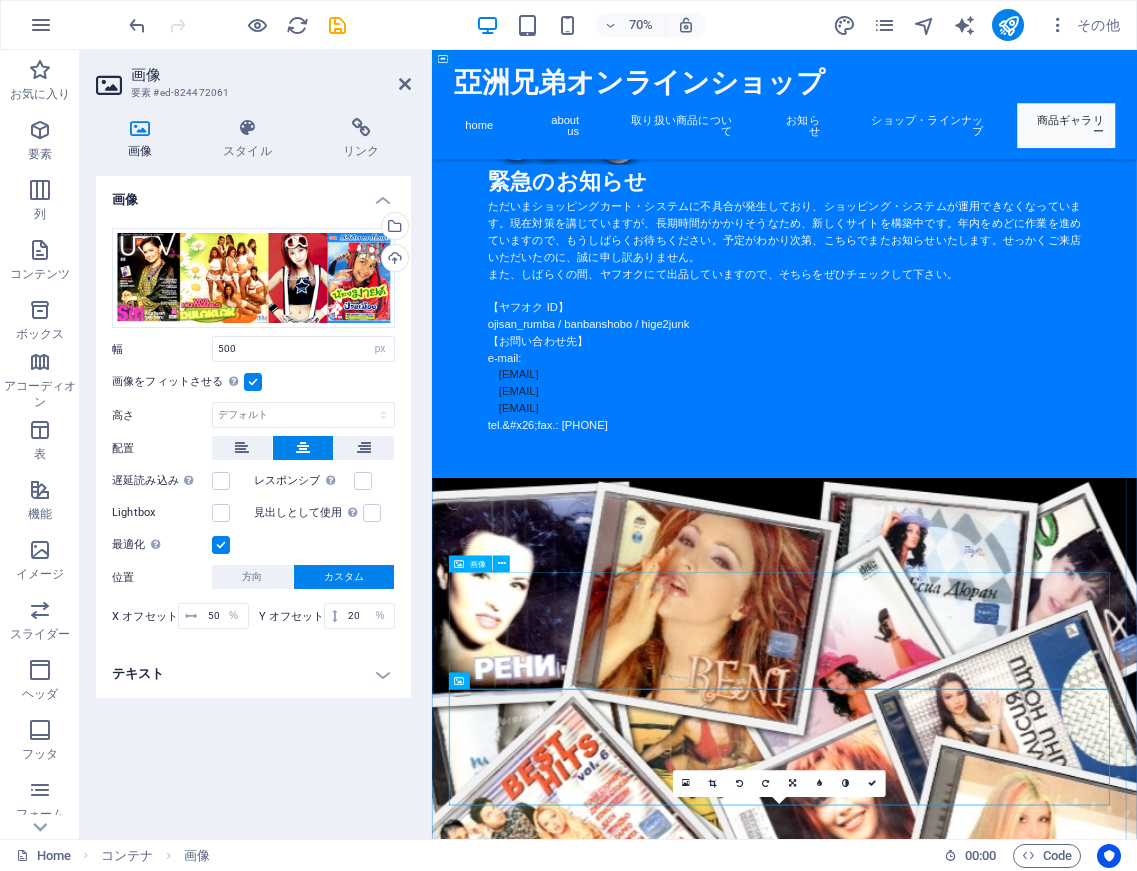 scroll, scrollTop: 4263, scrollLeft: 0, axis: vertical 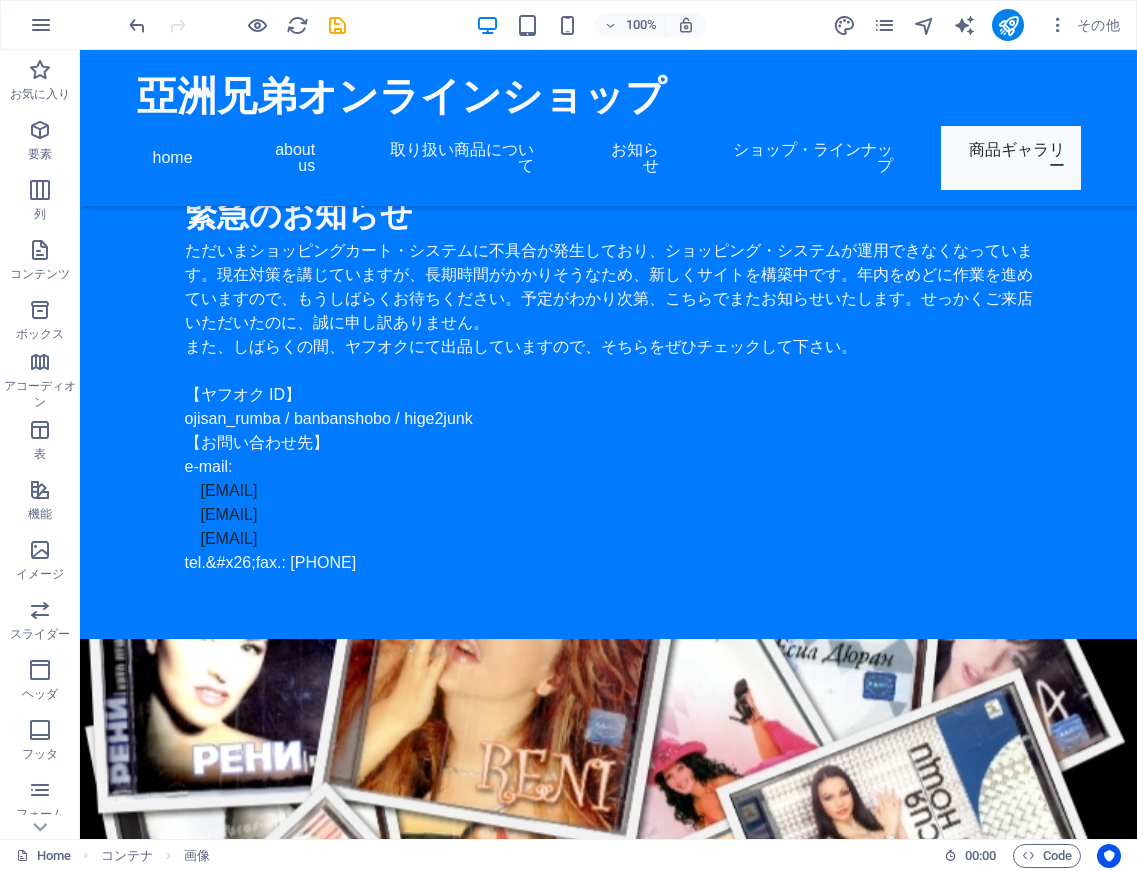 drag, startPoint x: 640, startPoint y: 571, endPoint x: 824, endPoint y: 424, distance: 235.51009 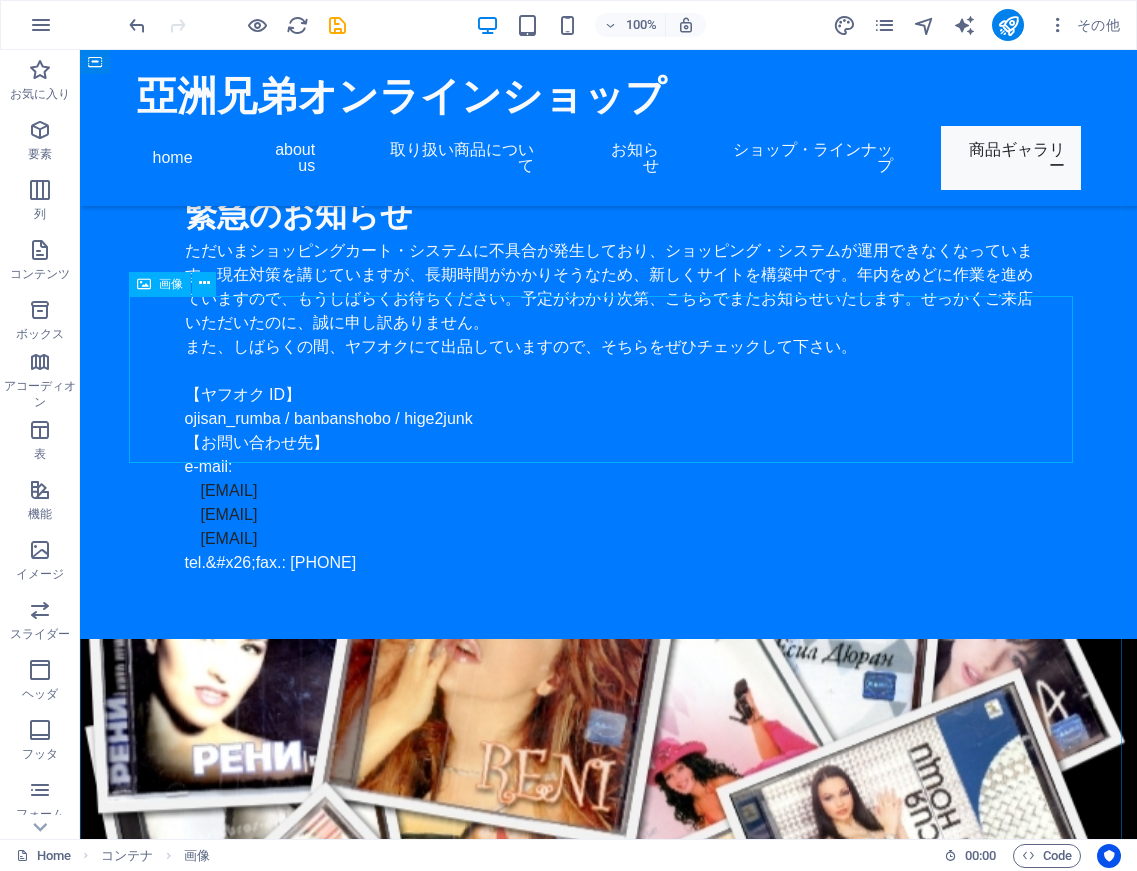 click at bounding box center (609, 3601) 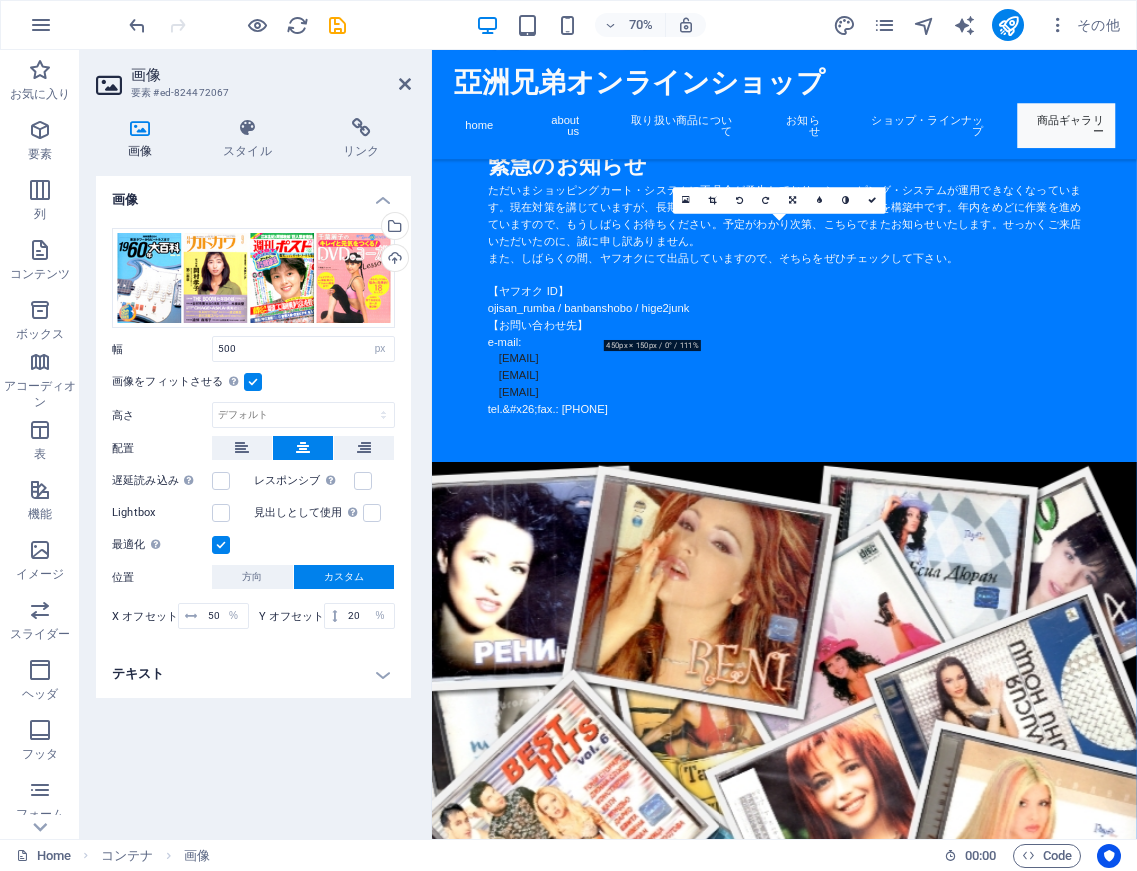 drag, startPoint x: 984, startPoint y: 369, endPoint x: 1012, endPoint y: 824, distance: 455.86072 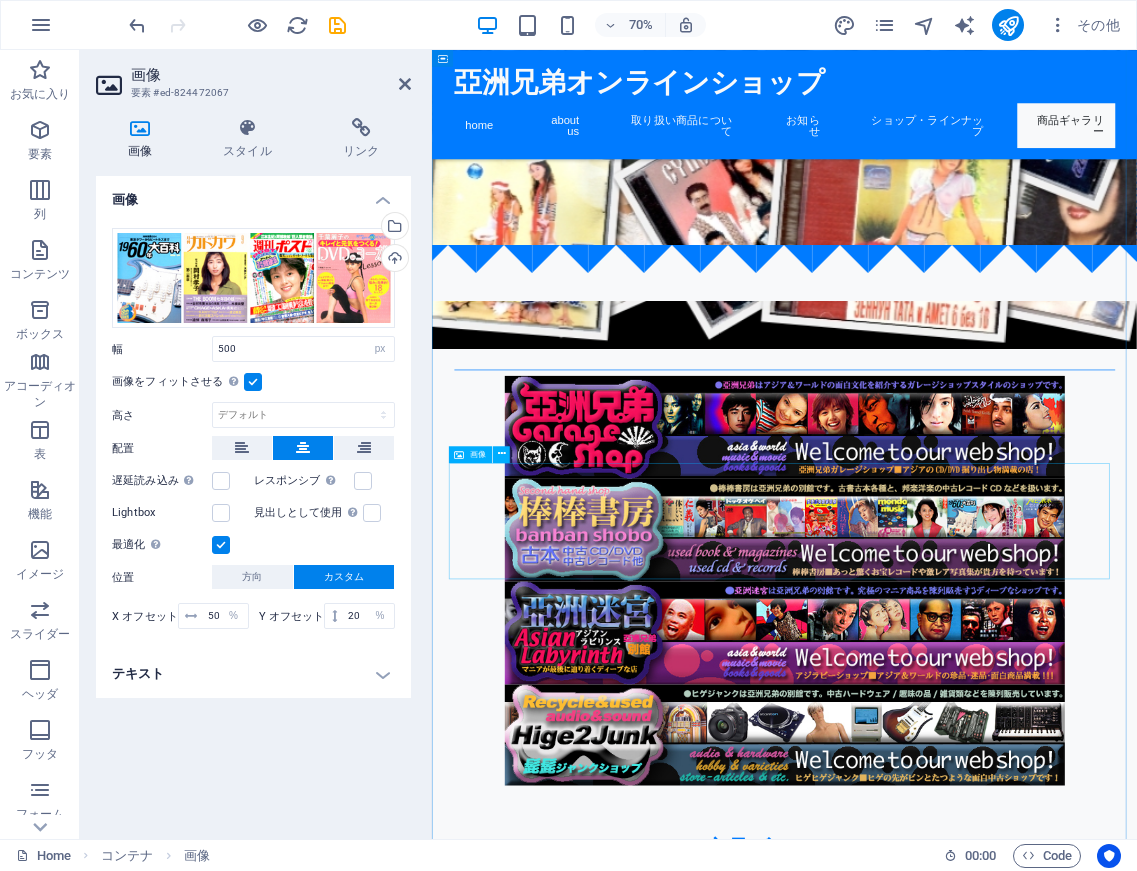 scroll, scrollTop: 5515, scrollLeft: 0, axis: vertical 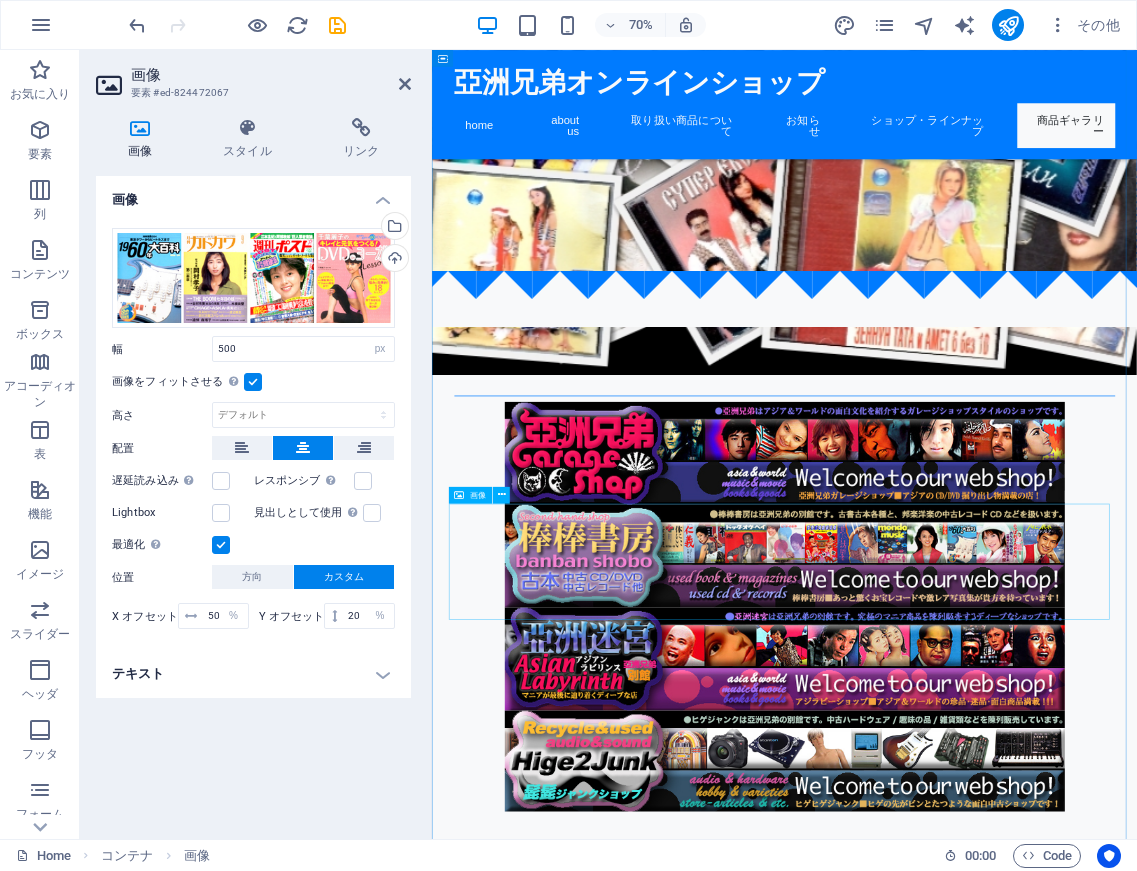 click at bounding box center [936, 4003] 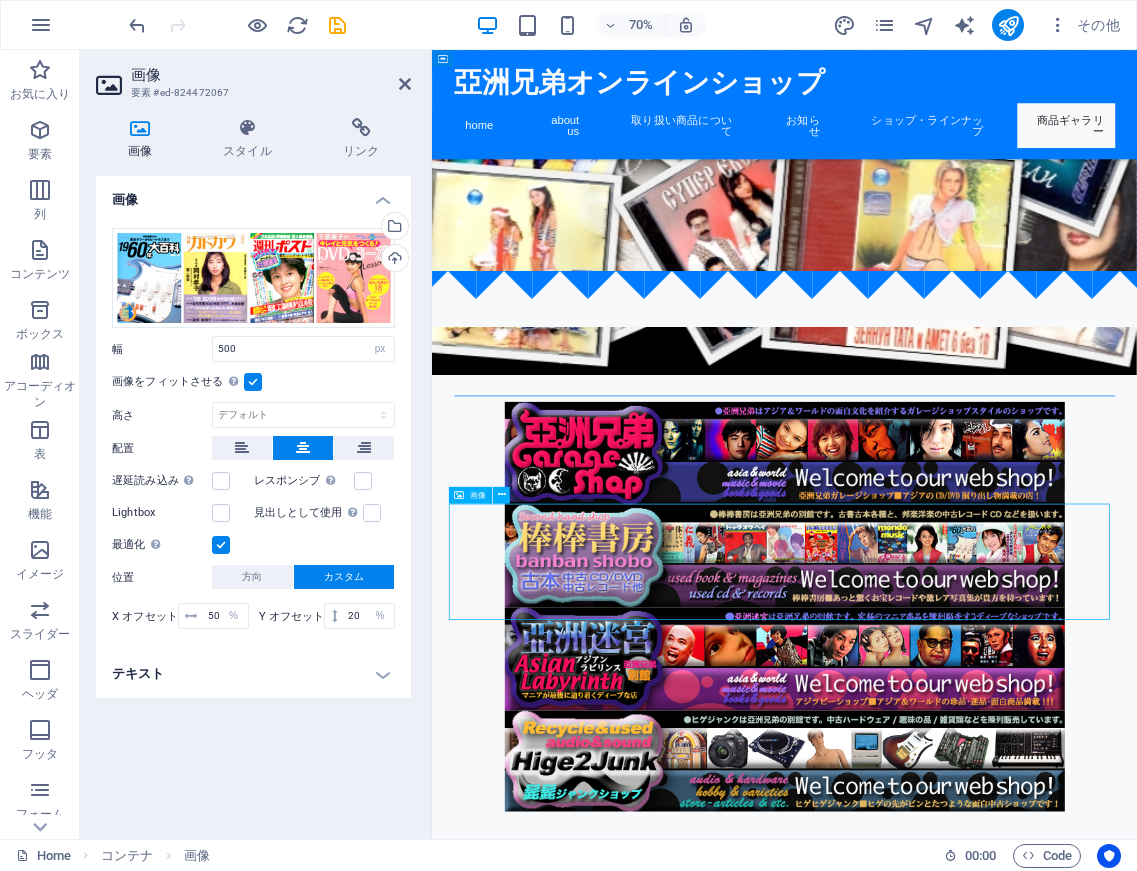 click at bounding box center [936, 4003] 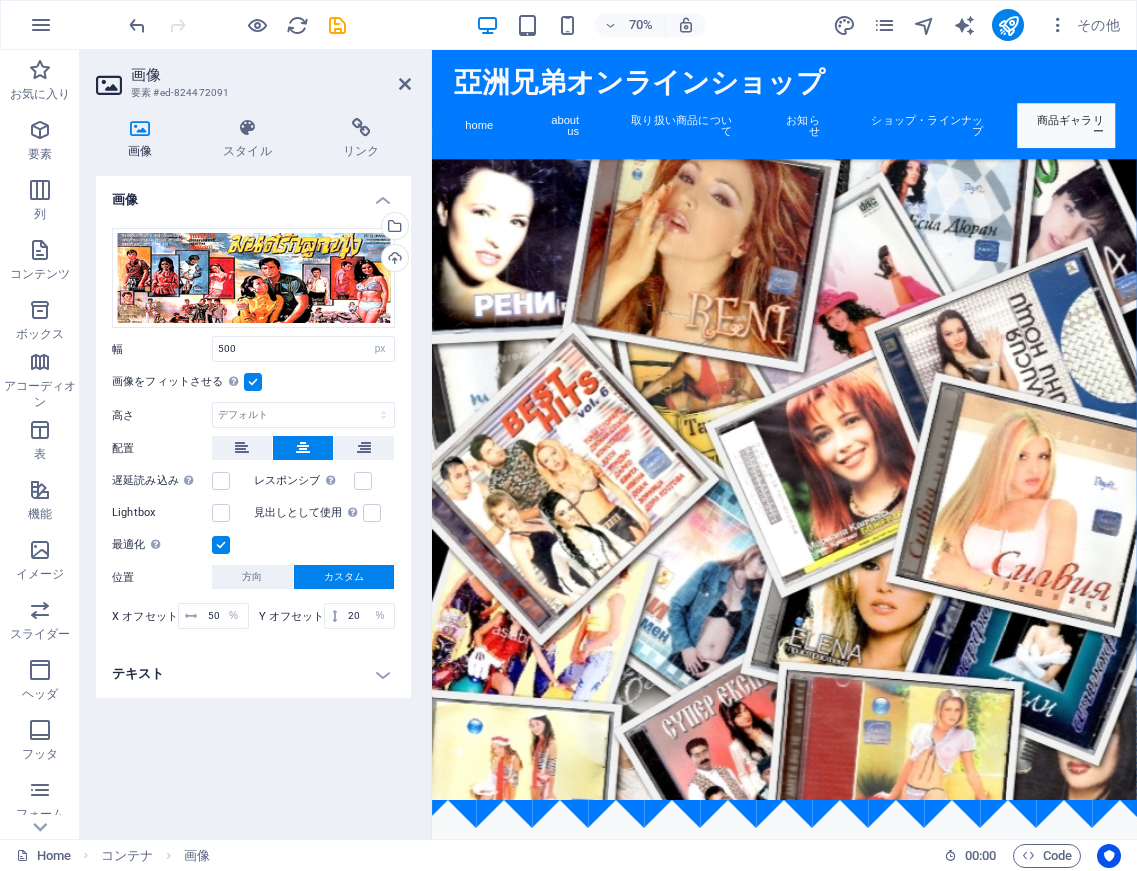 scroll, scrollTop: 4757, scrollLeft: 0, axis: vertical 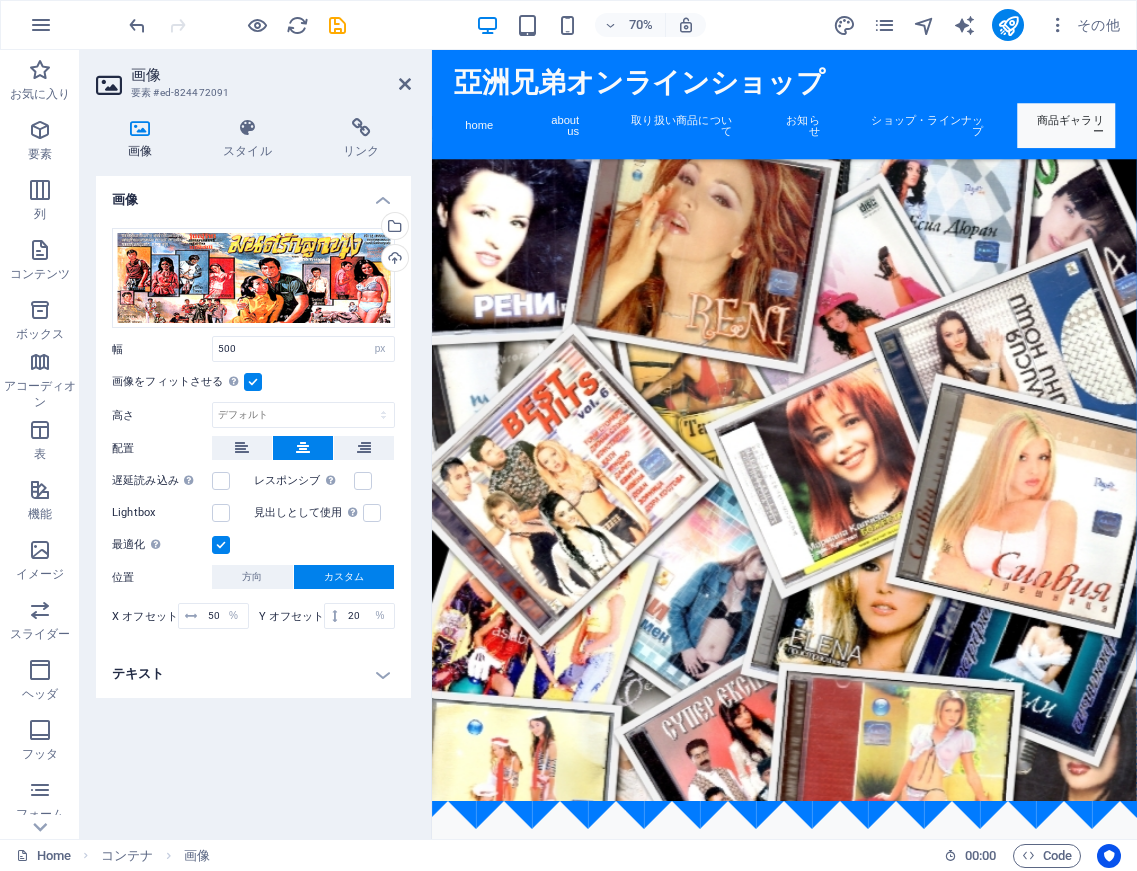 drag, startPoint x: 1004, startPoint y: 786, endPoint x: 1010, endPoint y: 282, distance: 504.0357 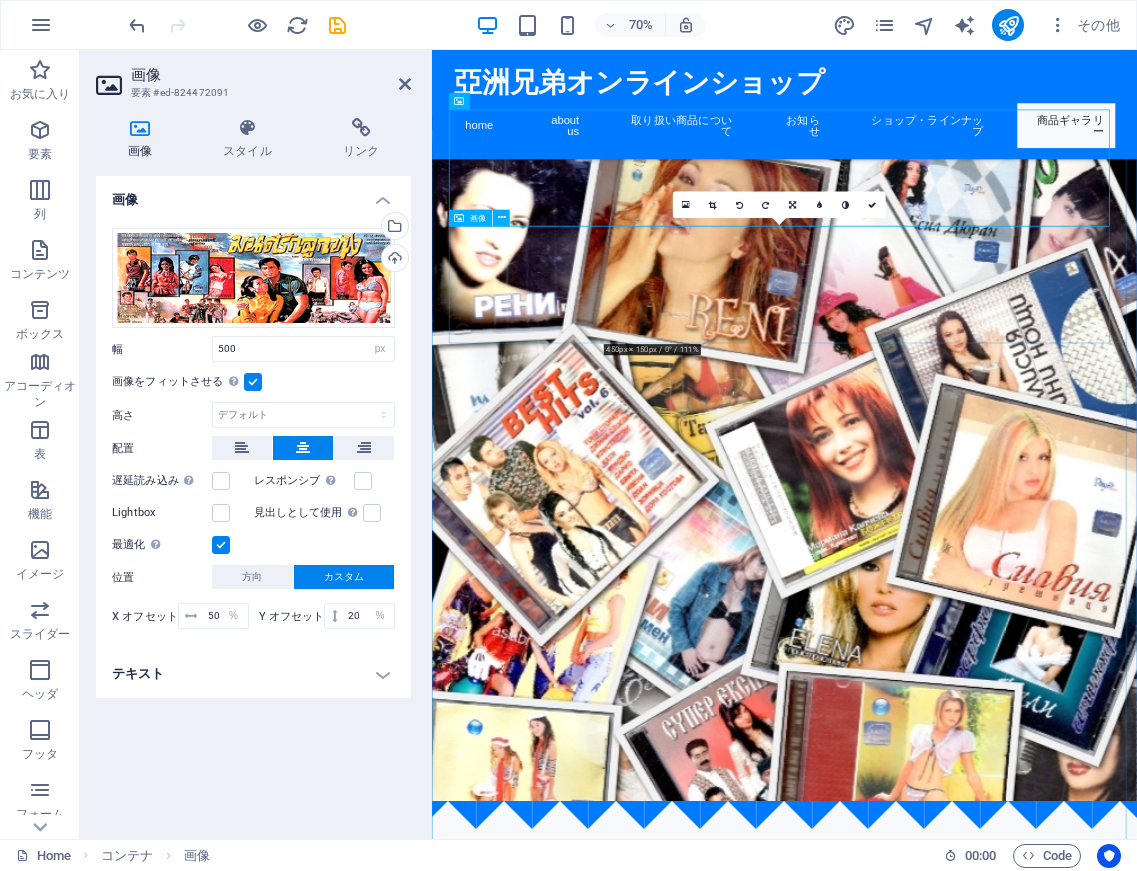 click at bounding box center [936, 3607] 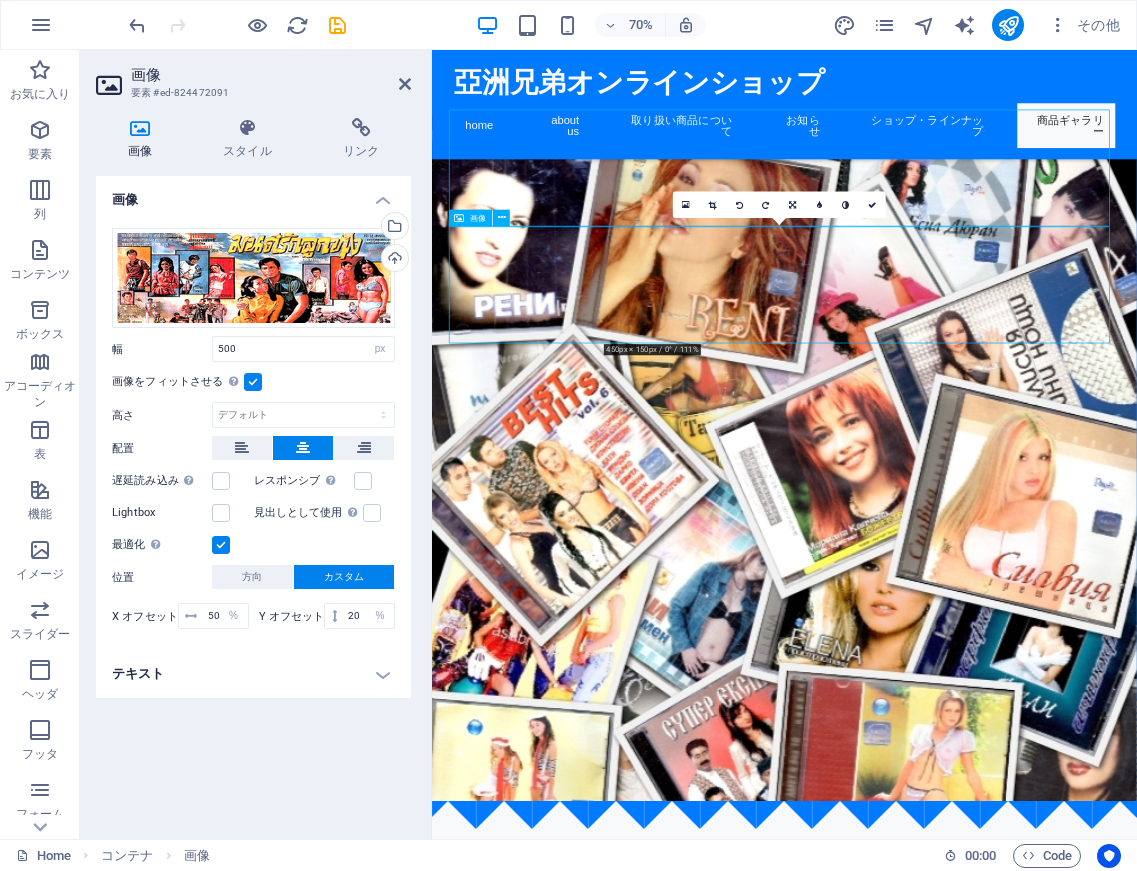 click at bounding box center [936, 3607] 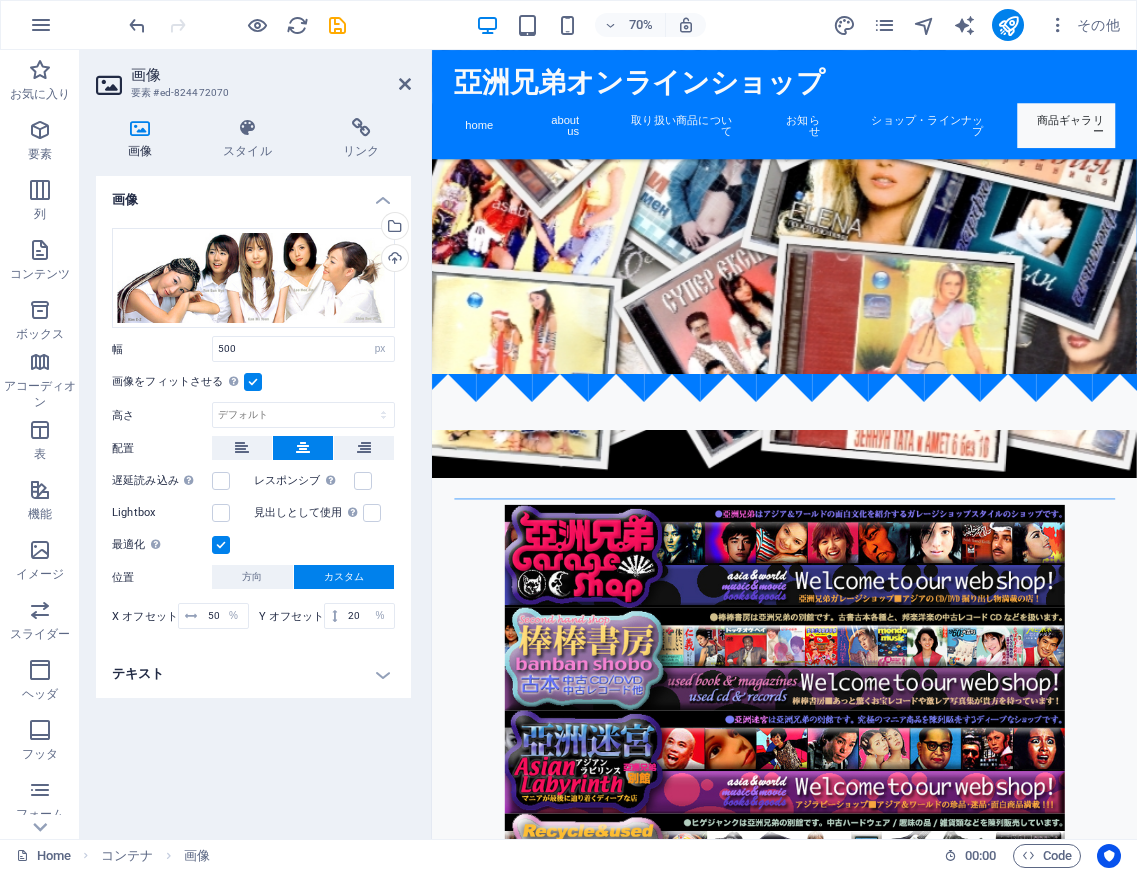scroll, scrollTop: 5369, scrollLeft: 0, axis: vertical 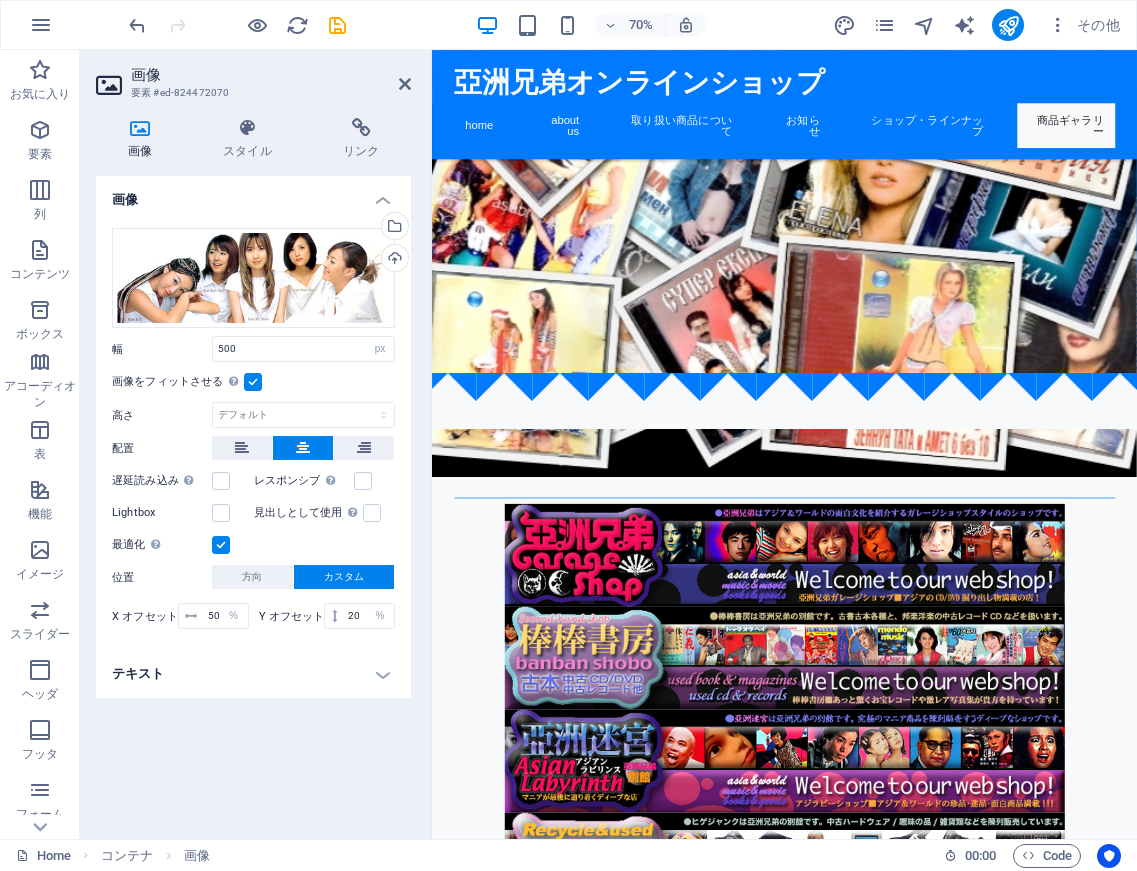 drag, startPoint x: 956, startPoint y: 359, endPoint x: 946, endPoint y: 937, distance: 578.0865 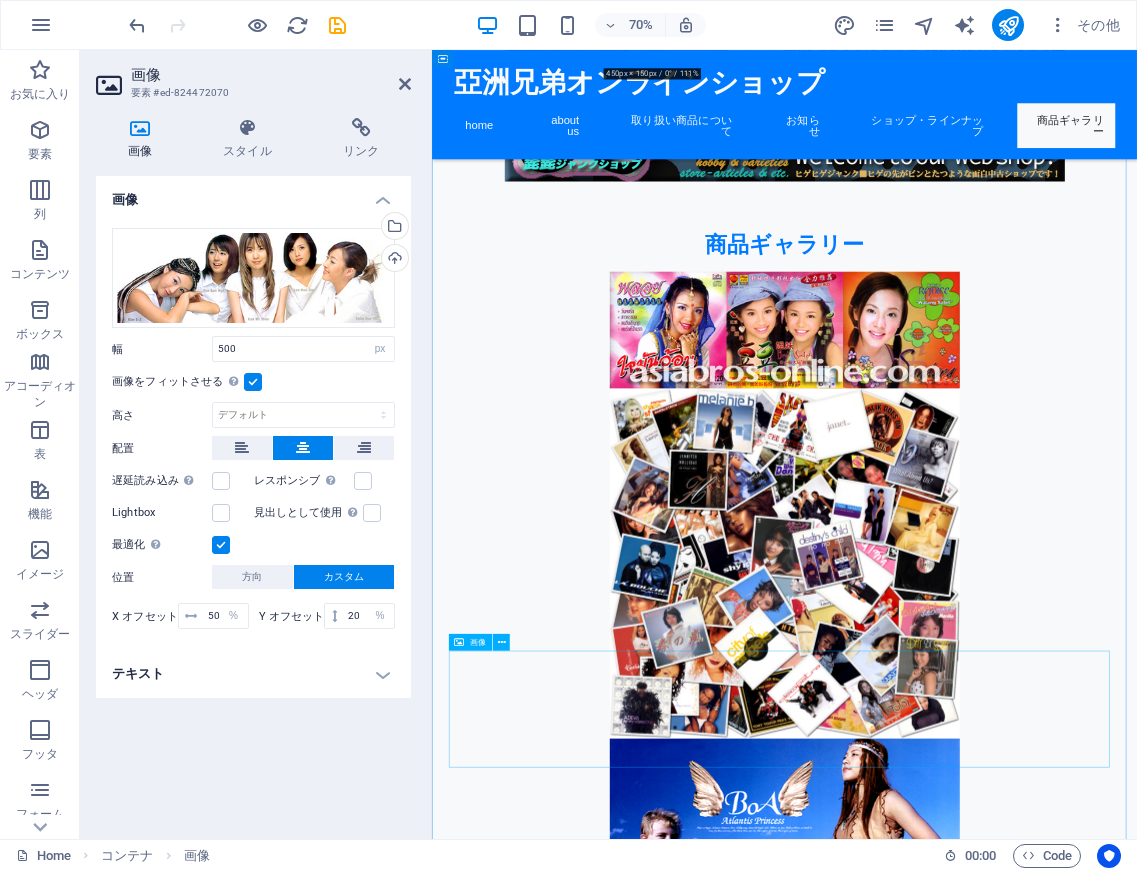 scroll, scrollTop: 6481, scrollLeft: 0, axis: vertical 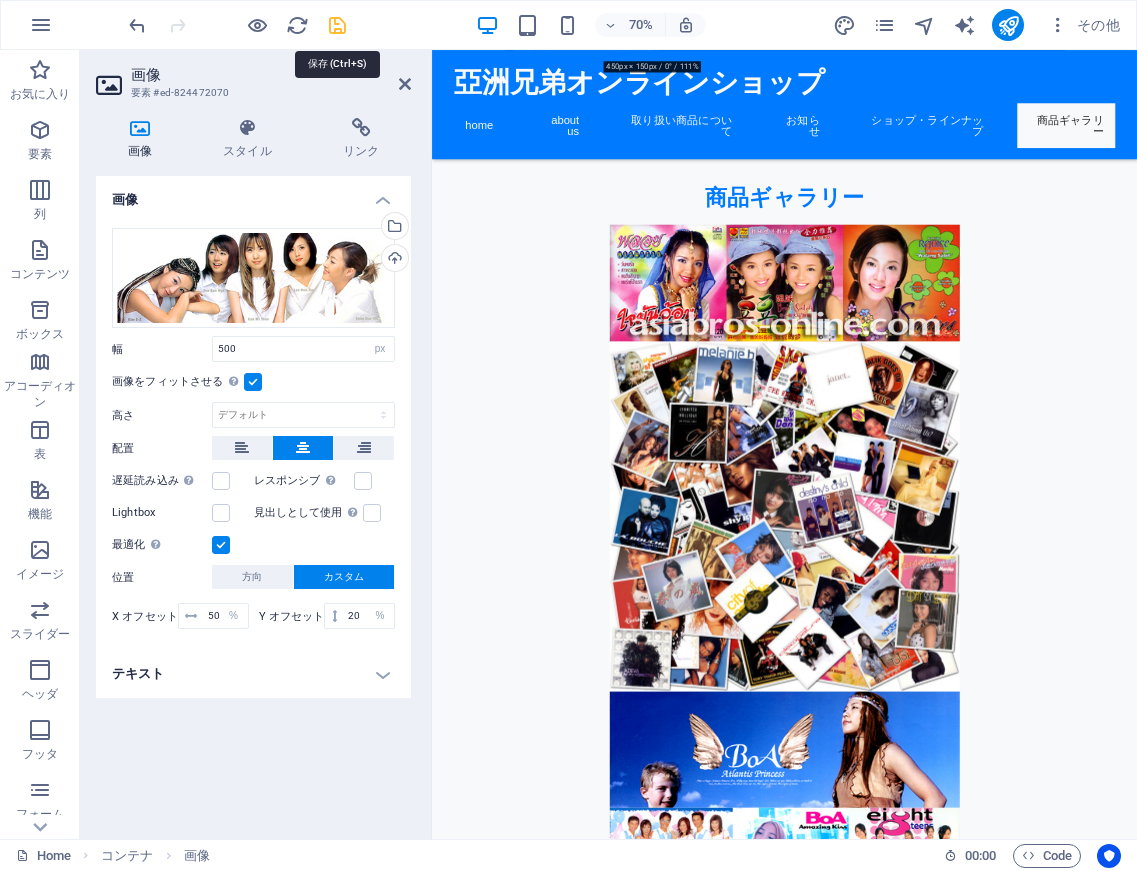 drag, startPoint x: 340, startPoint y: 16, endPoint x: 350, endPoint y: 46, distance: 31.622776 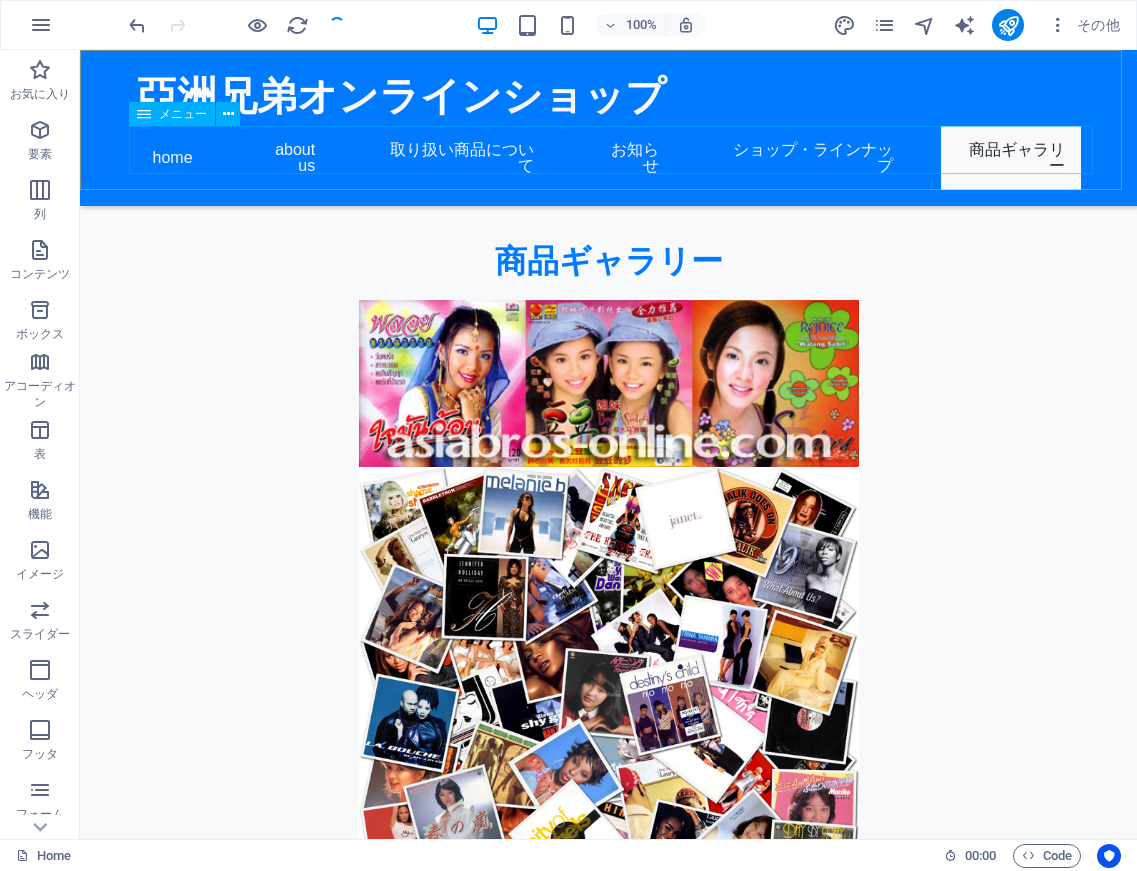 scroll, scrollTop: 5851, scrollLeft: 0, axis: vertical 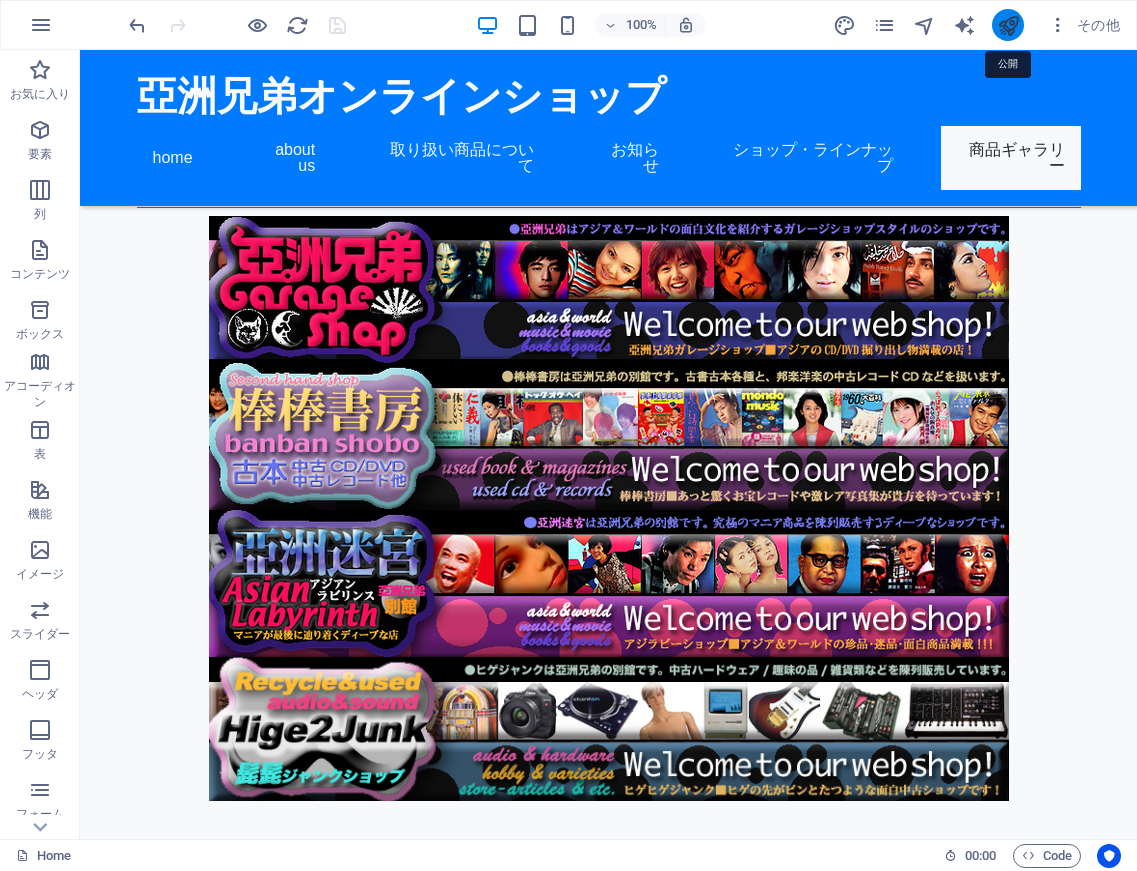 click at bounding box center [1008, 25] 